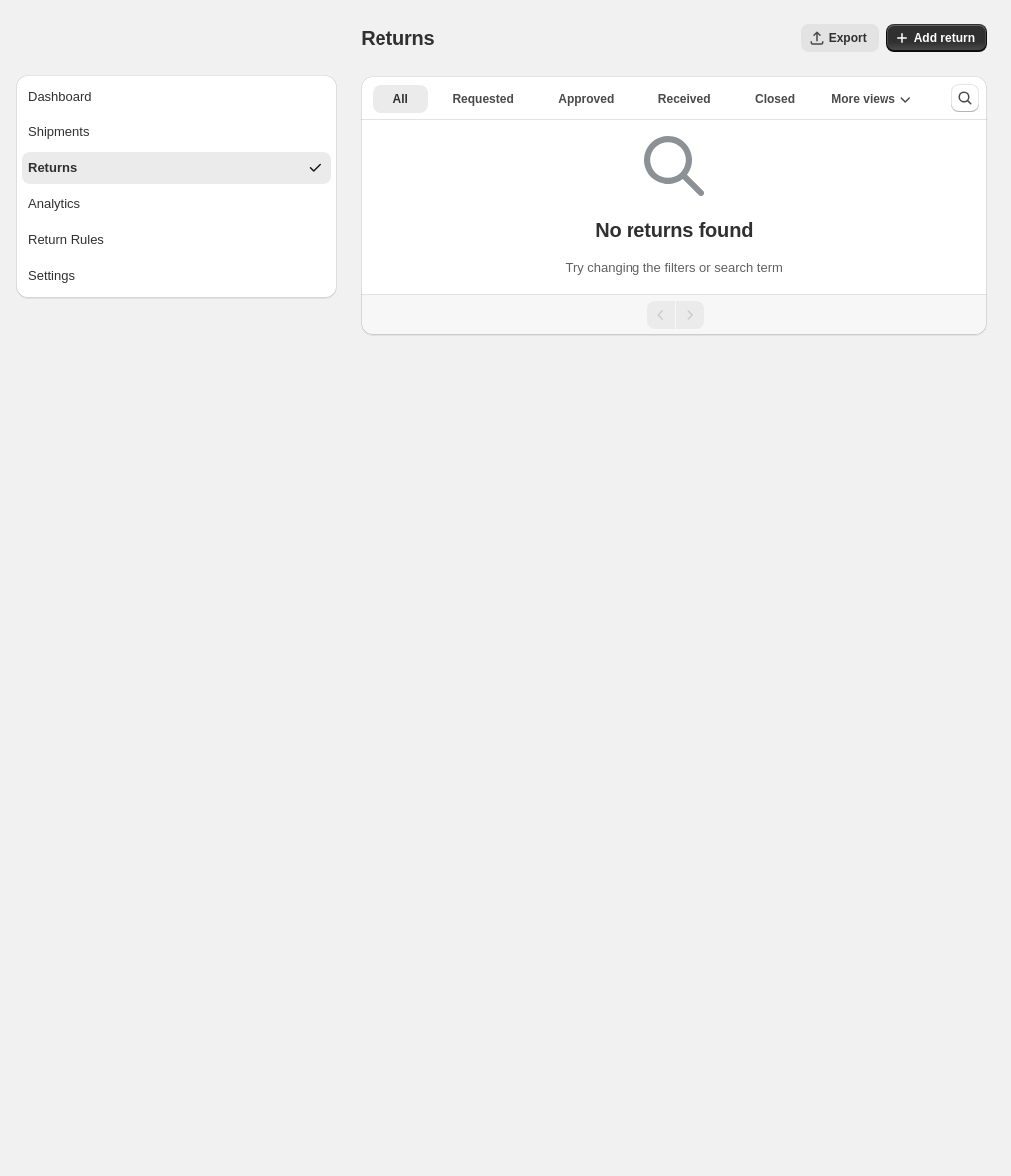 scroll, scrollTop: 0, scrollLeft: 0, axis: both 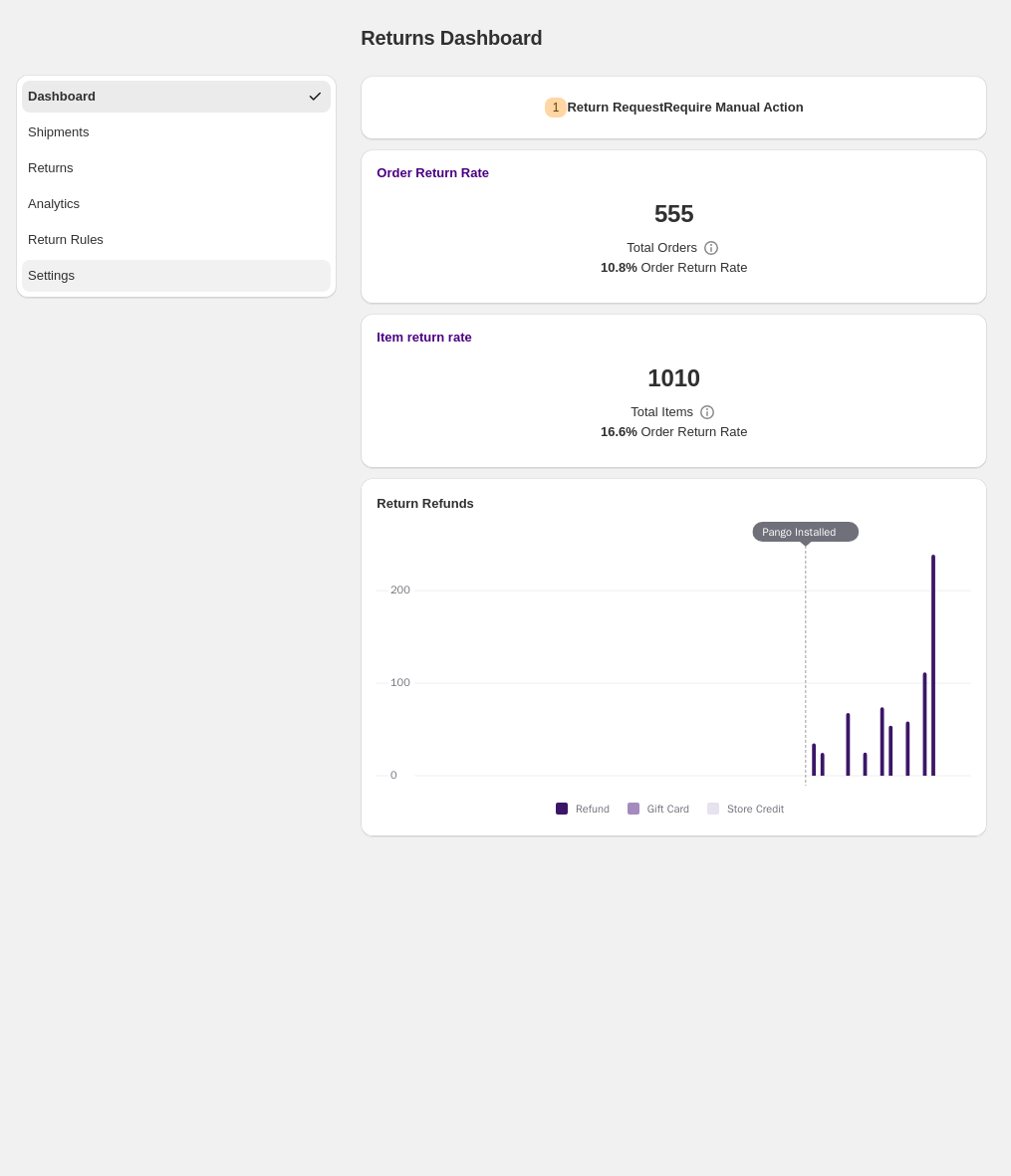 click on "Settings" at bounding box center (51, 276) 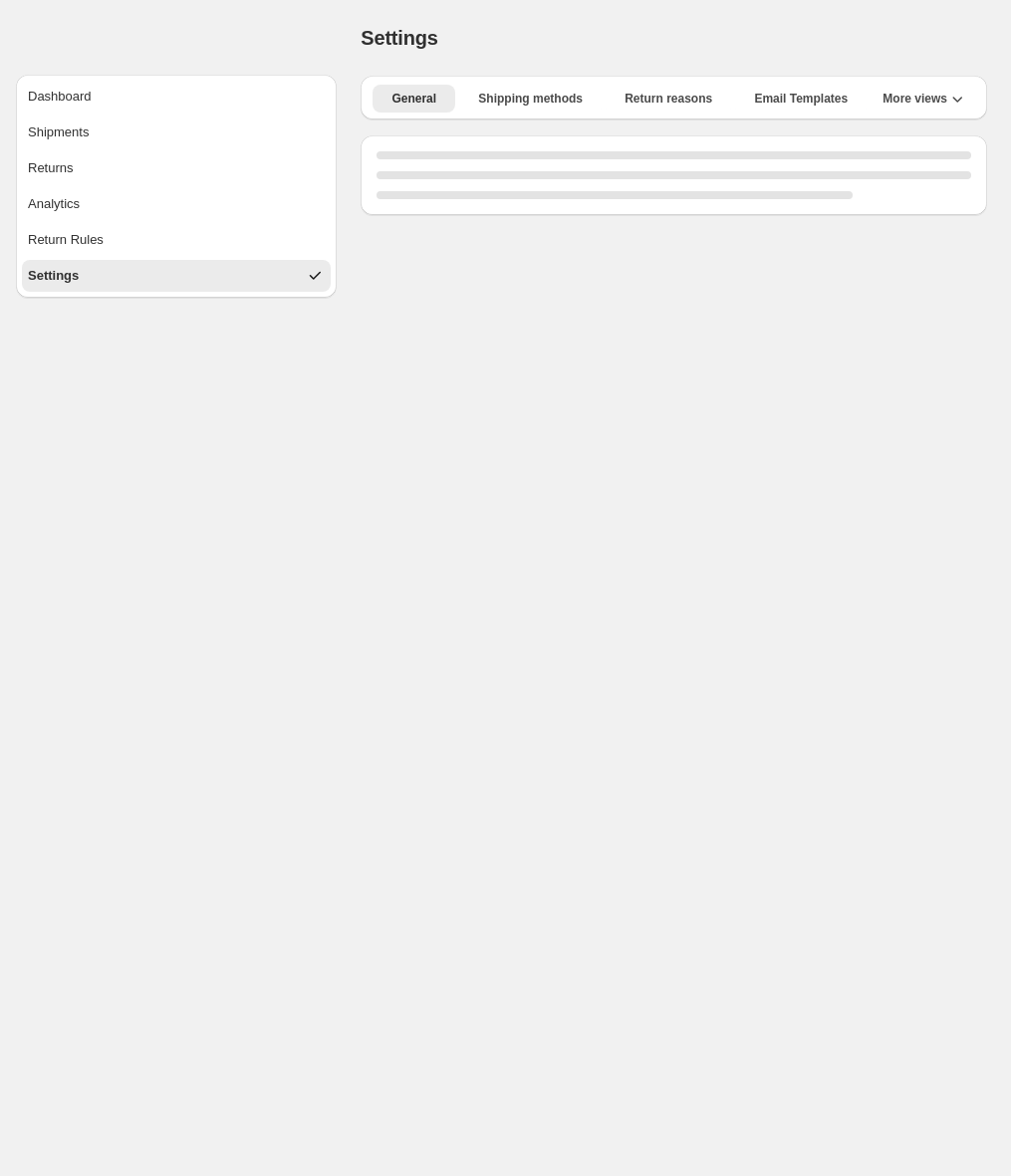 select on "**" 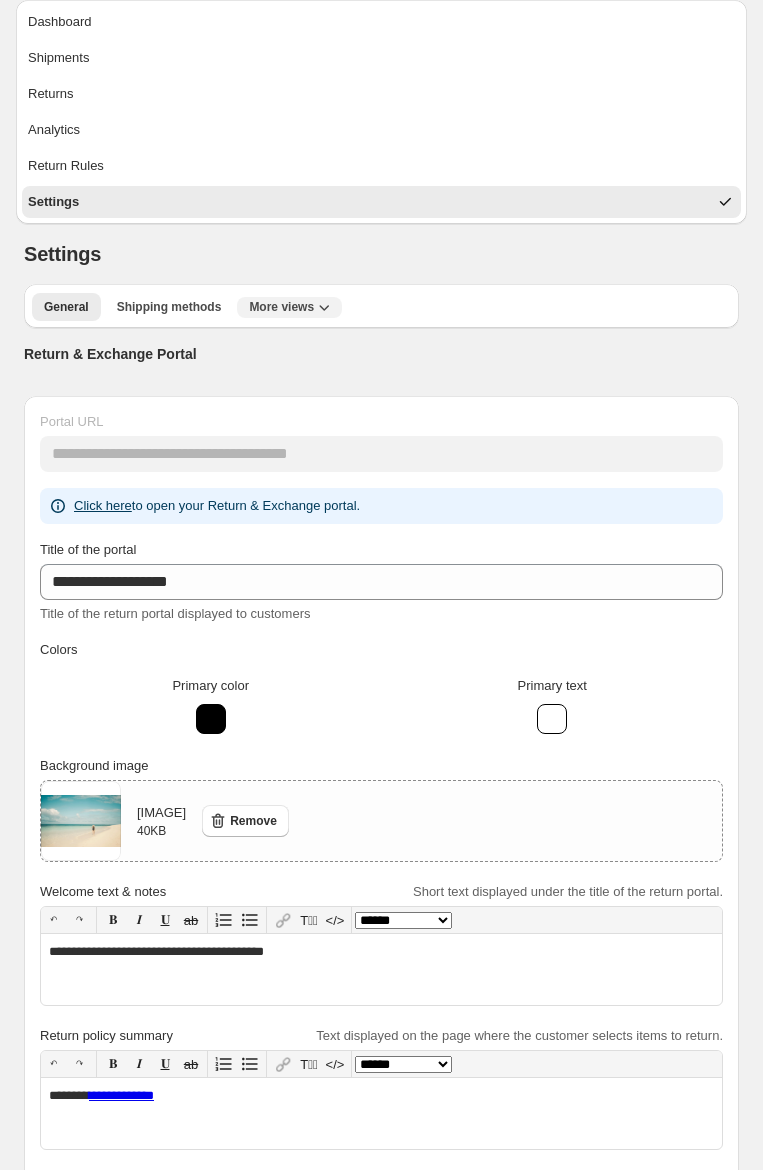 click on "More views" at bounding box center [281, 307] 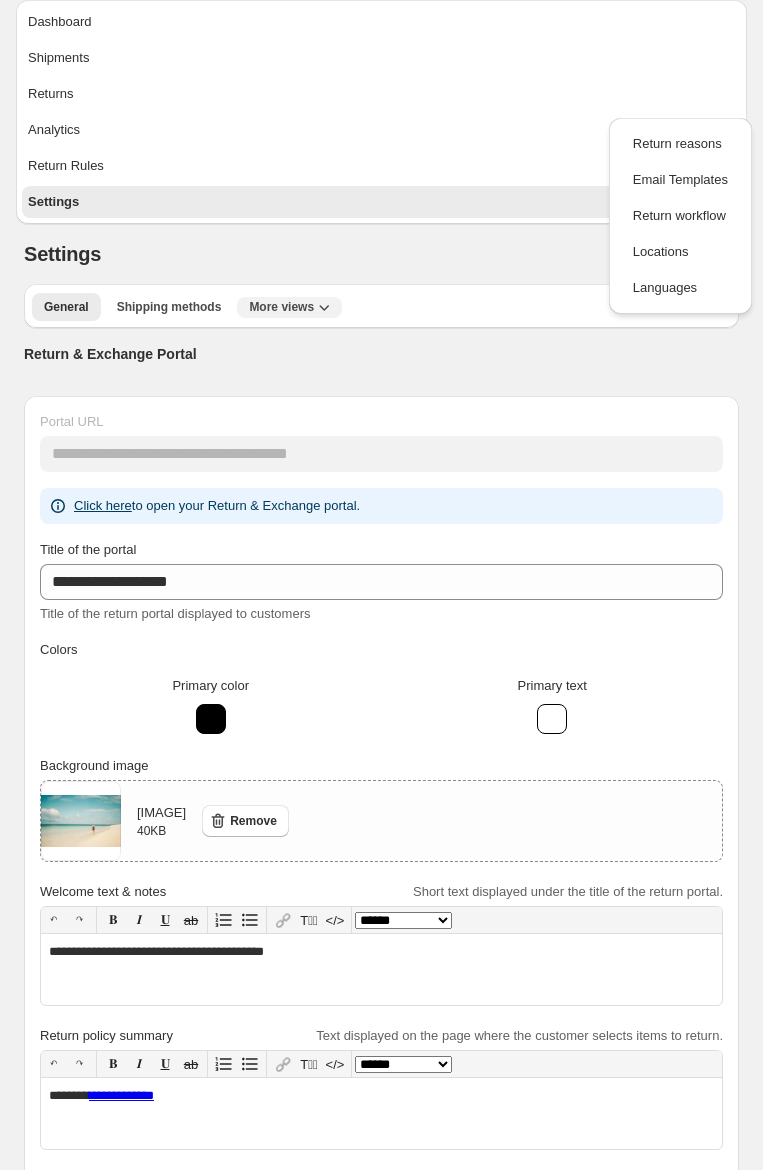 click 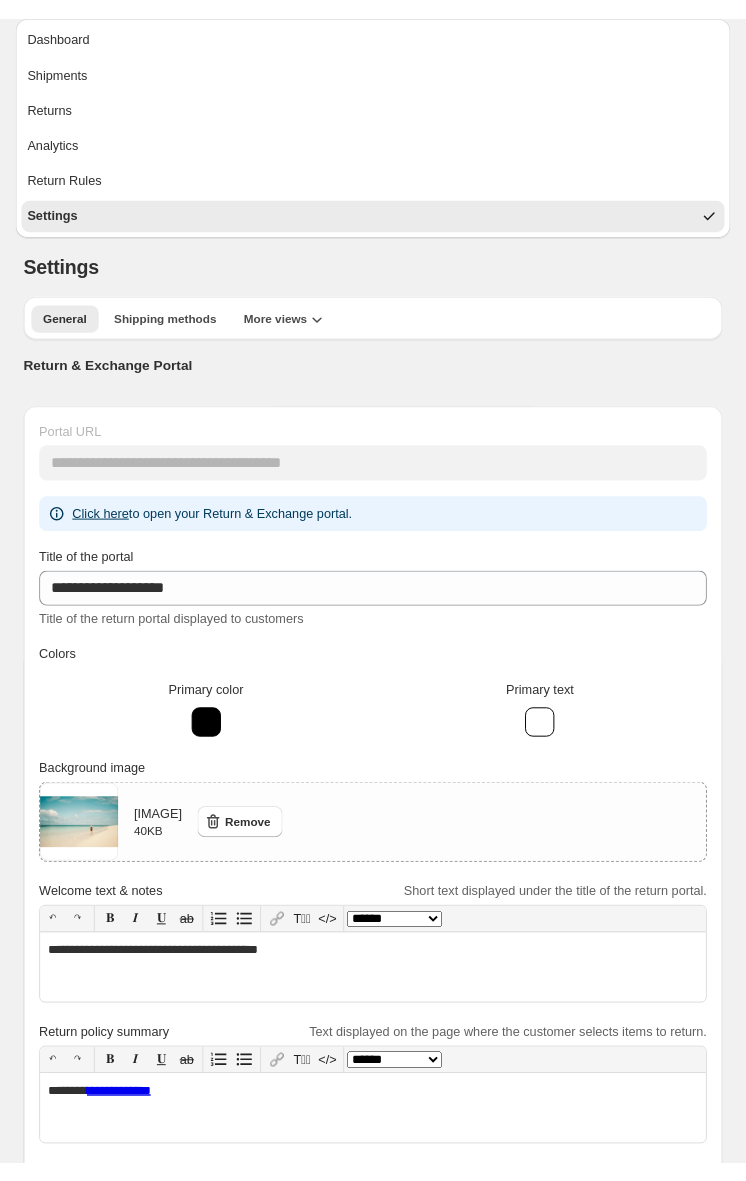 scroll, scrollTop: 0, scrollLeft: 0, axis: both 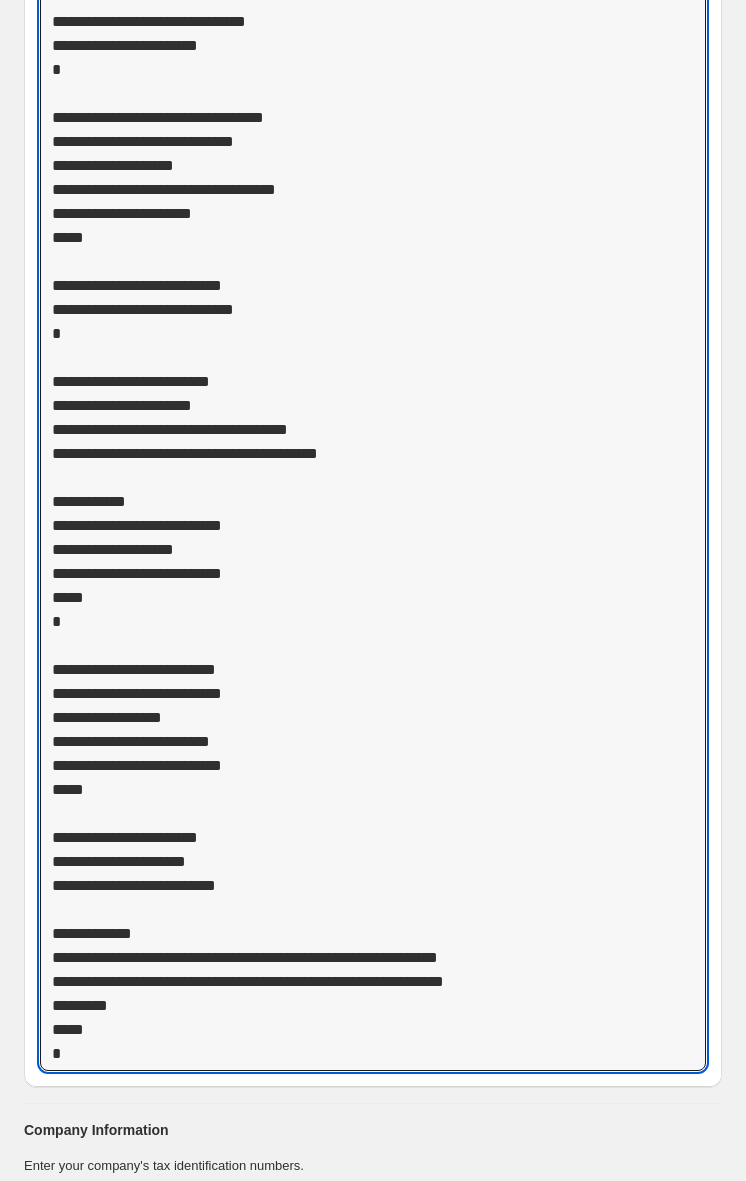 drag, startPoint x: 288, startPoint y: 702, endPoint x: 24, endPoint y: 695, distance: 264.09277 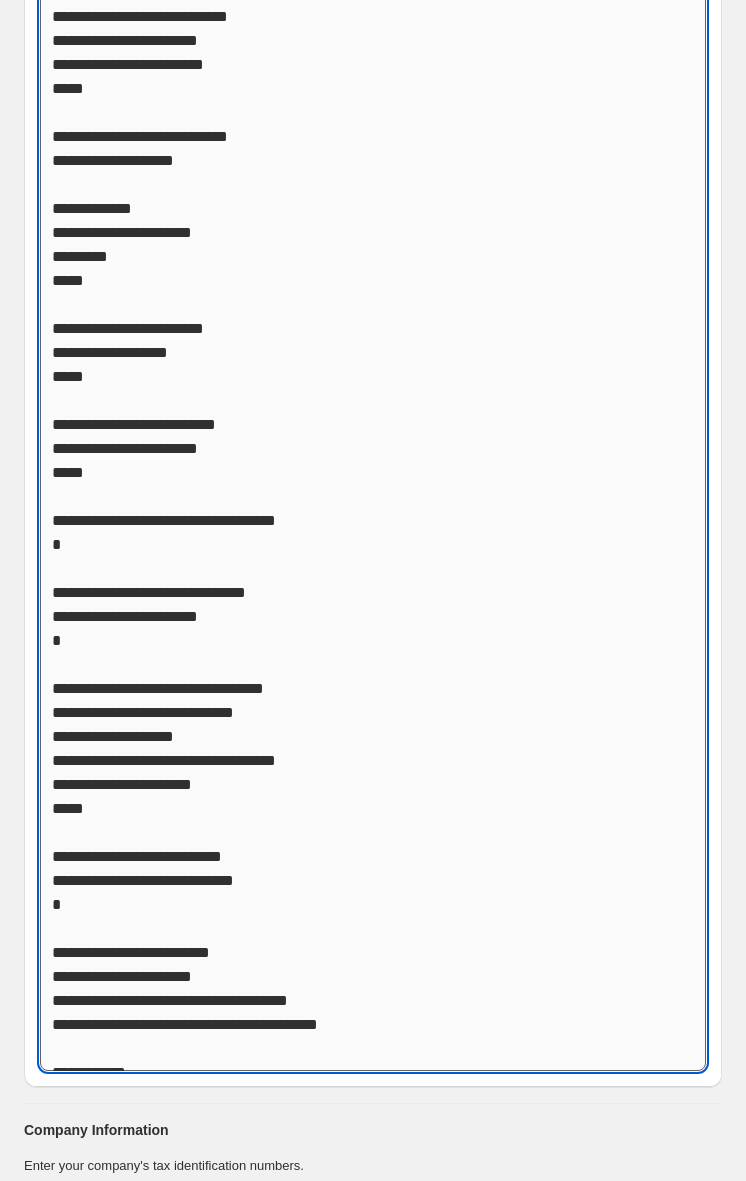 scroll, scrollTop: 0, scrollLeft: 0, axis: both 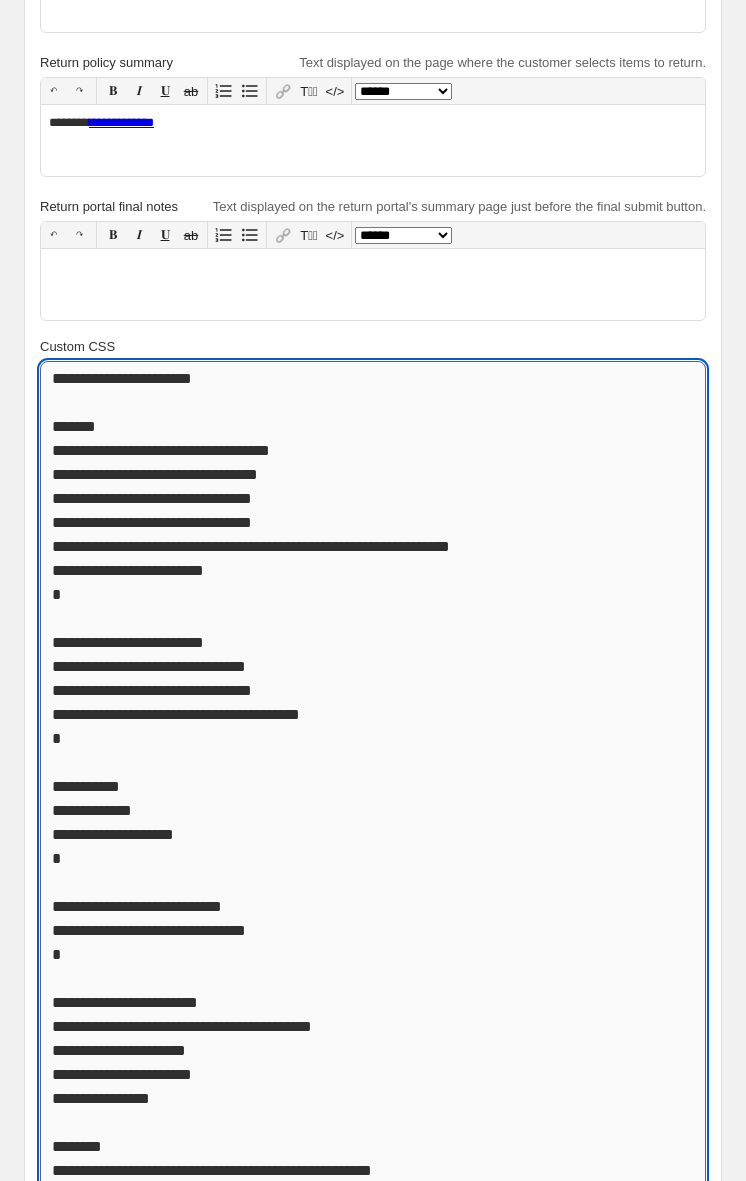 click on "Custom CSS" at bounding box center [373, 1896] 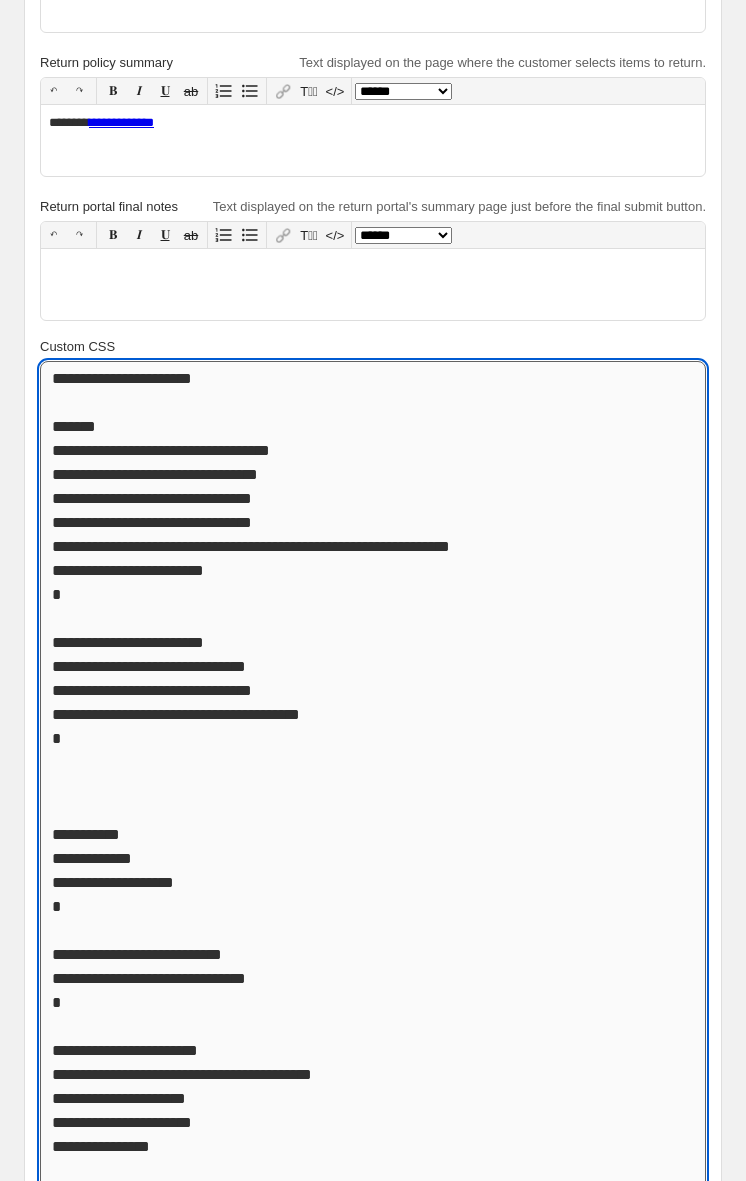 paste on "**********" 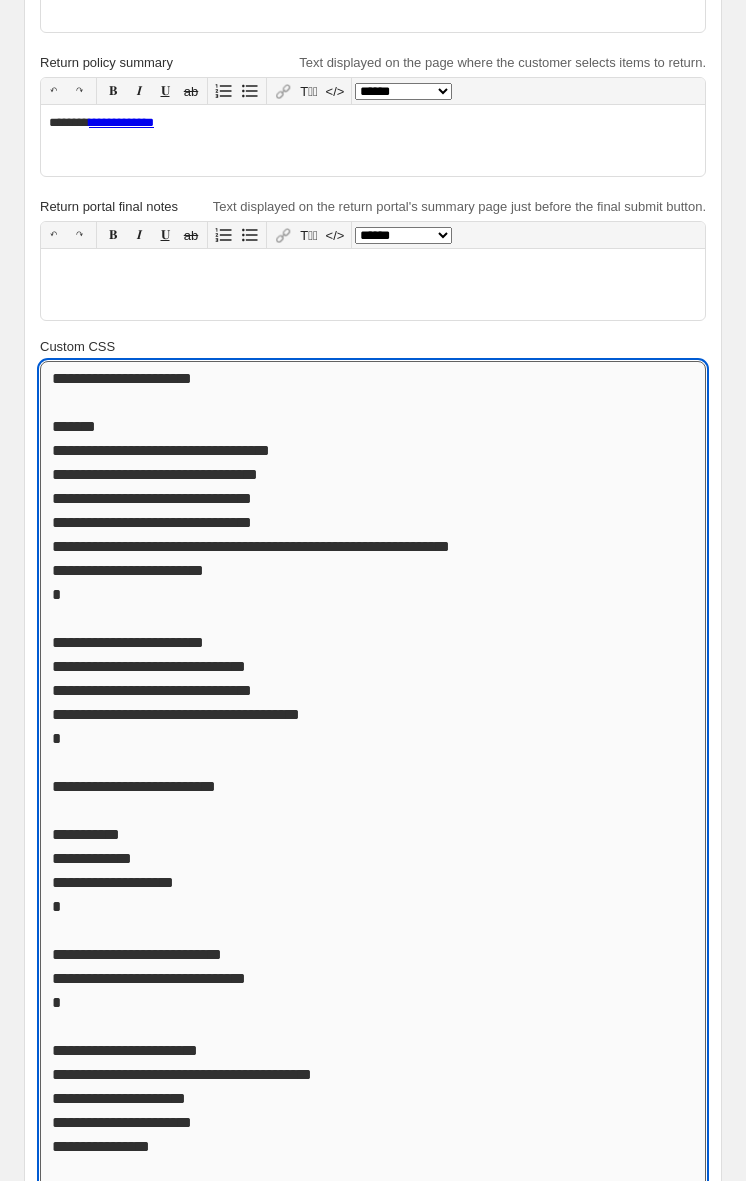 drag, startPoint x: 53, startPoint y: 677, endPoint x: 290, endPoint y: 694, distance: 237.60892 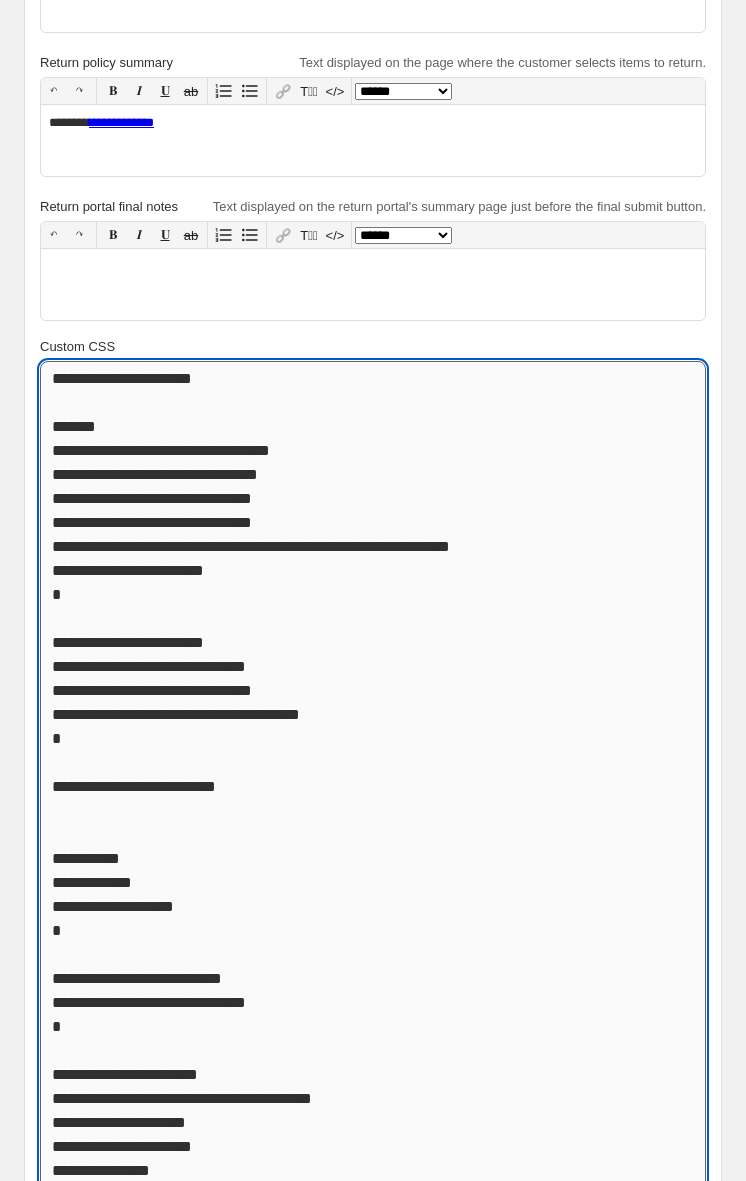 paste on "**********" 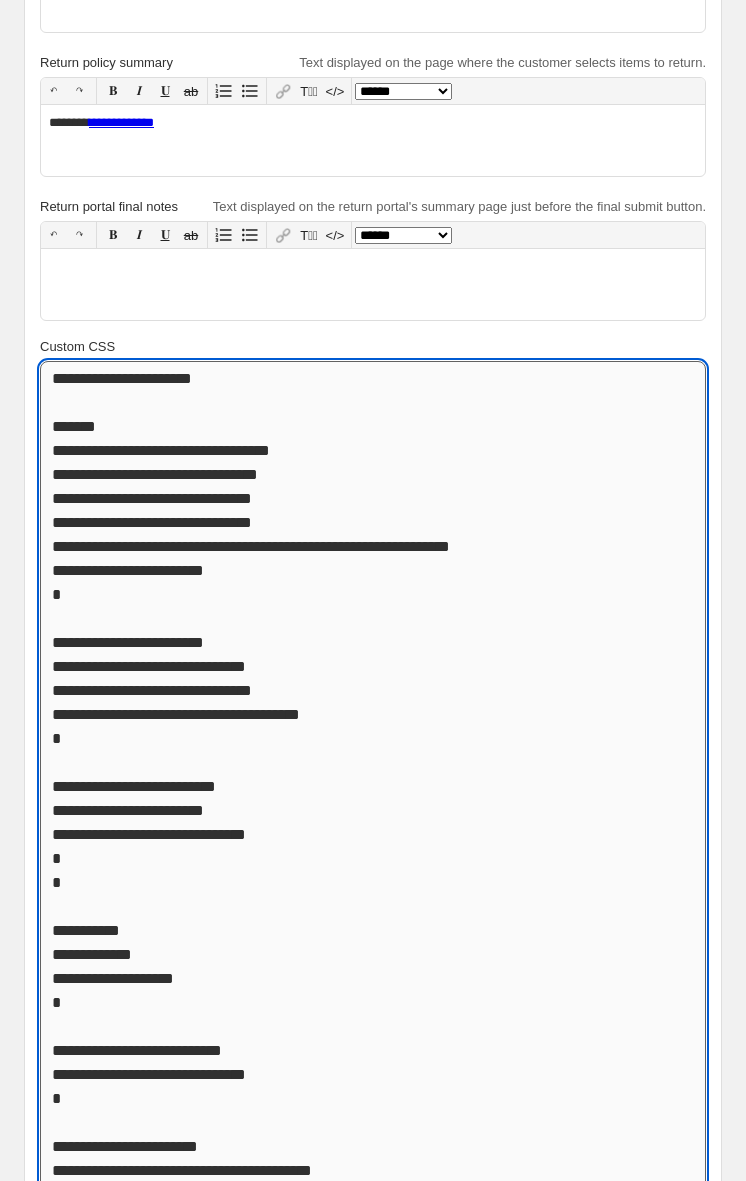 click on "Custom CSS" at bounding box center (373, 1956) 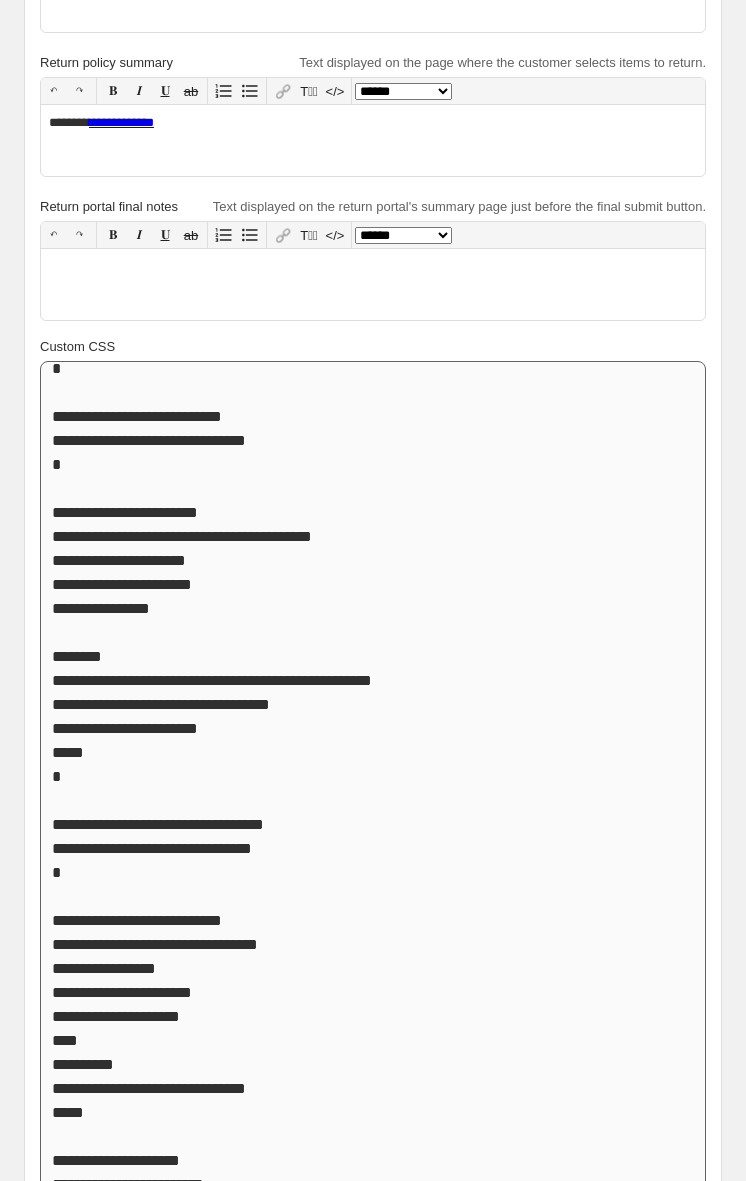 scroll, scrollTop: 638, scrollLeft: 0, axis: vertical 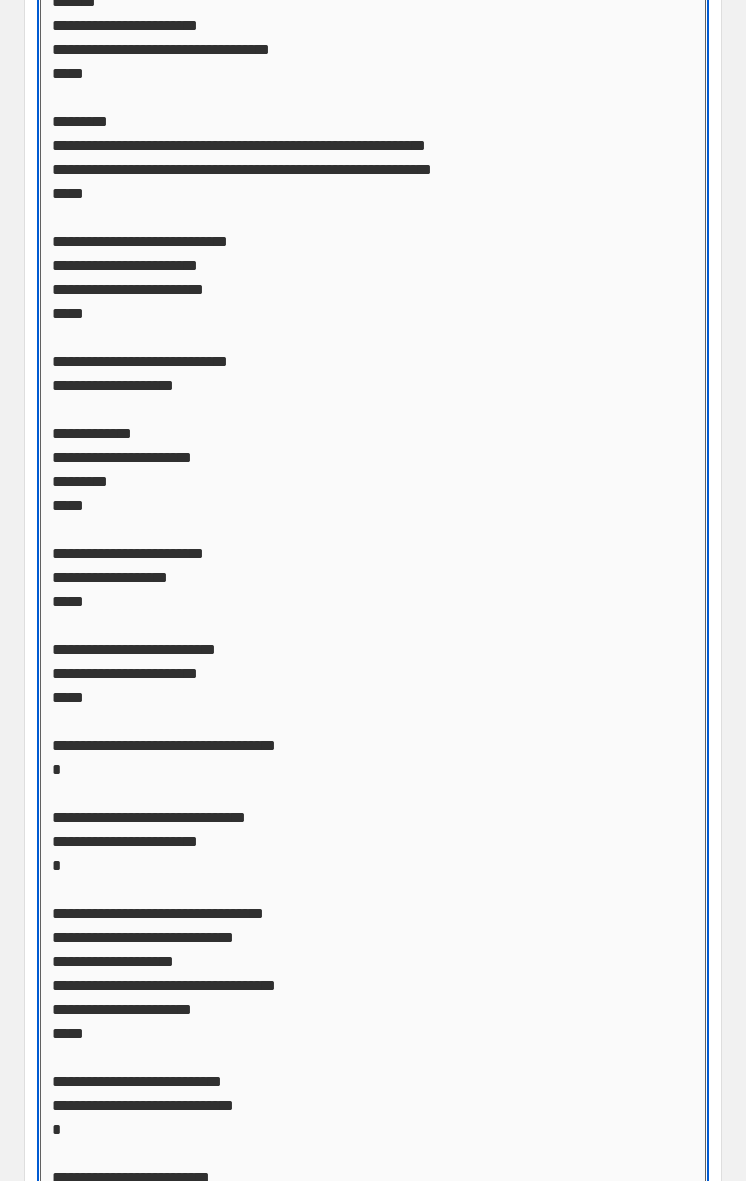 click on "Custom CSS" at bounding box center (373, 273) 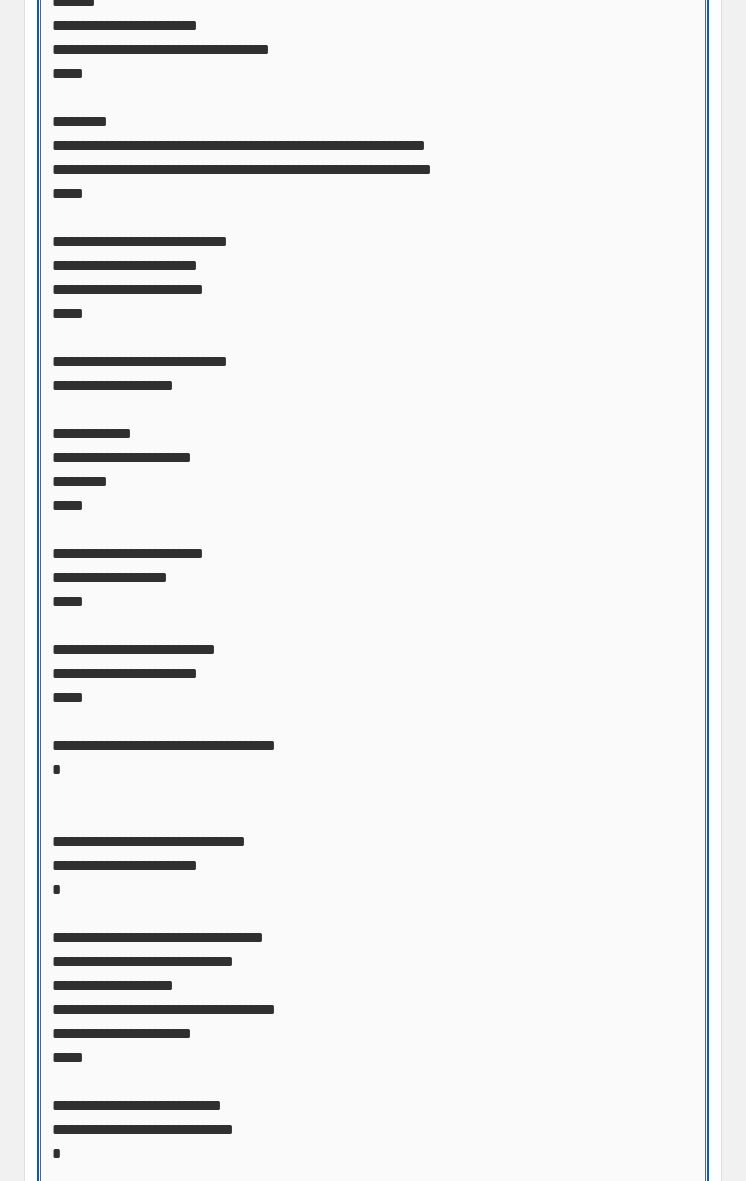 scroll, scrollTop: 642, scrollLeft: 0, axis: vertical 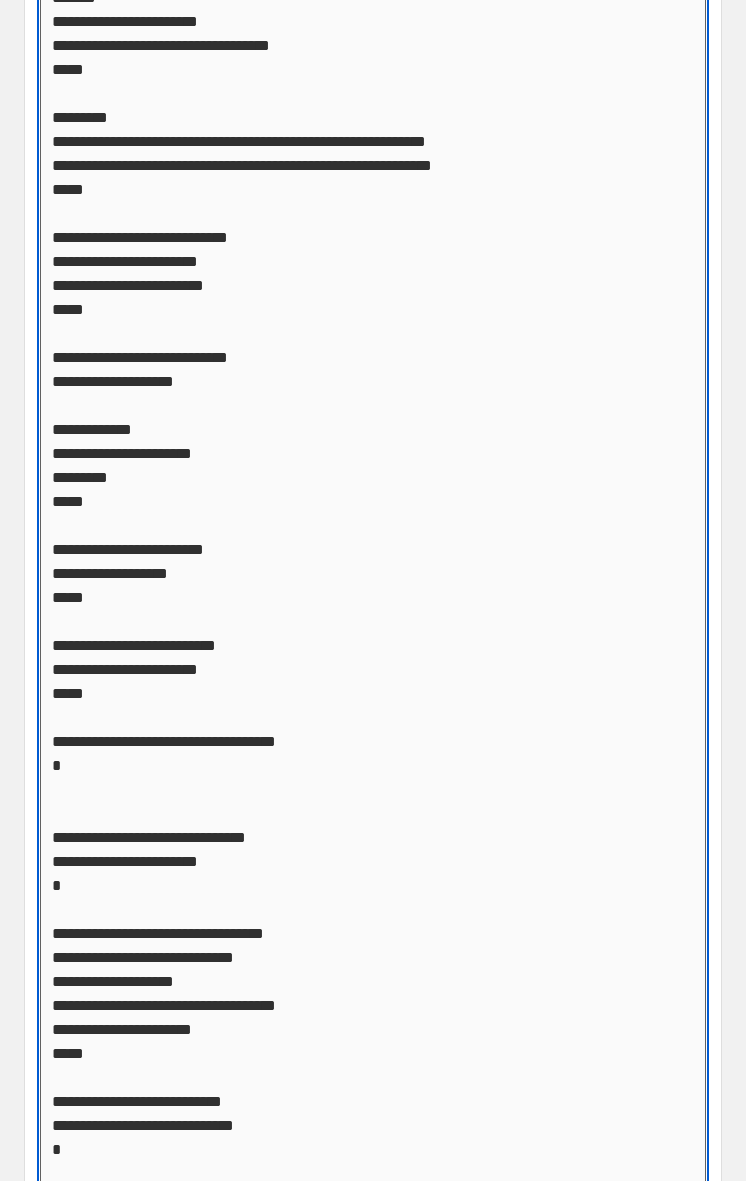 paste on "**********" 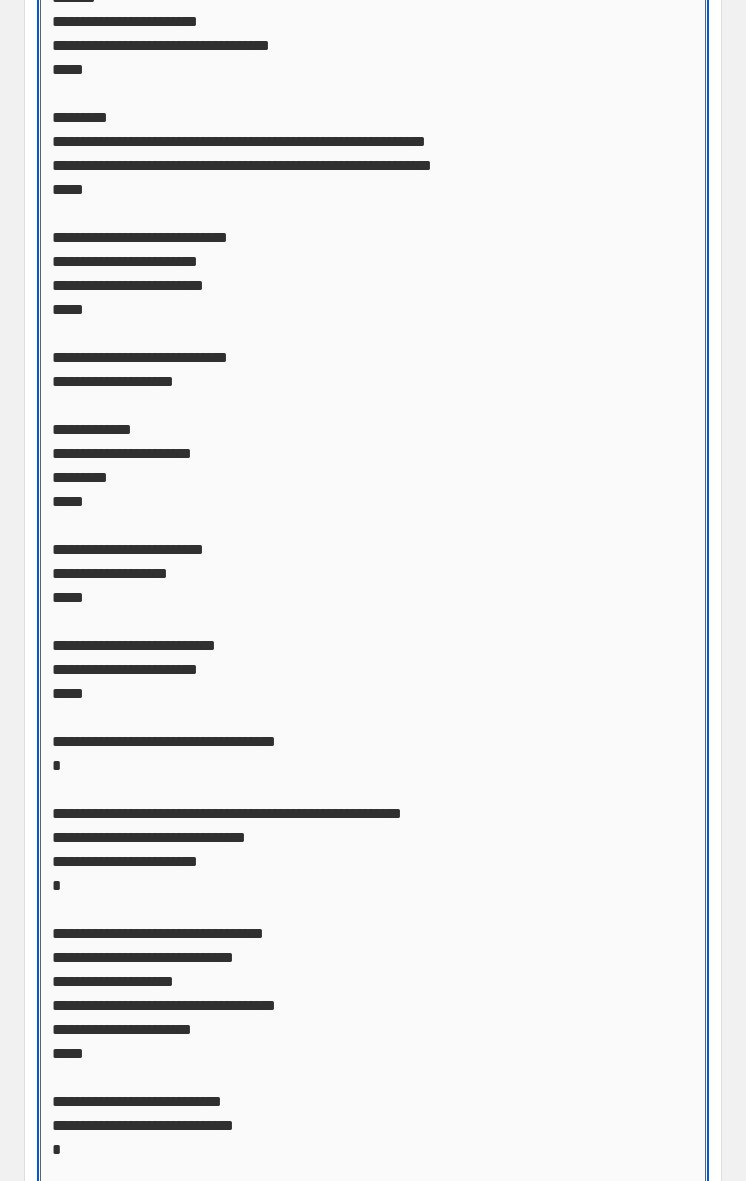 click on "Custom CSS" at bounding box center (373, 283) 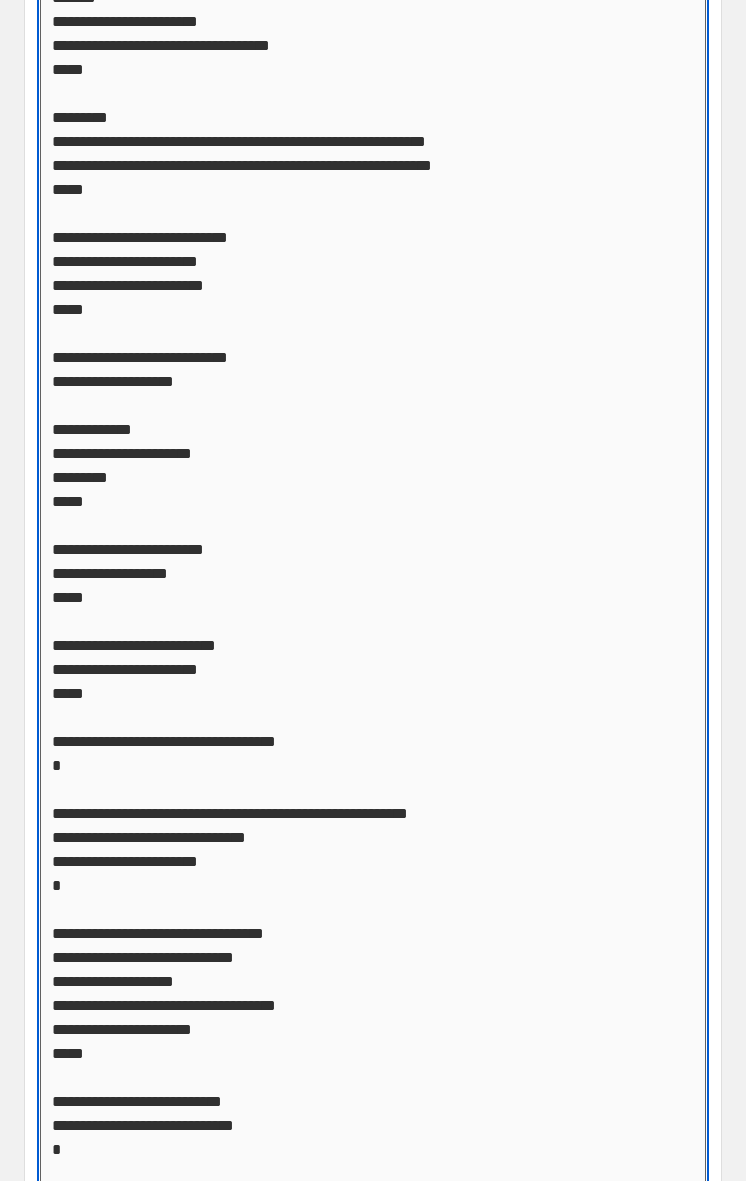 click on "Custom CSS" at bounding box center [373, 283] 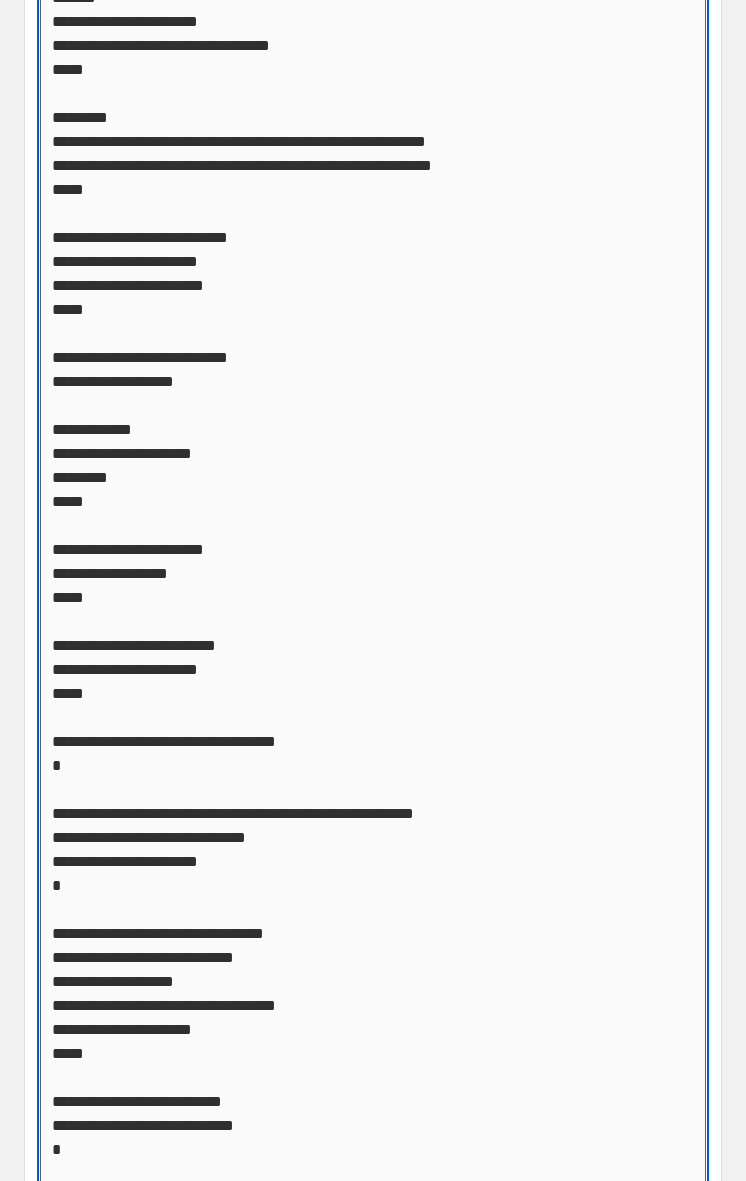 click on "Custom CSS" at bounding box center (373, 283) 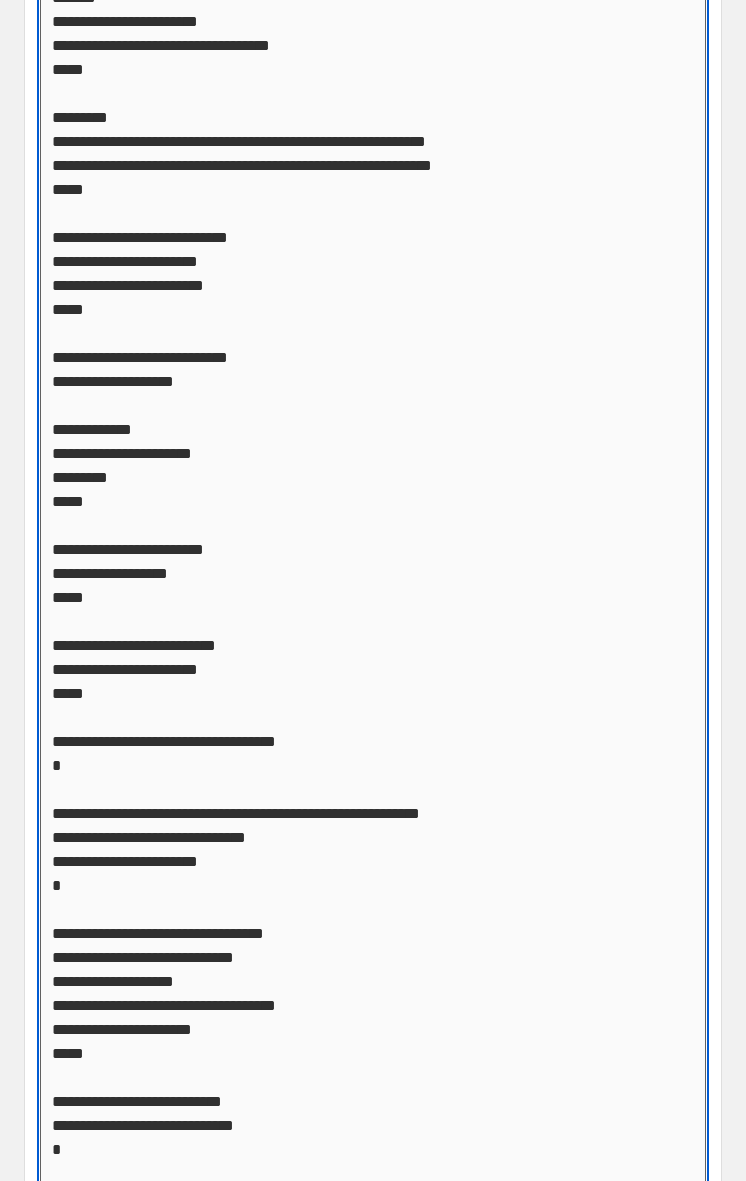 click on "Custom CSS" at bounding box center (373, 283) 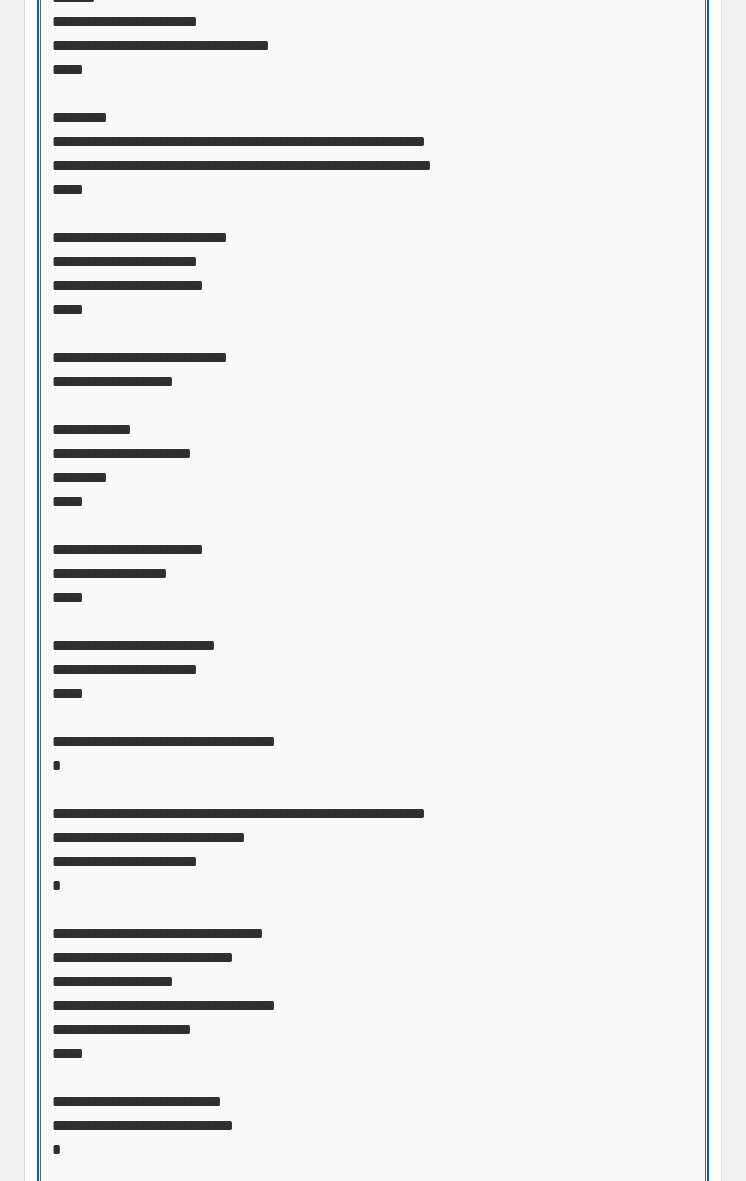 click on "Custom CSS" at bounding box center (373, 283) 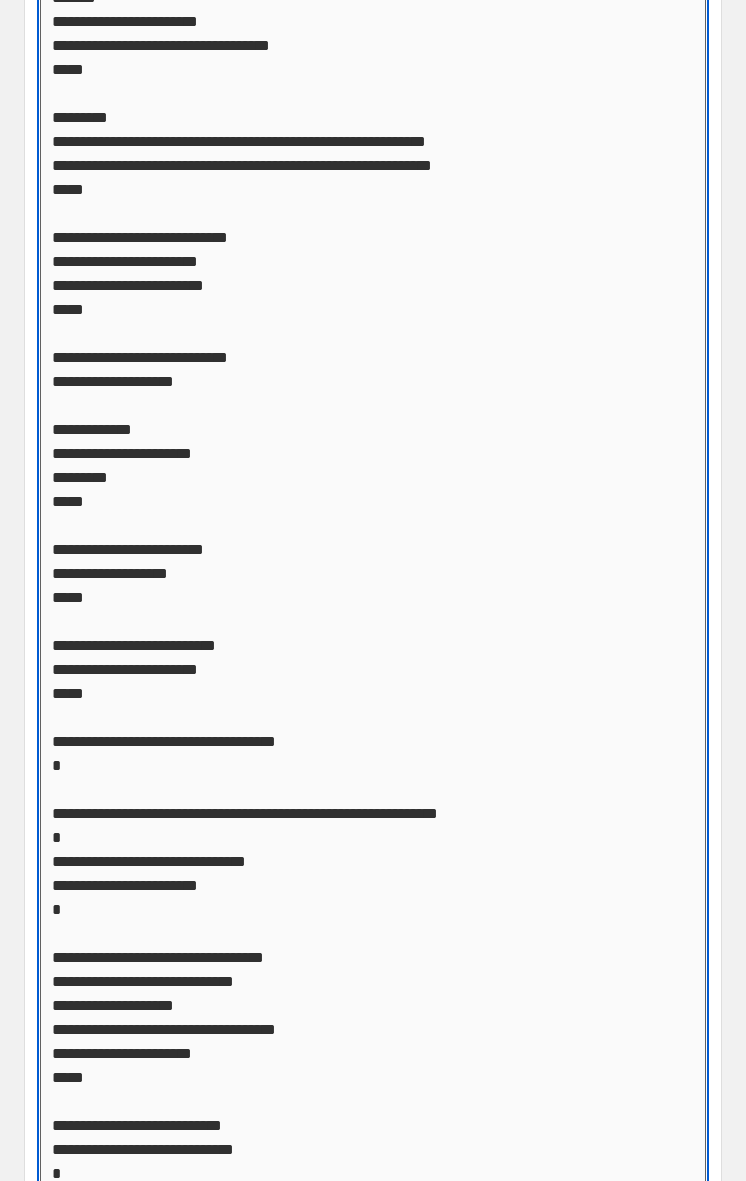 click on "Custom CSS" at bounding box center [373, 293] 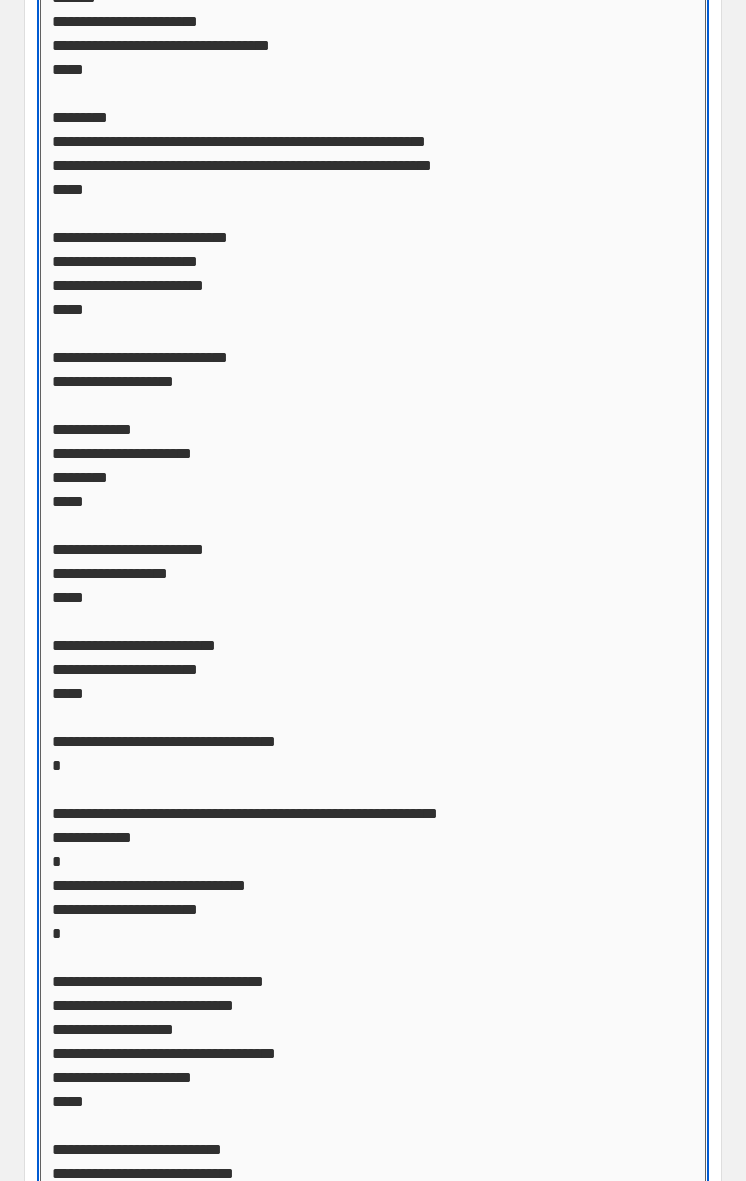 click on "Custom CSS" at bounding box center [373, 303] 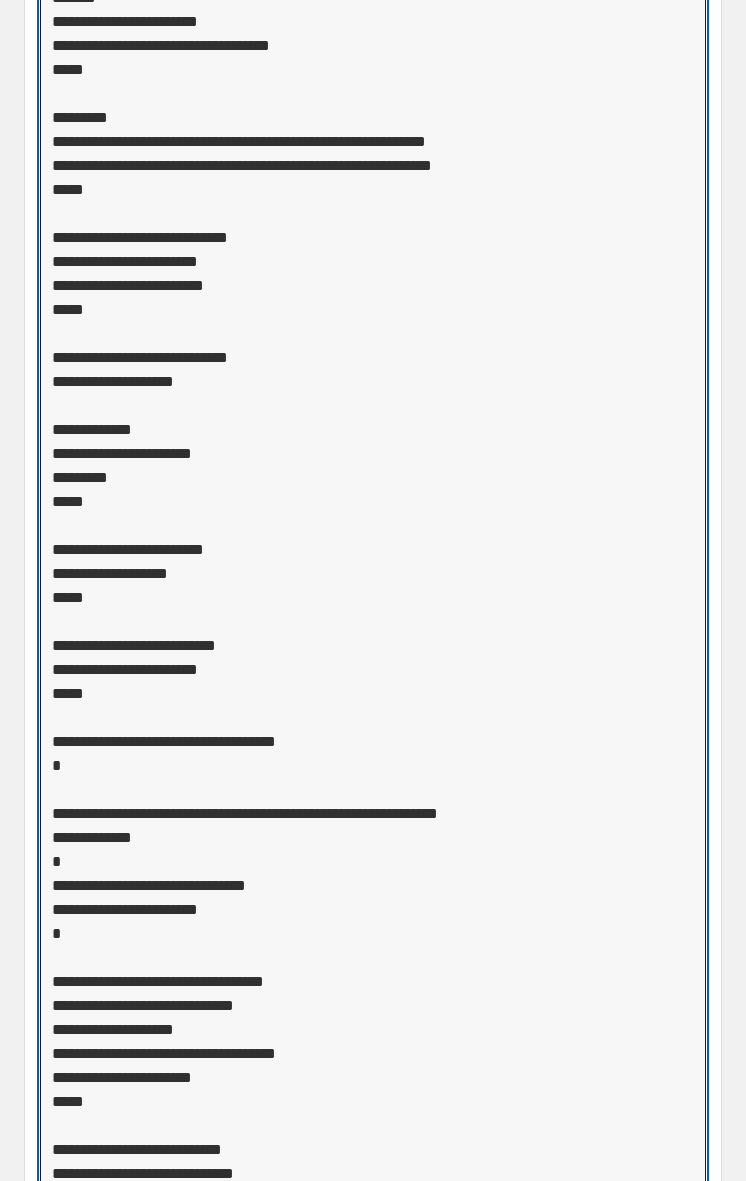 drag, startPoint x: 77, startPoint y: 892, endPoint x: 25, endPoint y: 850, distance: 66.8431 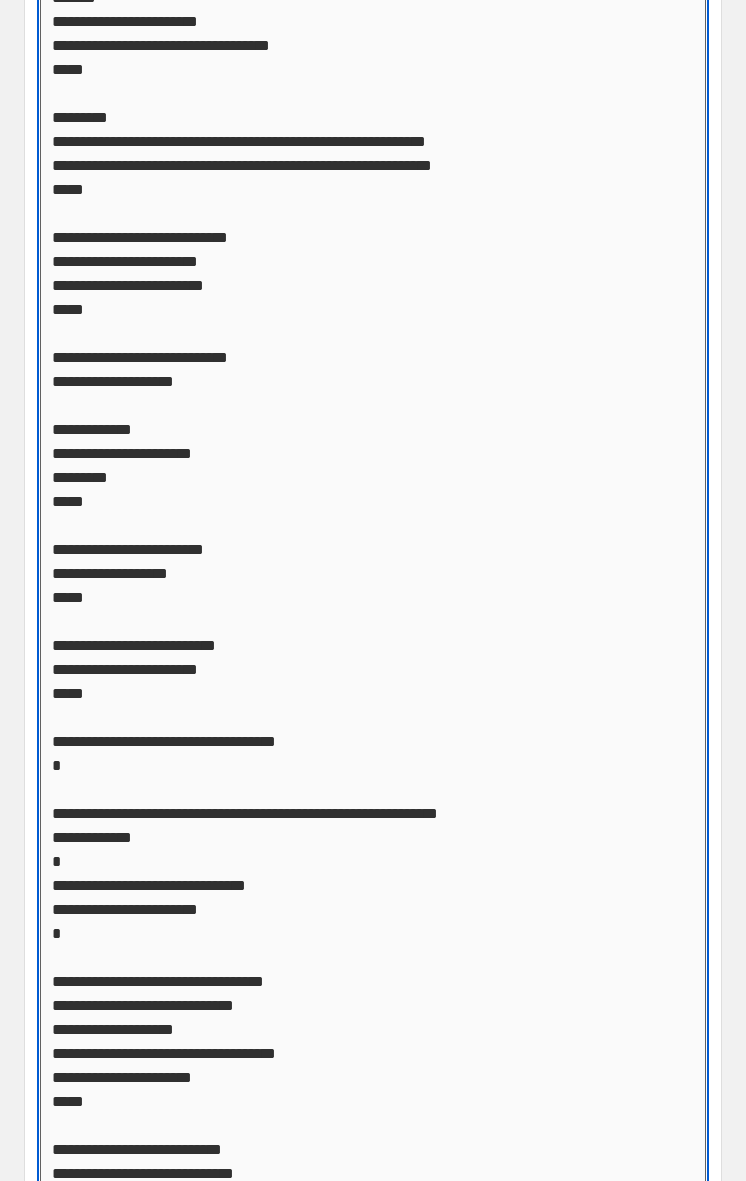 click on "Custom CSS" at bounding box center (373, 303) 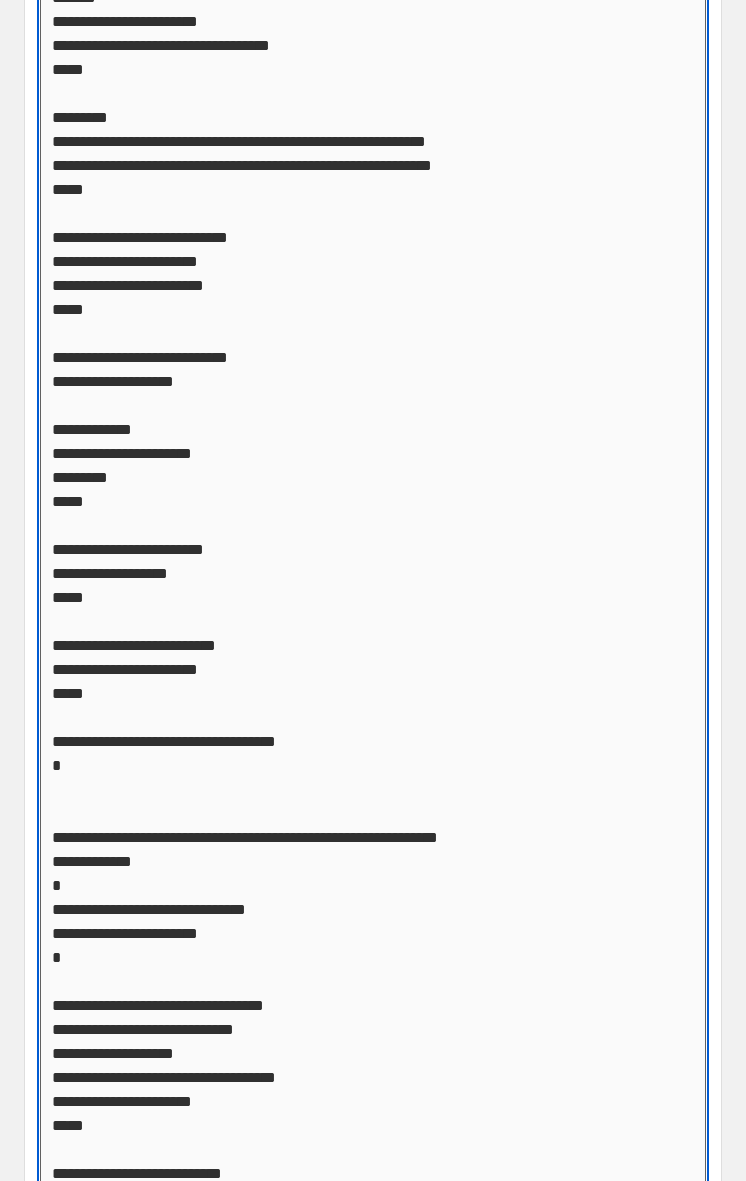 scroll, scrollTop: 2815, scrollLeft: 0, axis: vertical 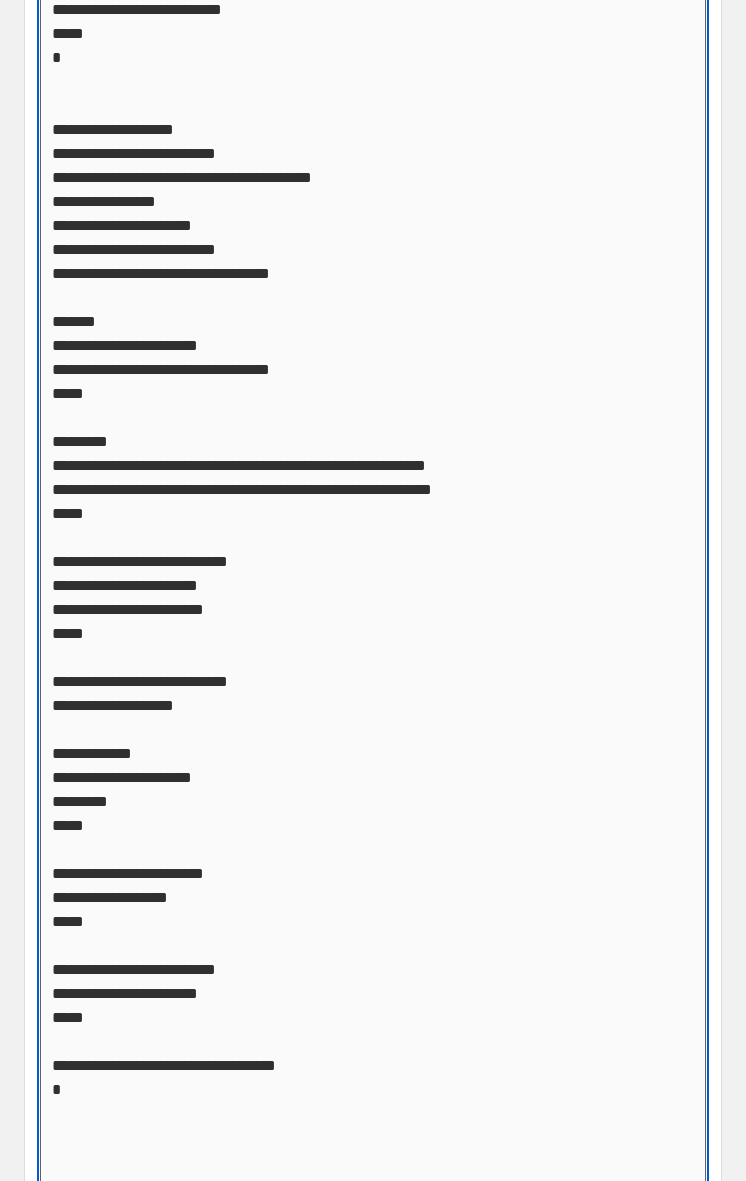 paste on "**********" 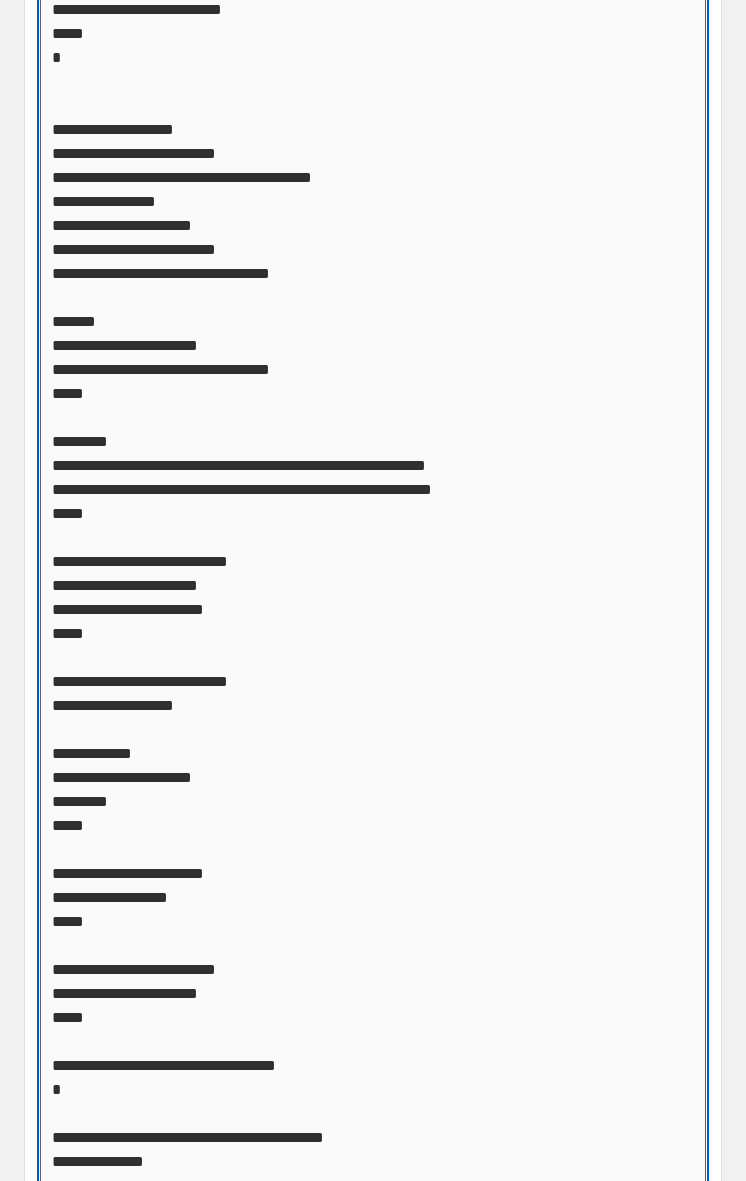 scroll, scrollTop: 2911, scrollLeft: 0, axis: vertical 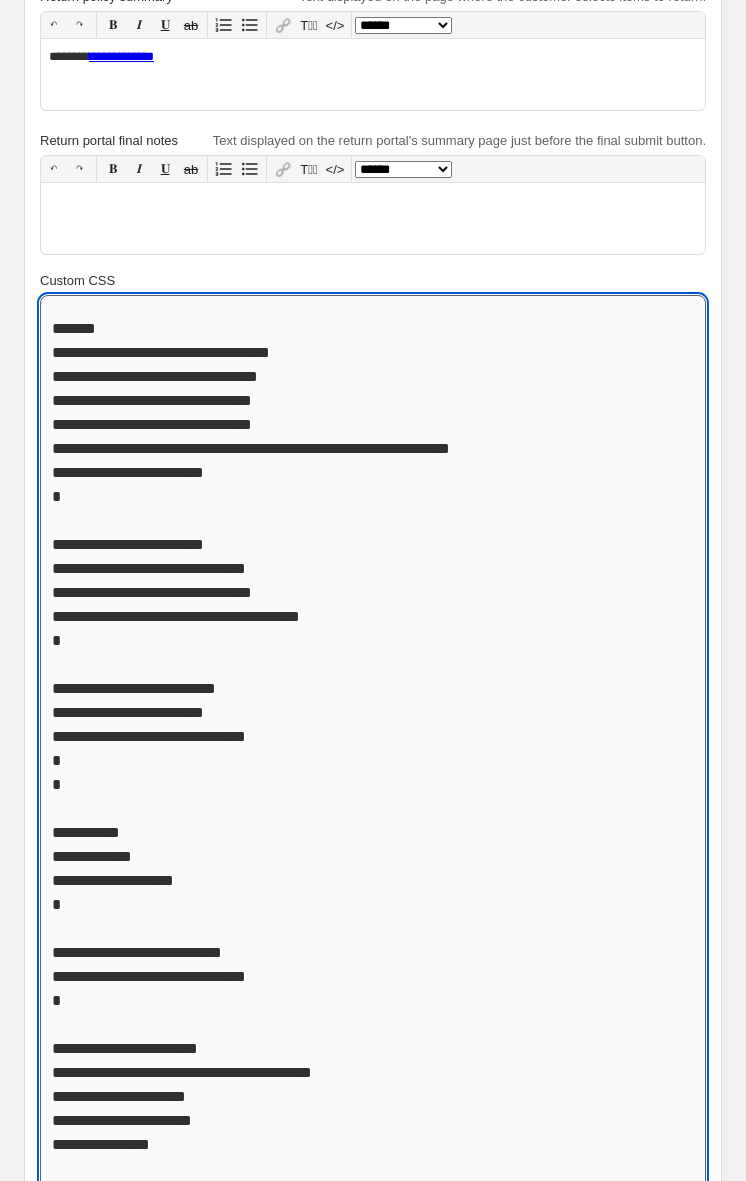 click on "Custom CSS" at bounding box center [373, 1970] 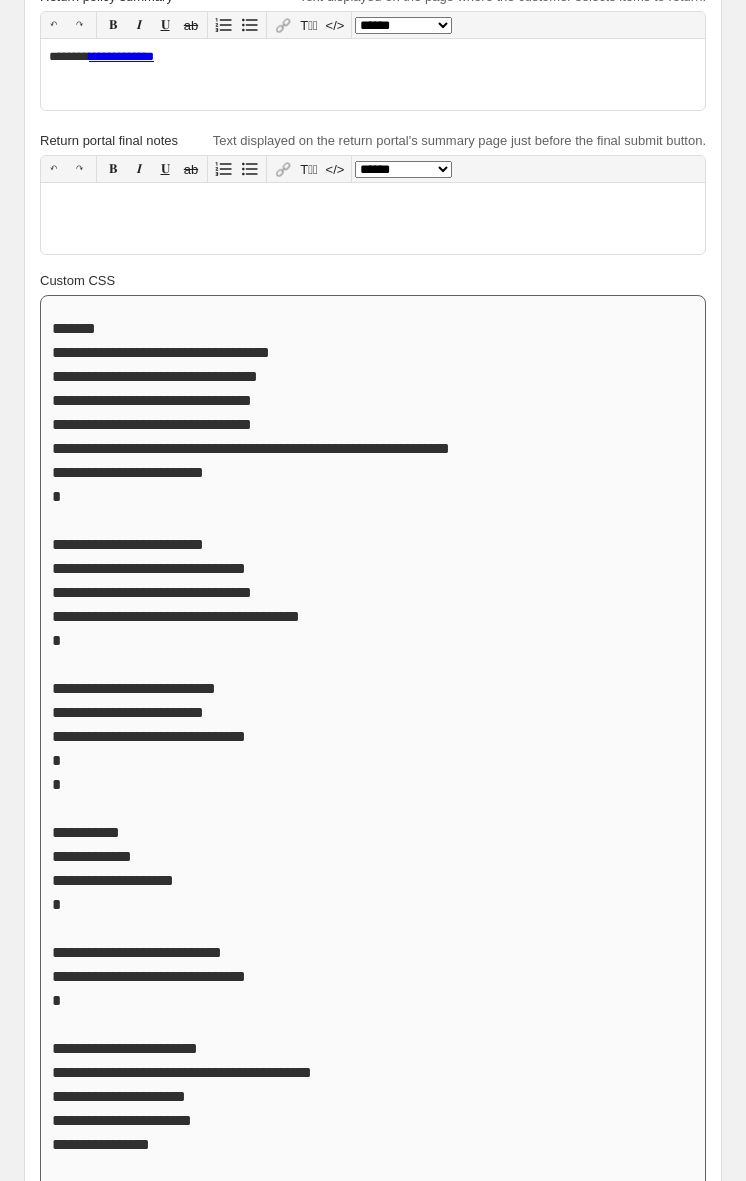 scroll, scrollTop: 0, scrollLeft: 0, axis: both 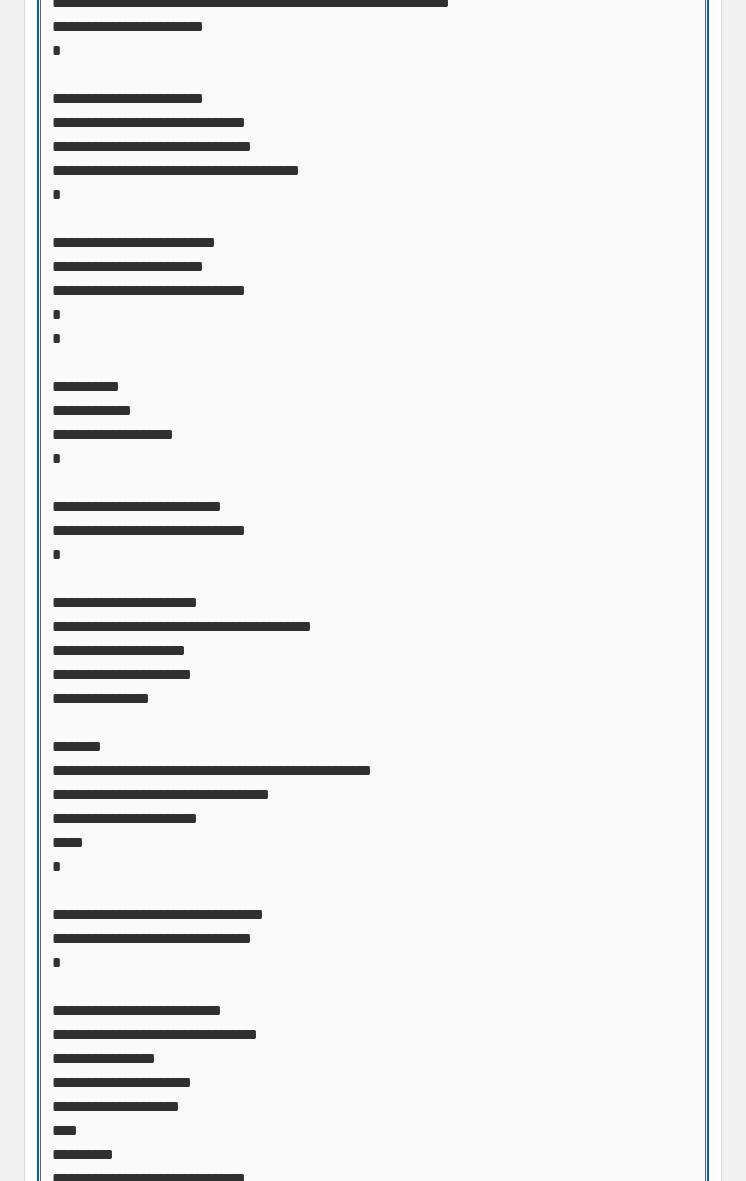 drag, startPoint x: 90, startPoint y: 363, endPoint x: 68, endPoint y: 366, distance: 22.203604 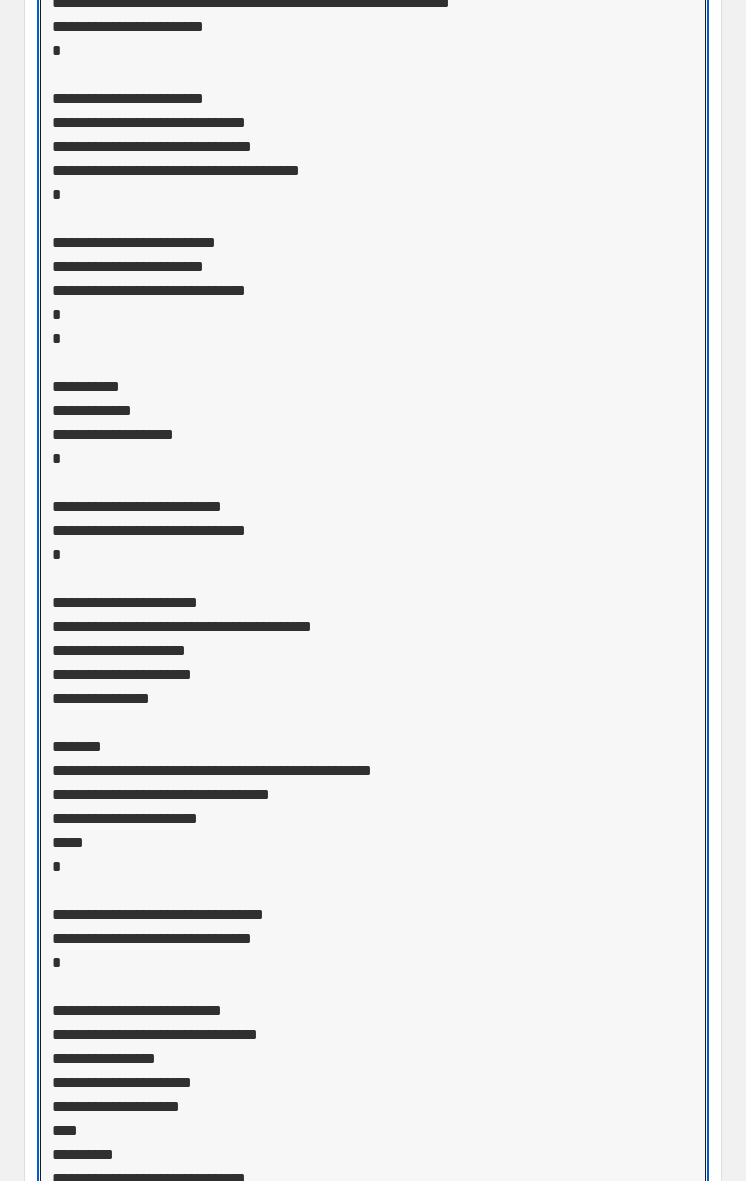 drag, startPoint x: 68, startPoint y: 375, endPoint x: -6, endPoint y: 139, distance: 247.32974 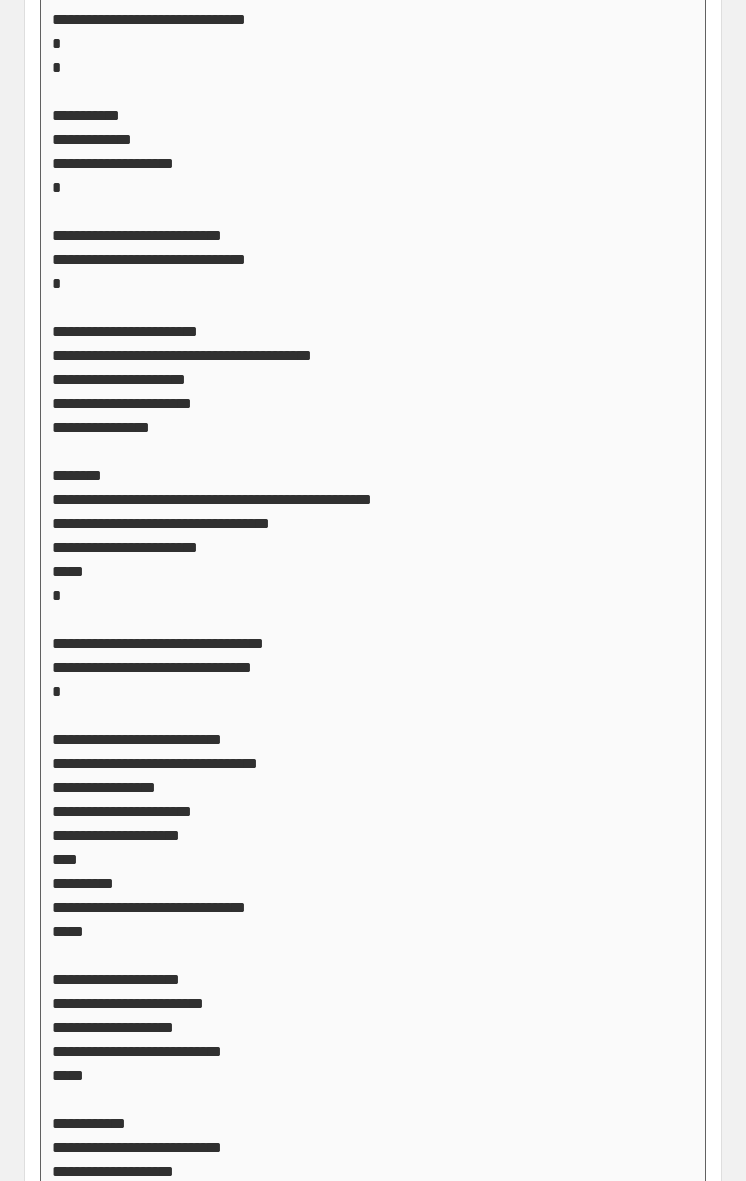 scroll, scrollTop: 406, scrollLeft: 0, axis: vertical 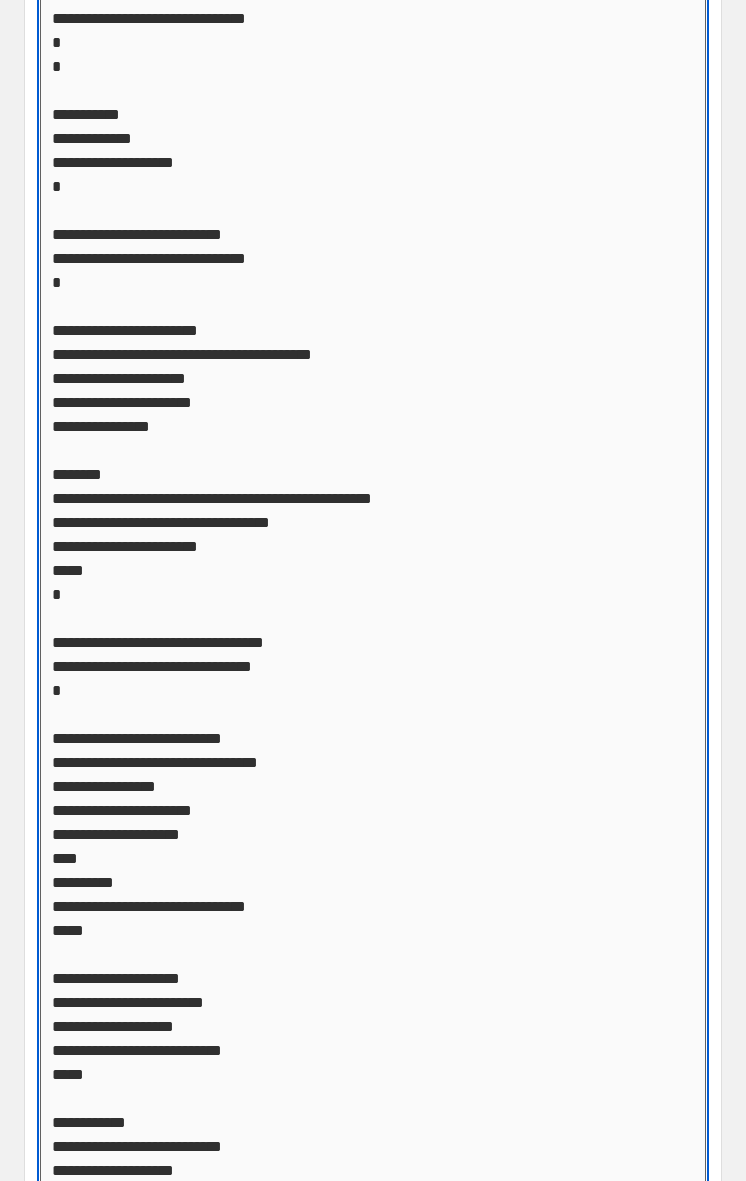 drag, startPoint x: 137, startPoint y: 413, endPoint x: 205, endPoint y: 413, distance: 68 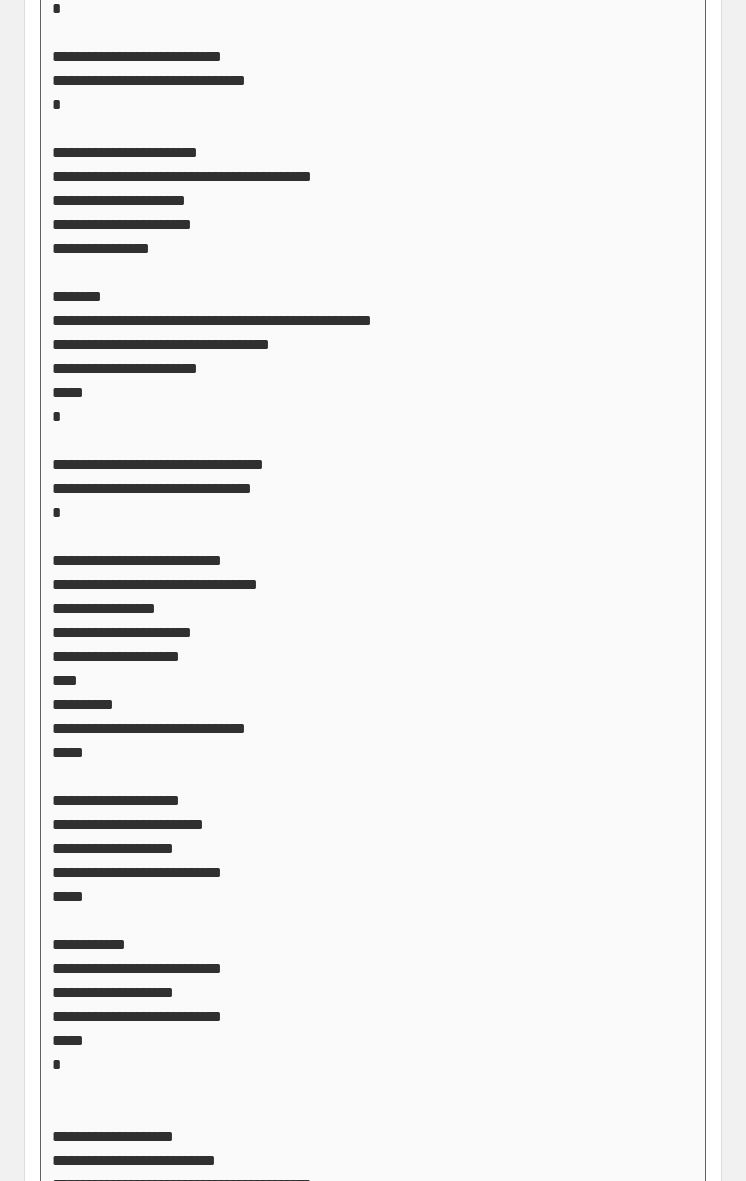 scroll, scrollTop: 595, scrollLeft: 0, axis: vertical 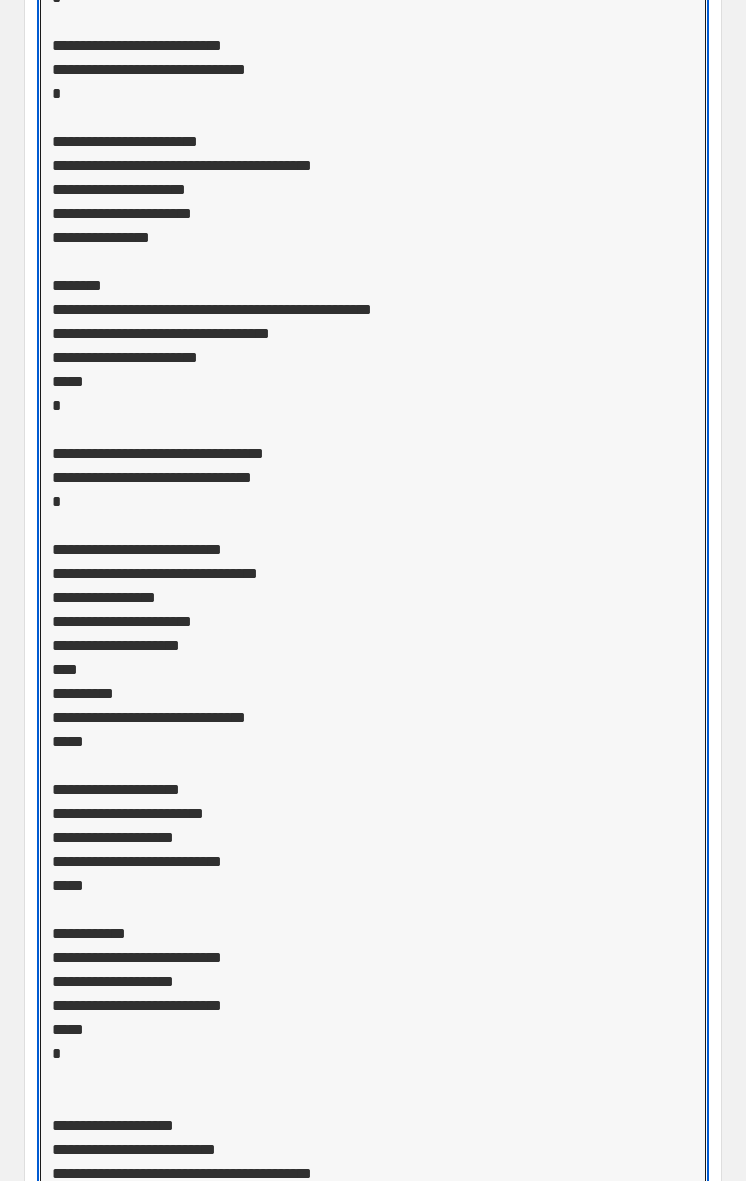drag, startPoint x: 65, startPoint y: 543, endPoint x: 29, endPoint y: 484, distance: 69.115845 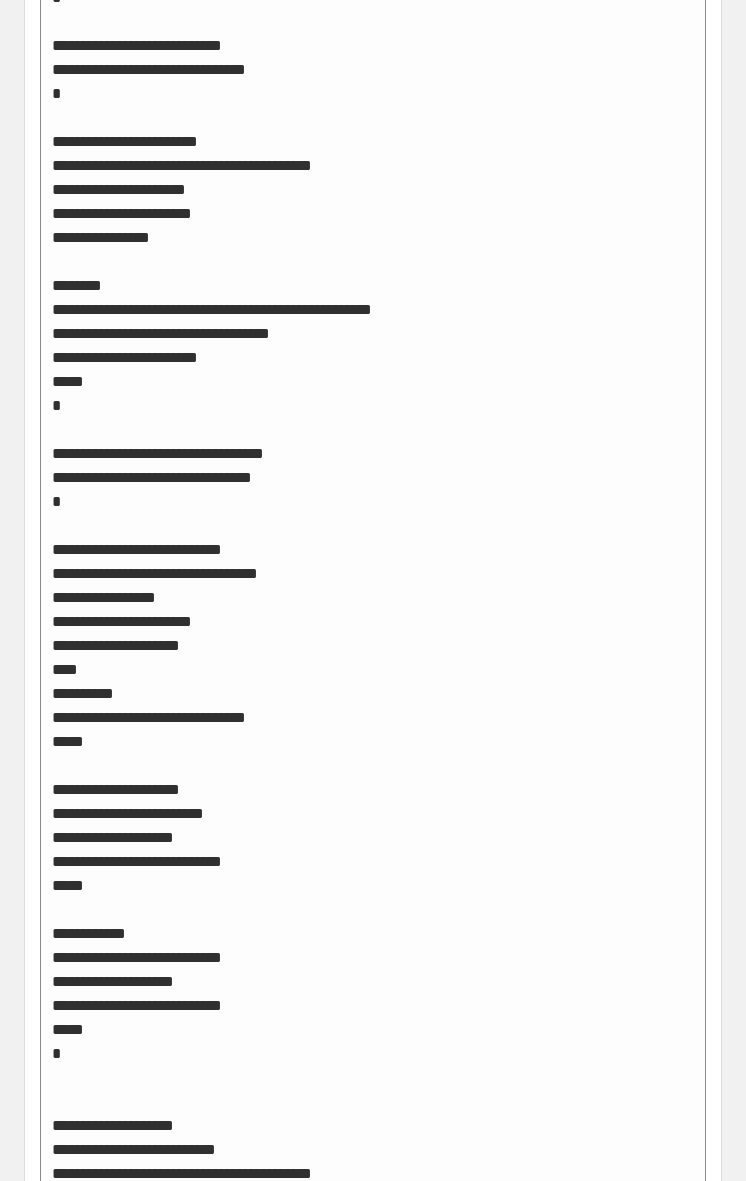 scroll, scrollTop: 670, scrollLeft: 0, axis: vertical 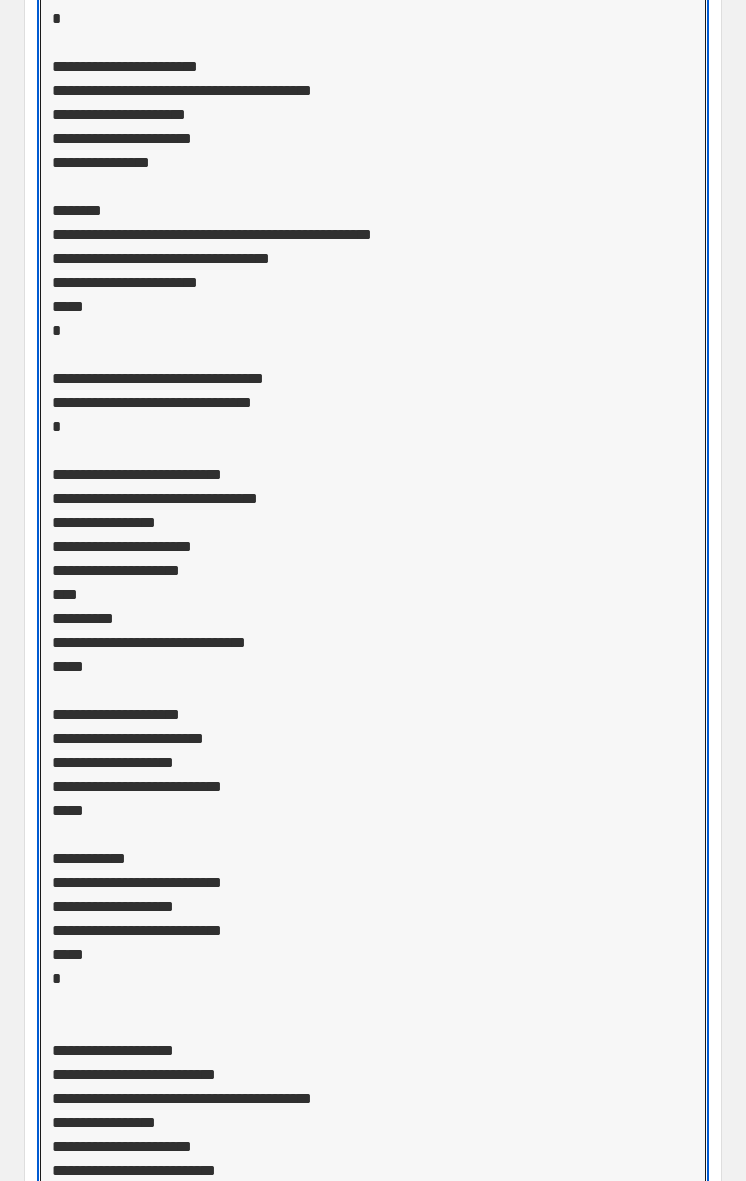 drag, startPoint x: 75, startPoint y: 1018, endPoint x: 9, endPoint y: 518, distance: 504.3372 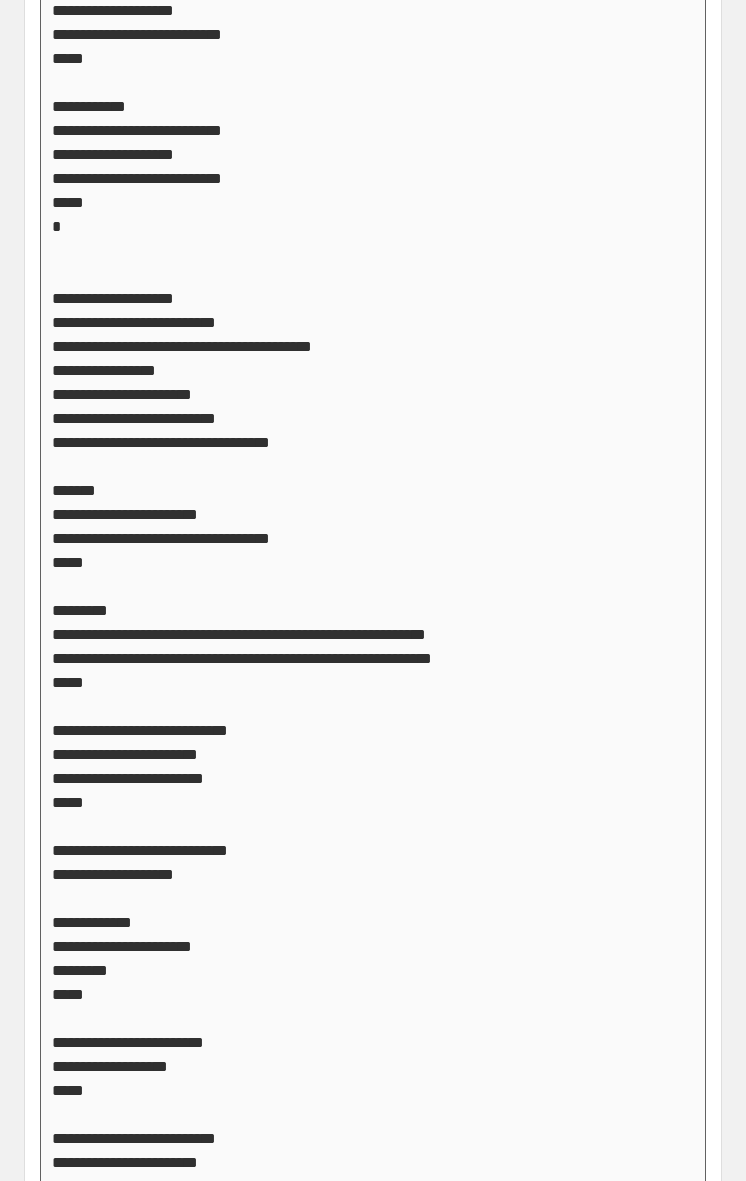 scroll, scrollTop: 2136, scrollLeft: 0, axis: vertical 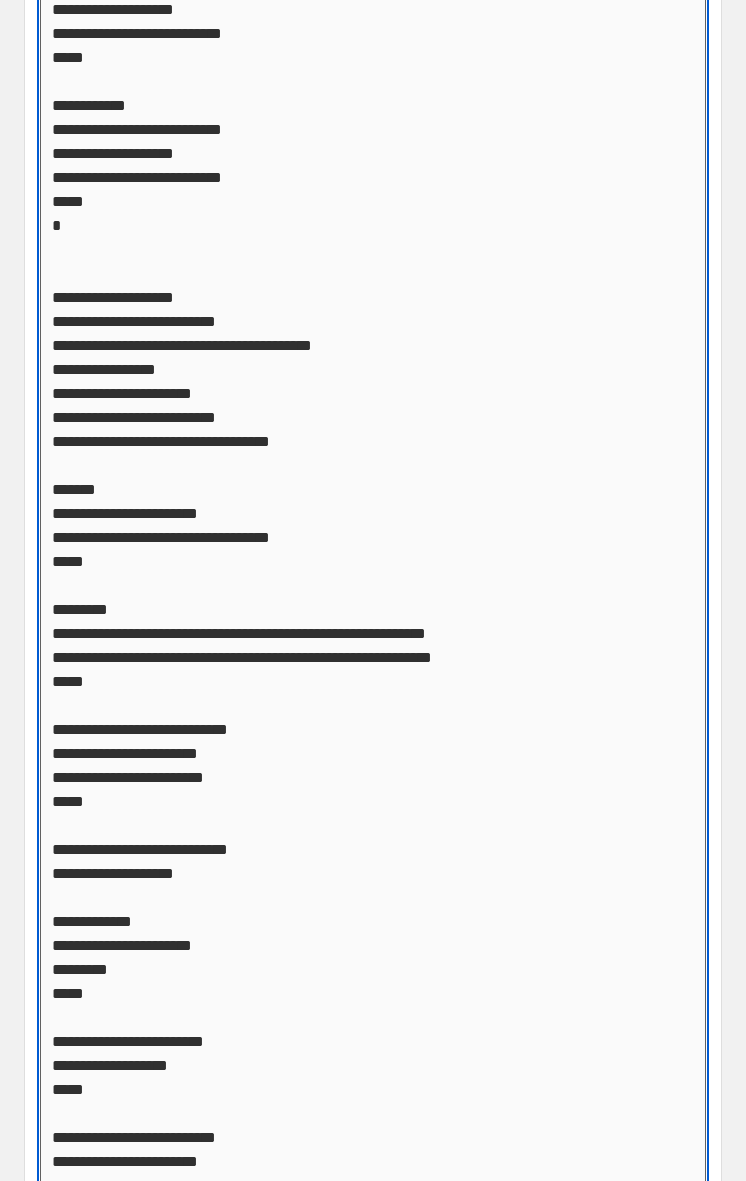 drag, startPoint x: 134, startPoint y: 383, endPoint x: 397, endPoint y: 472, distance: 277.65085 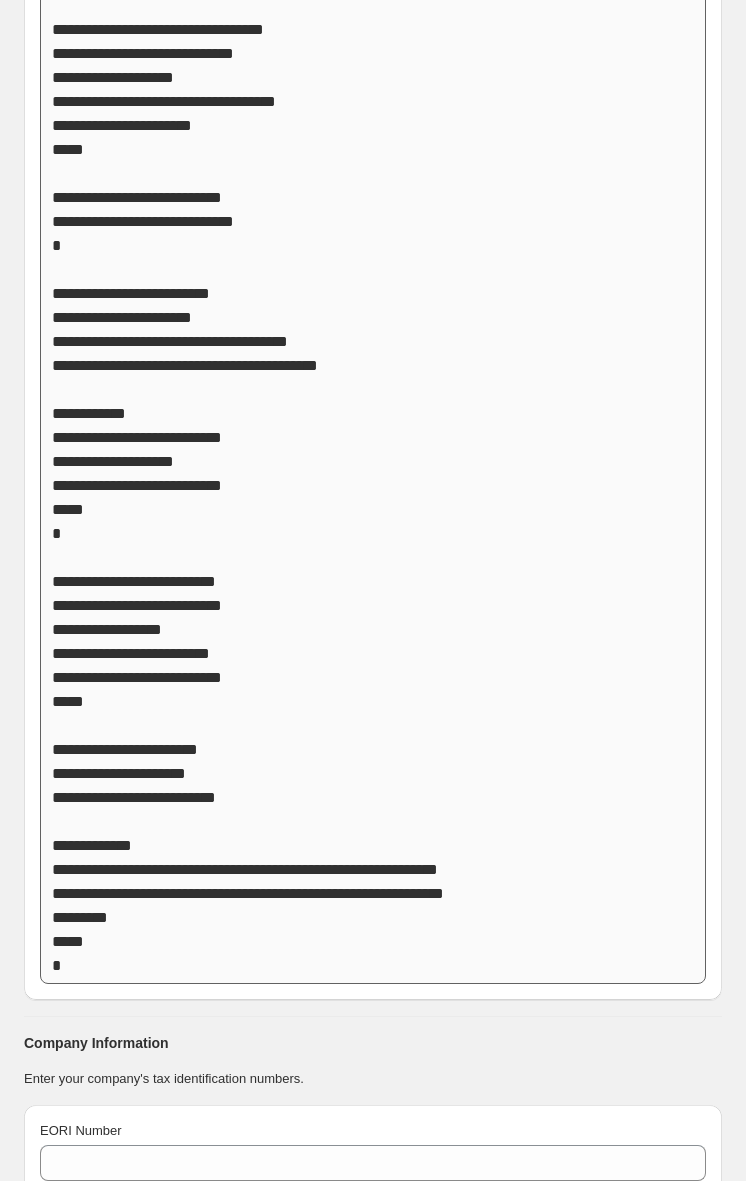 scroll, scrollTop: 3702, scrollLeft: 0, axis: vertical 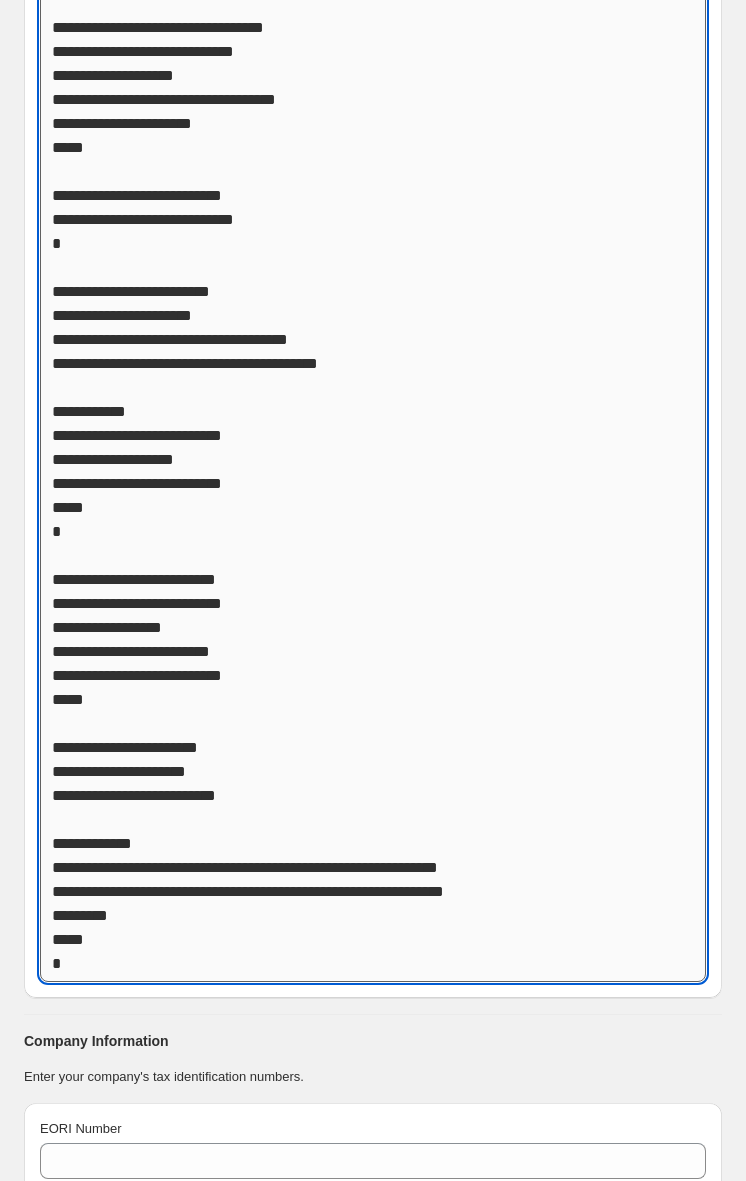 drag, startPoint x: 85, startPoint y: 687, endPoint x: 238, endPoint y: 716, distance: 155.72412 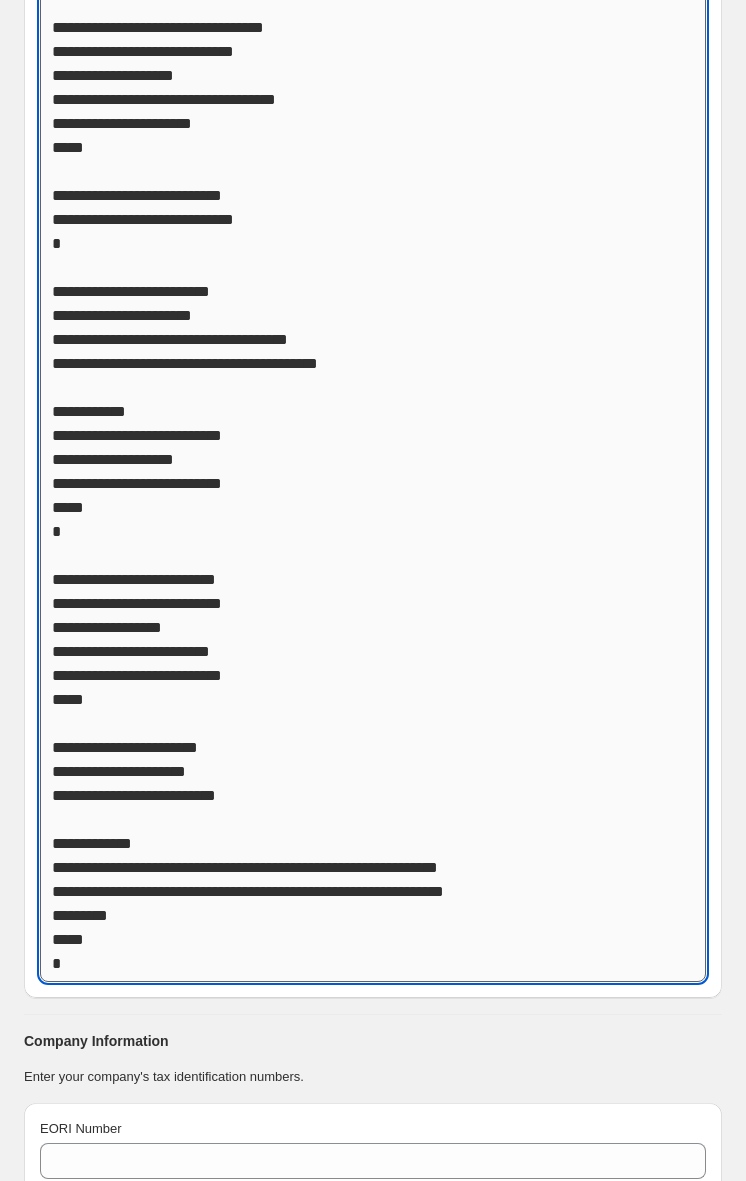 drag, startPoint x: 70, startPoint y: 786, endPoint x: 167, endPoint y: 1003, distance: 237.69308 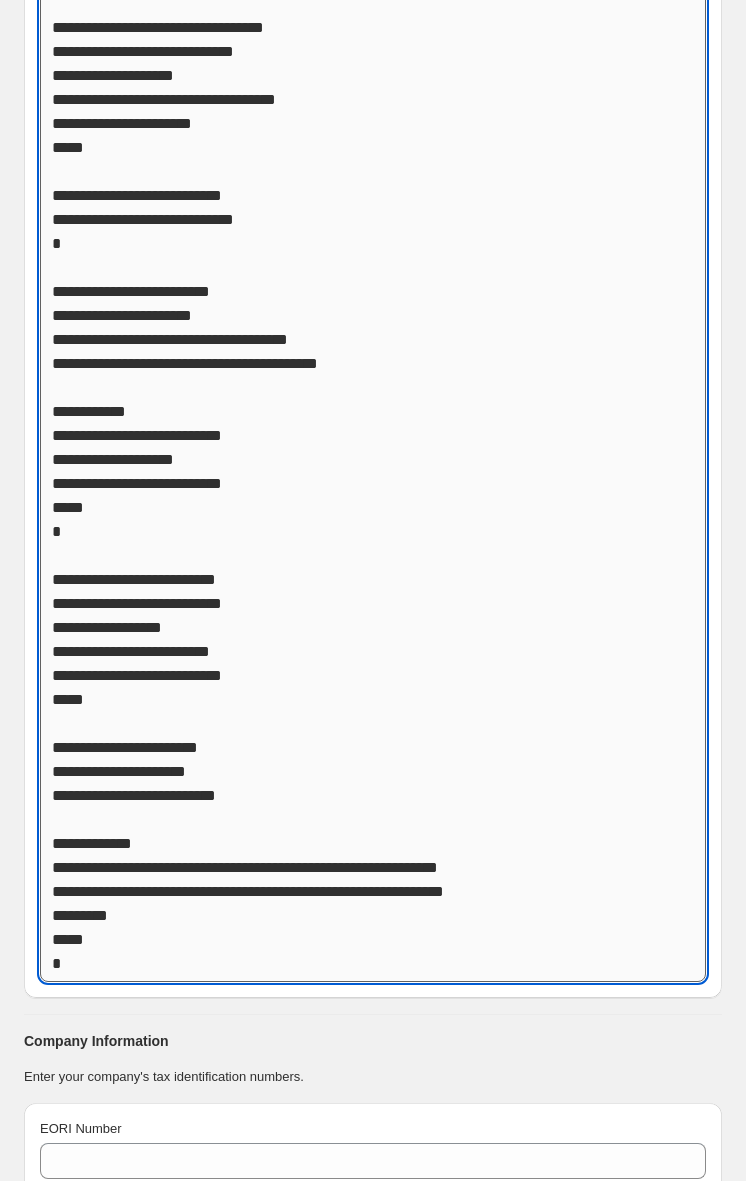 click on "Custom CSS" at bounding box center (373, -693) 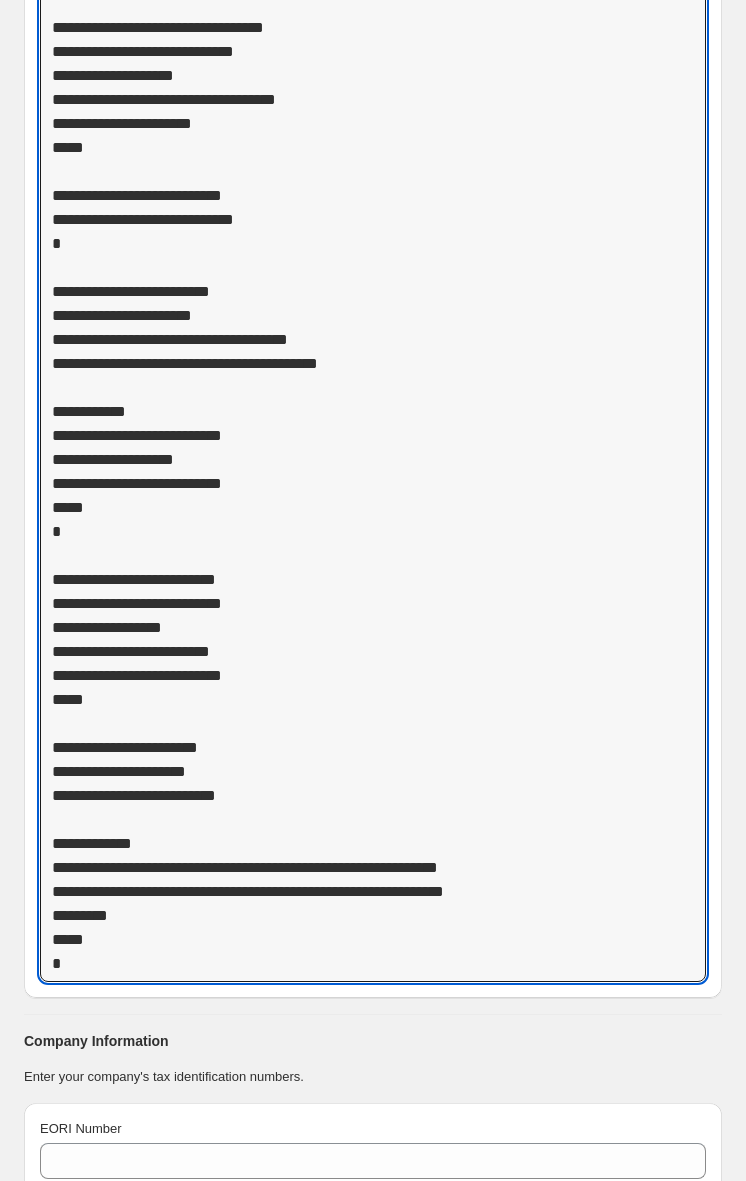 paste on "**********" 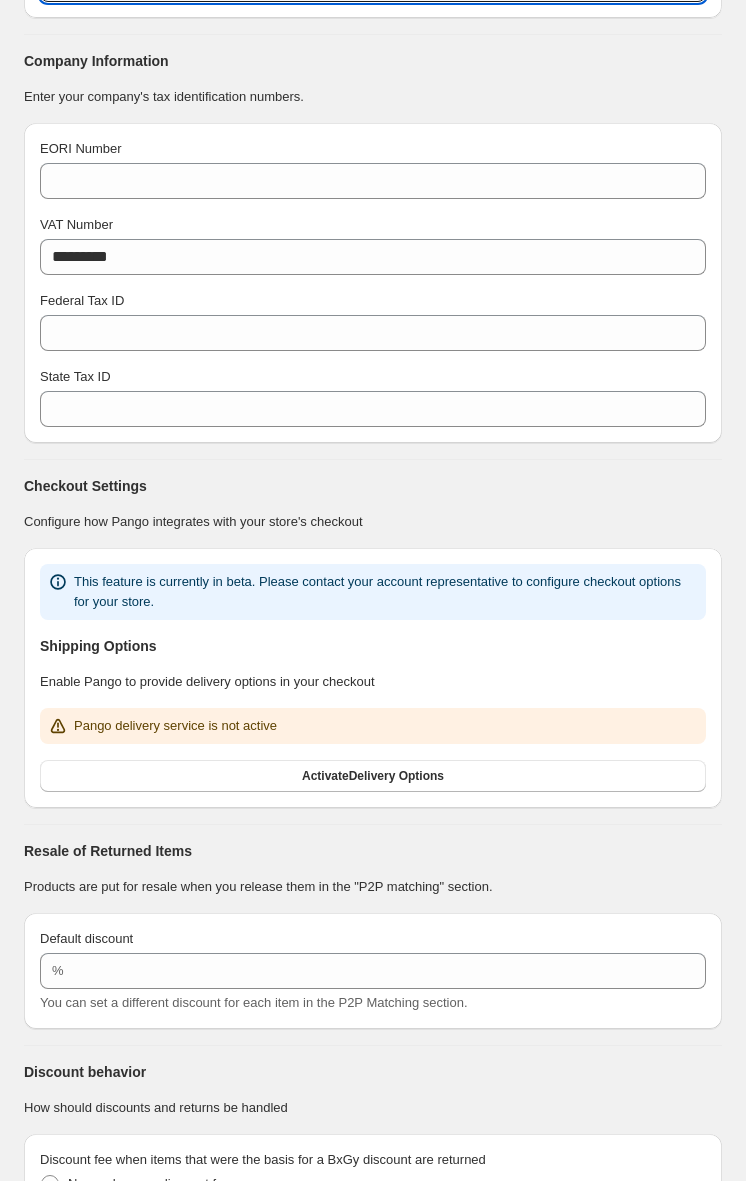 scroll, scrollTop: 0, scrollLeft: 0, axis: both 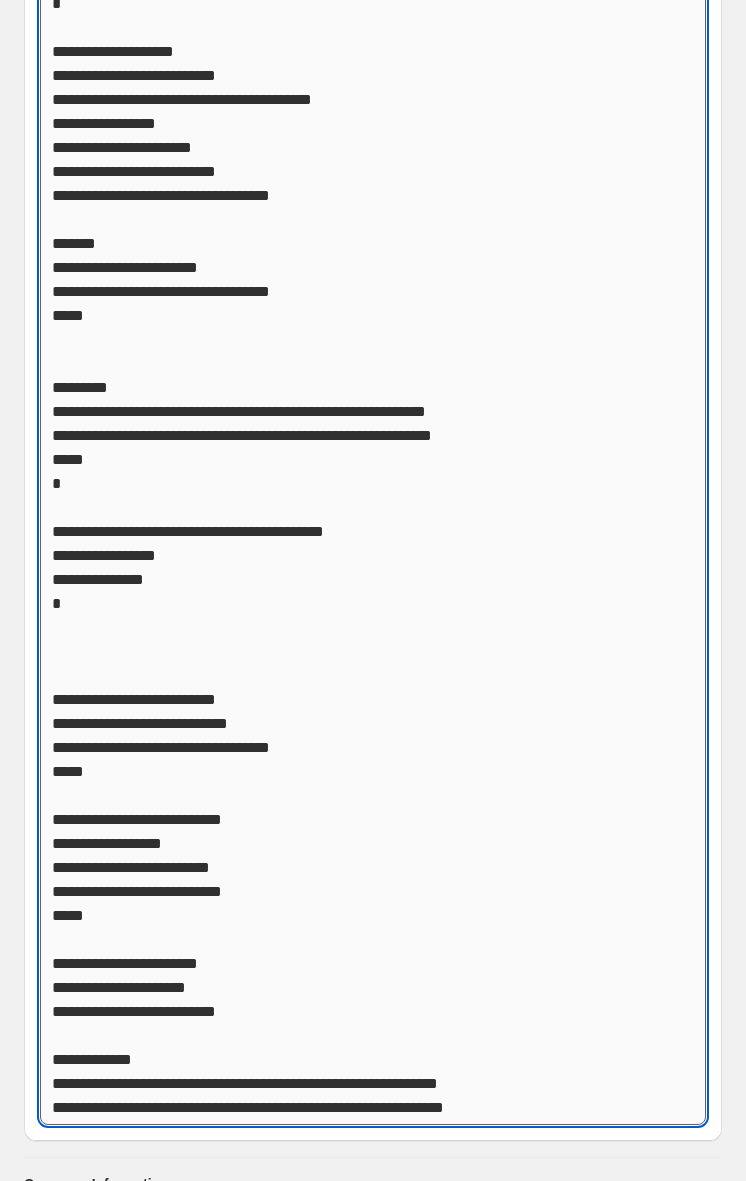 click on "Custom CSS" at bounding box center [373, -60] 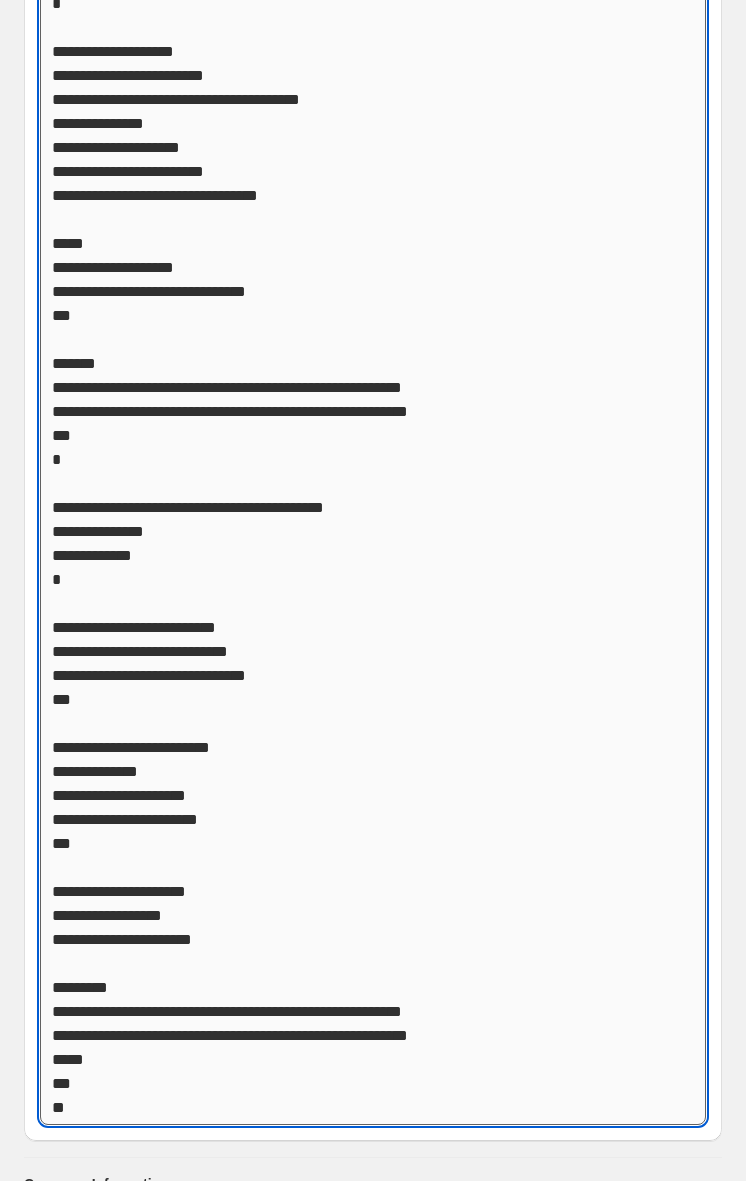 scroll, scrollTop: 393, scrollLeft: 0, axis: vertical 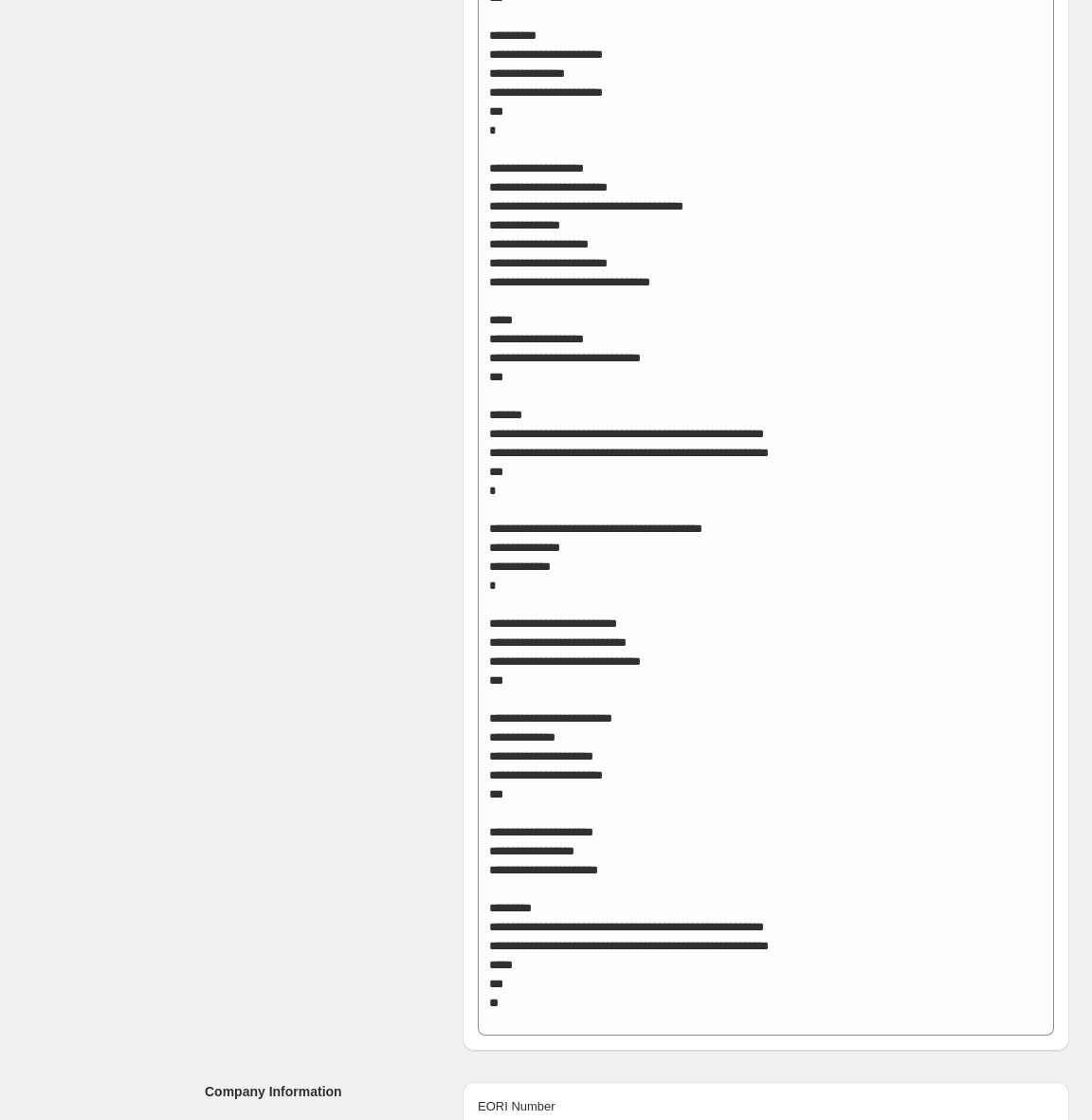 click on "Return & Exchange Portal" at bounding box center [326, -503] 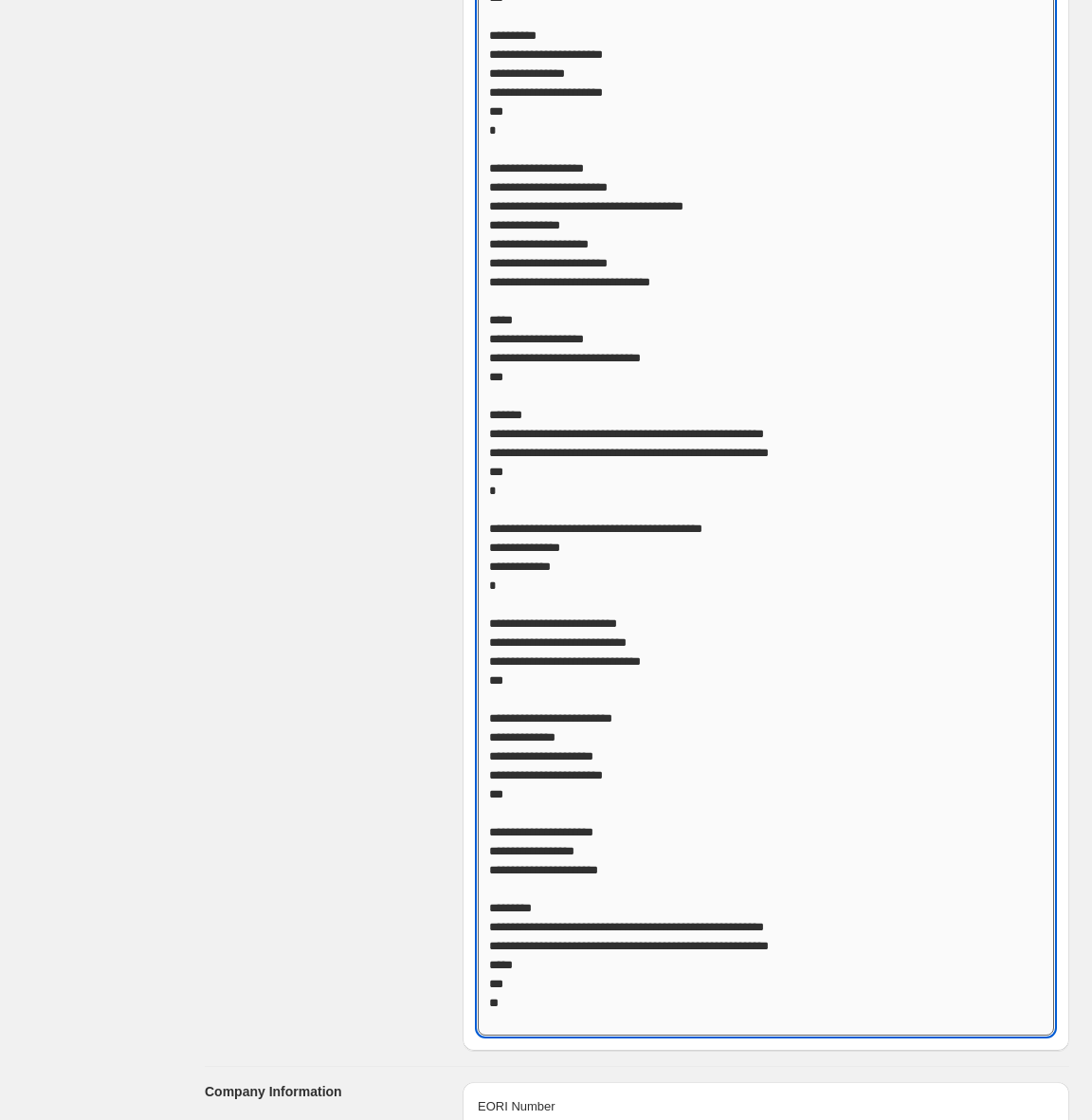 click on "Custom CSS" at bounding box center (766, -60) 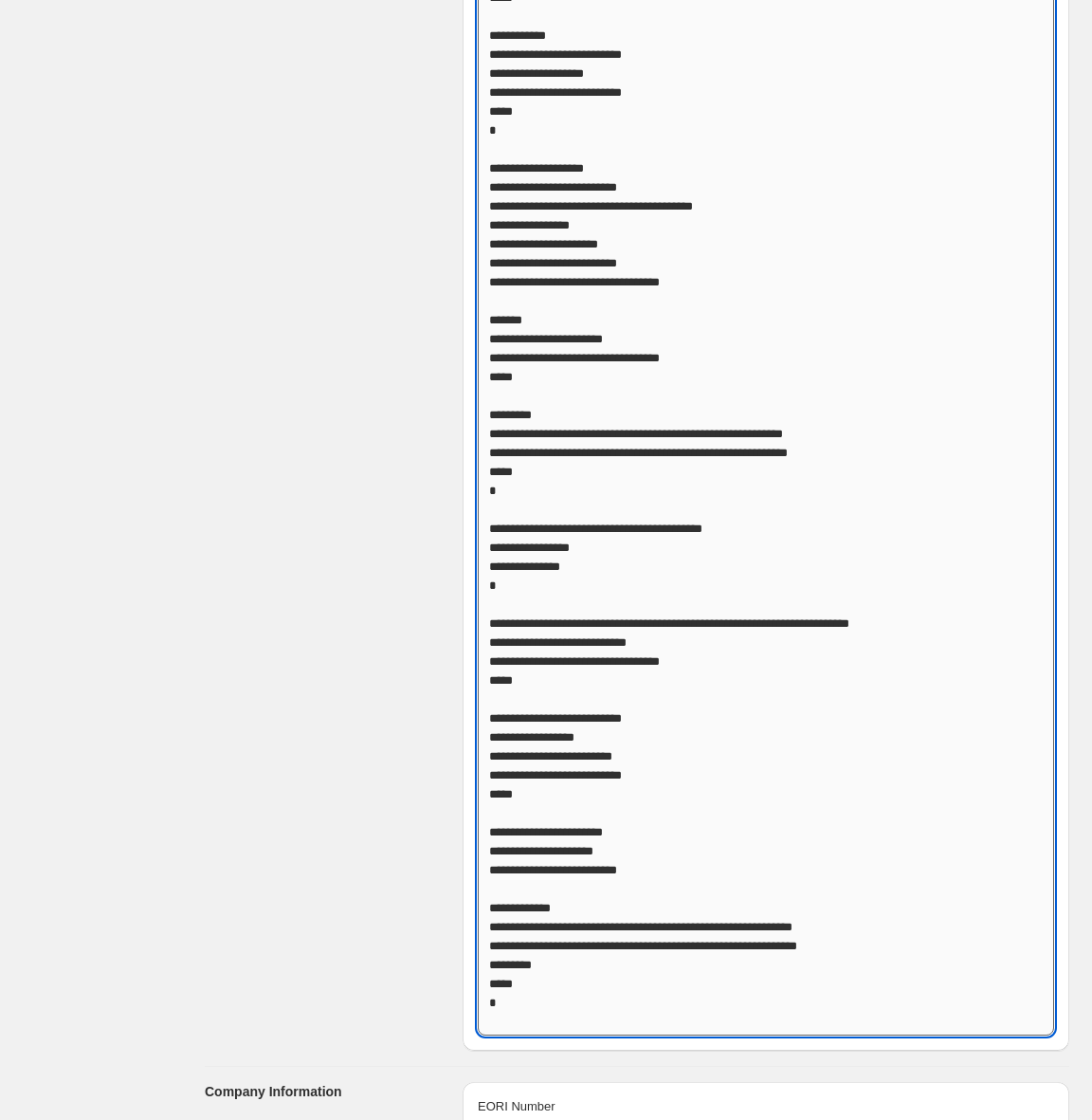 scroll, scrollTop: 2, scrollLeft: 0, axis: vertical 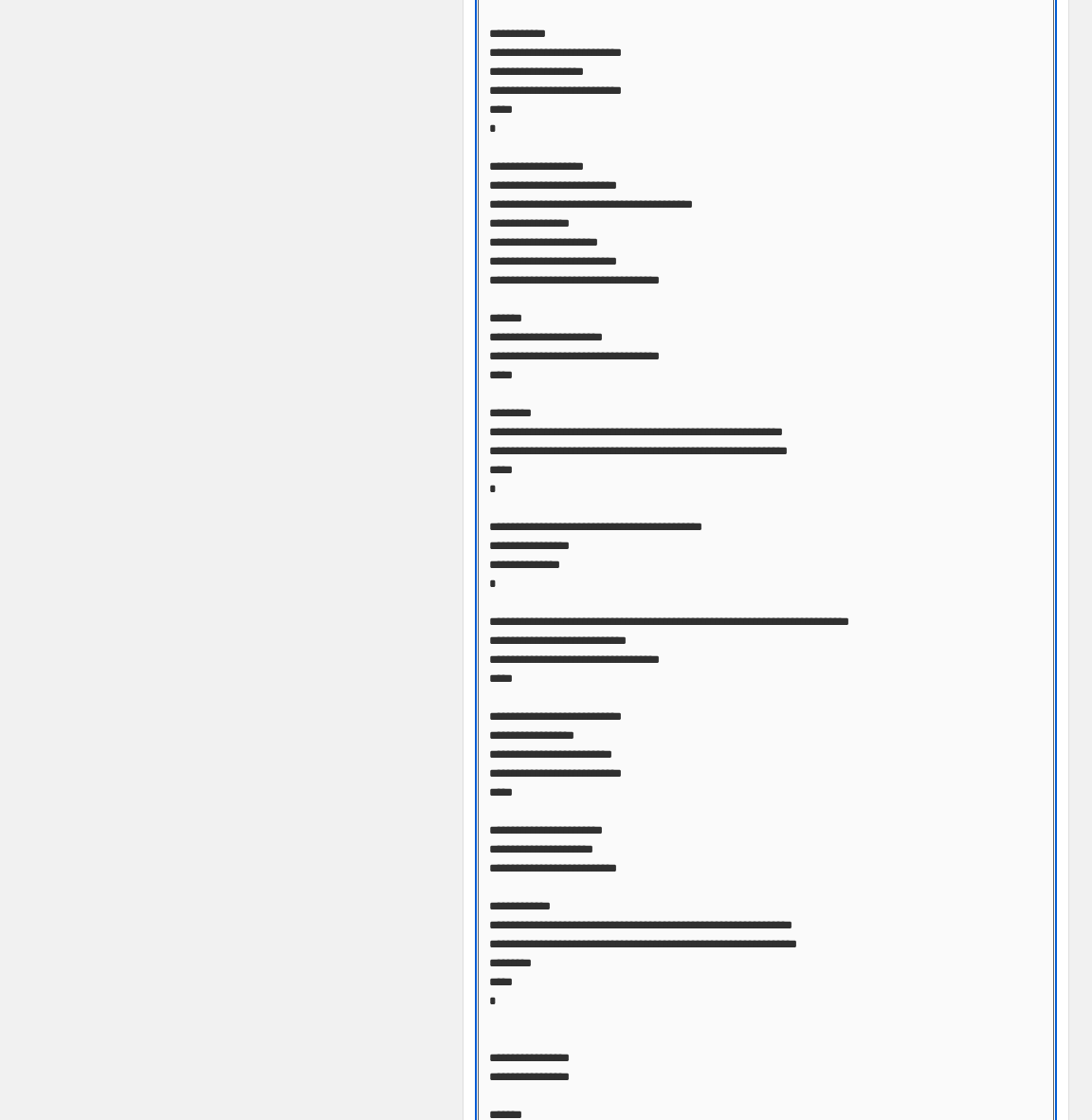click on "Custom CSS" at bounding box center (766, 54) 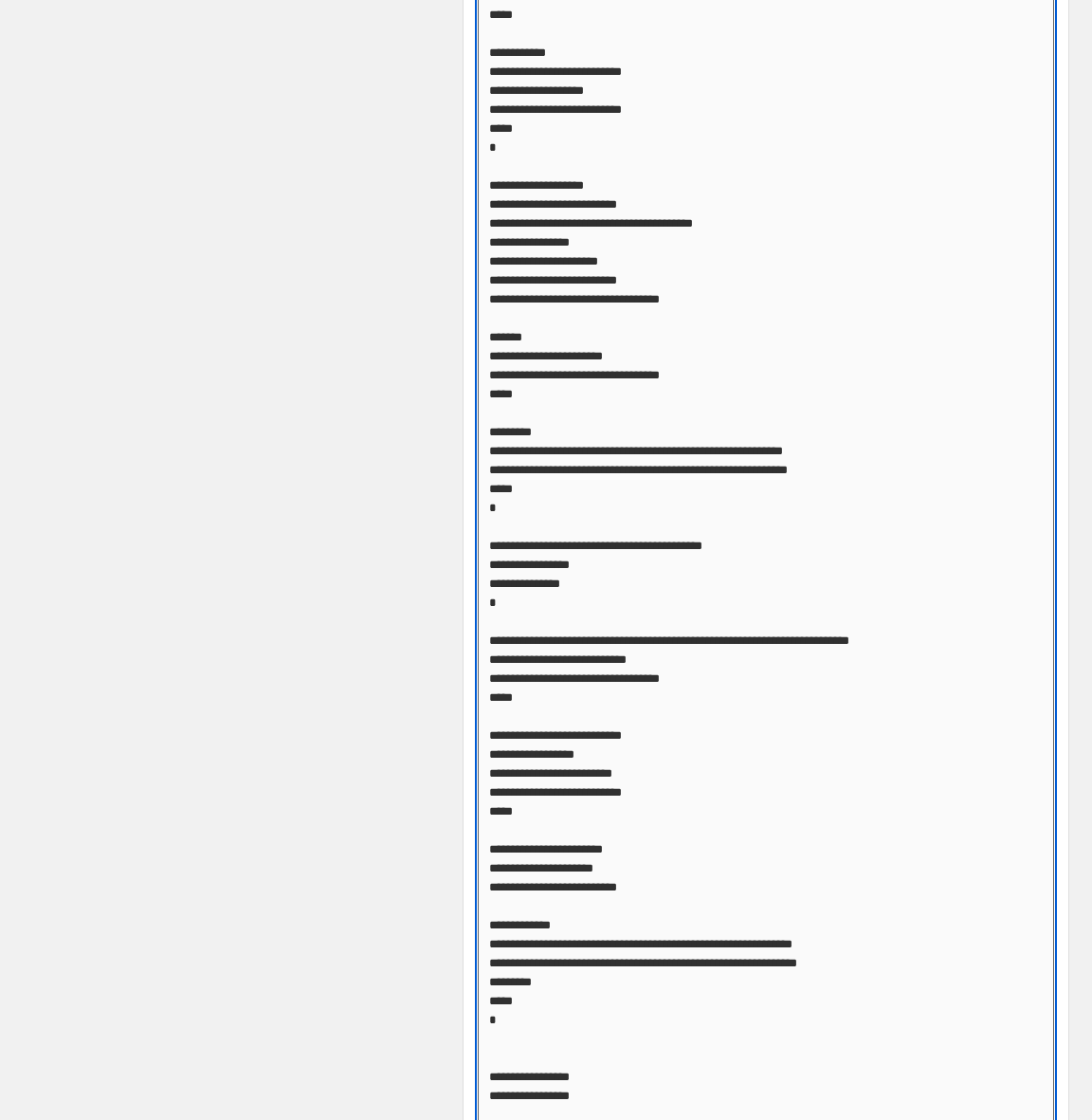 scroll, scrollTop: 2, scrollLeft: 0, axis: vertical 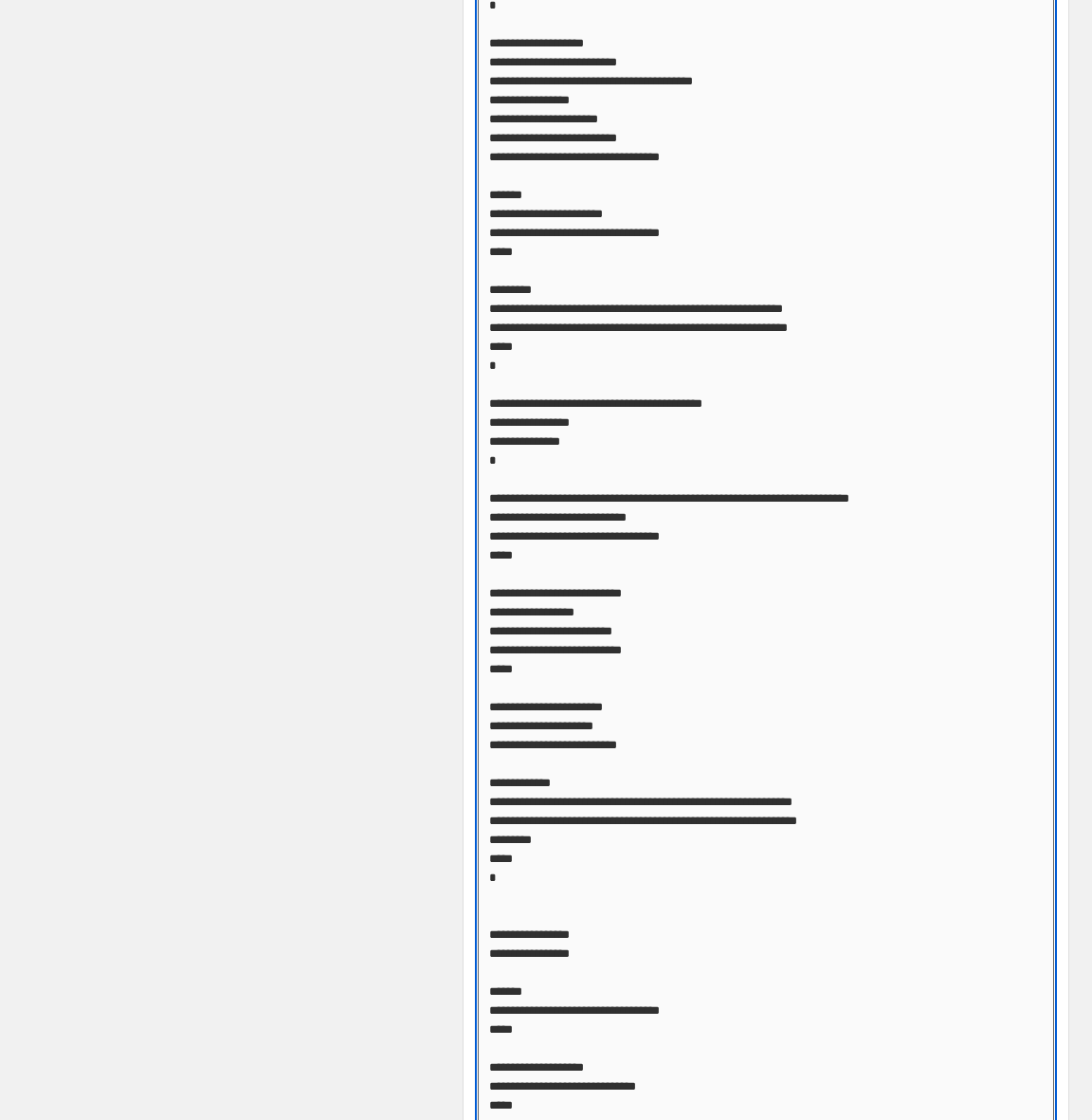click on "Custom CSS" at bounding box center [766, 45] 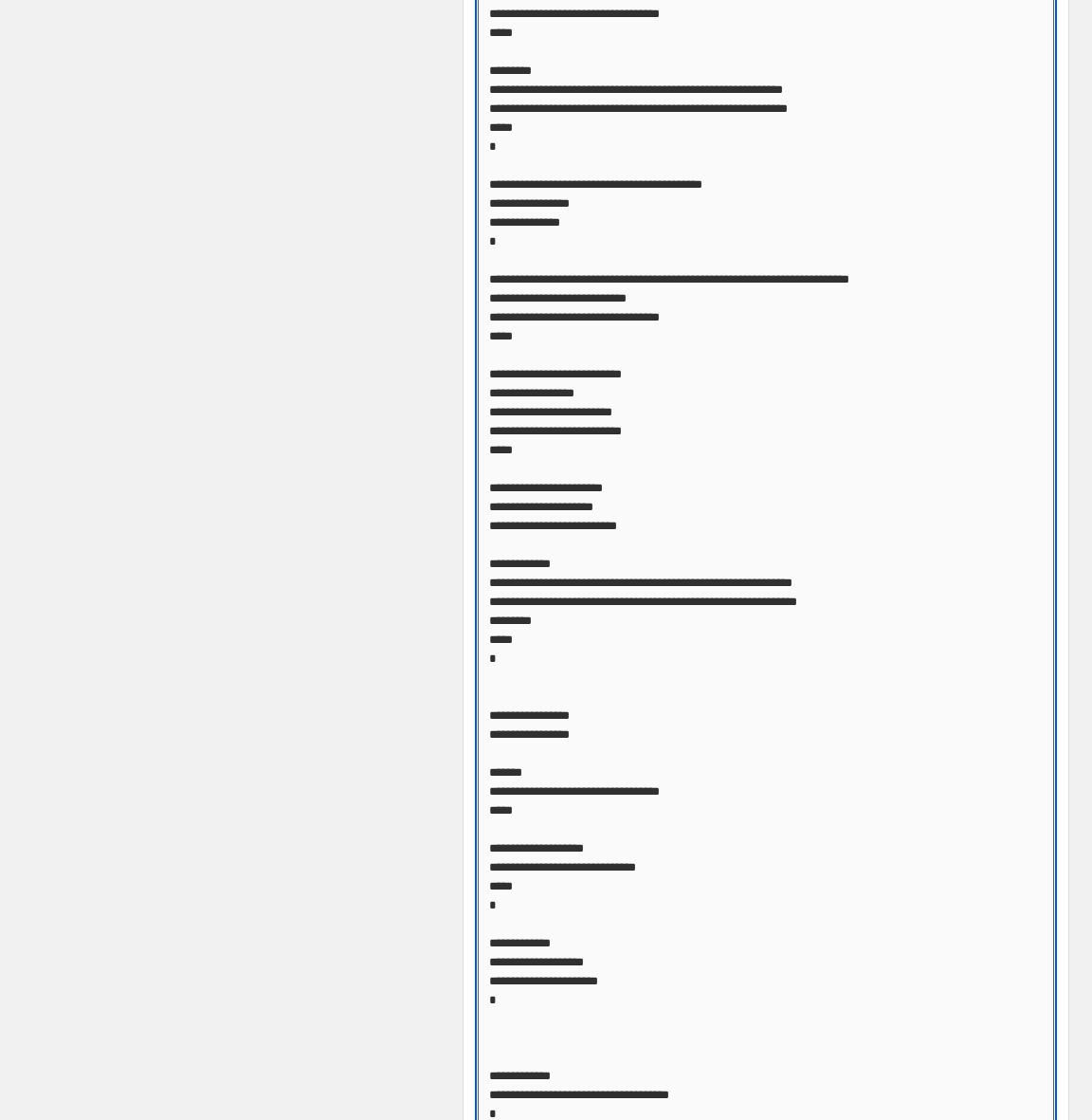 click on "Custom CSS" at bounding box center [766, -195] 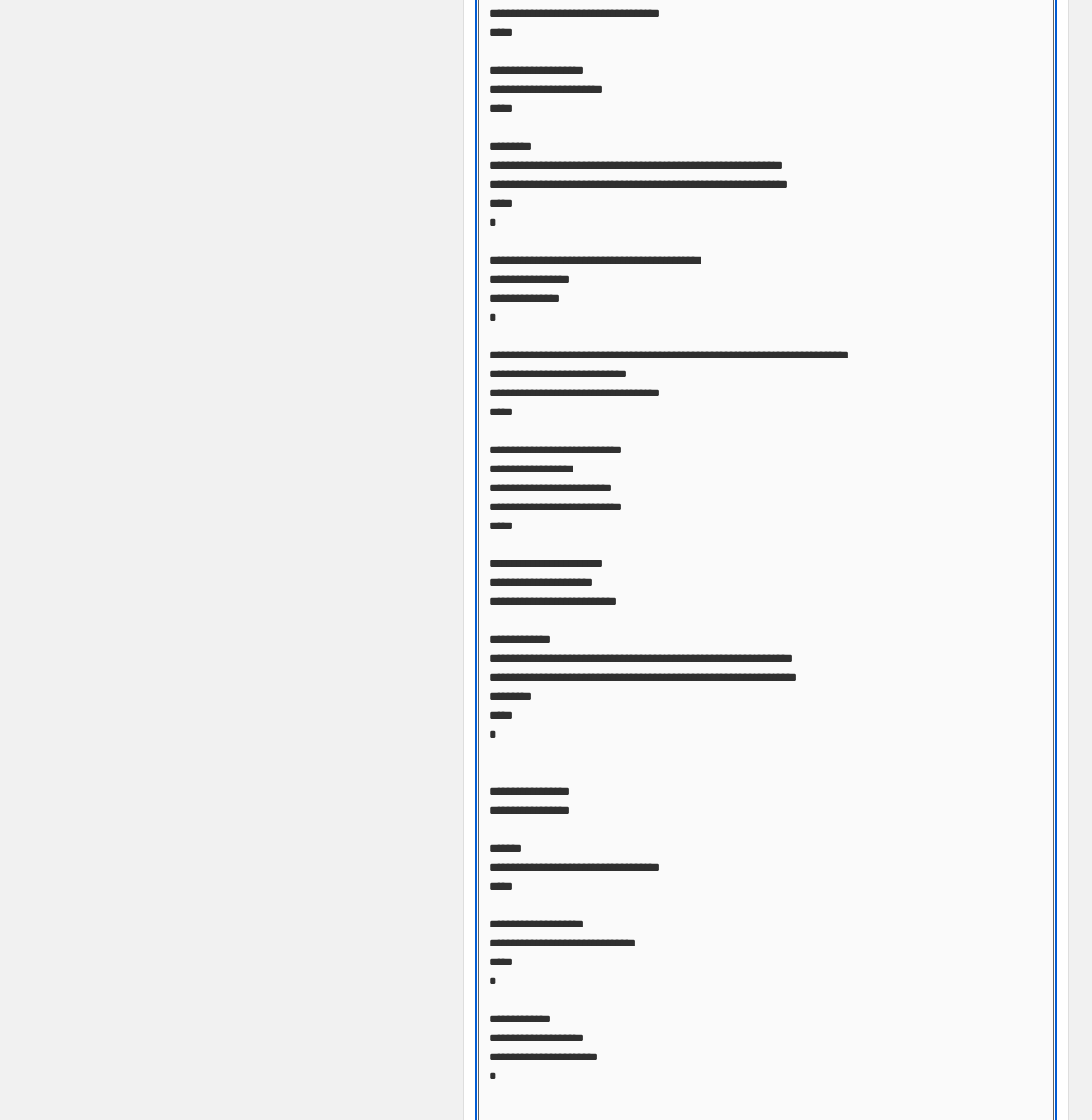scroll, scrollTop: 2, scrollLeft: 0, axis: vertical 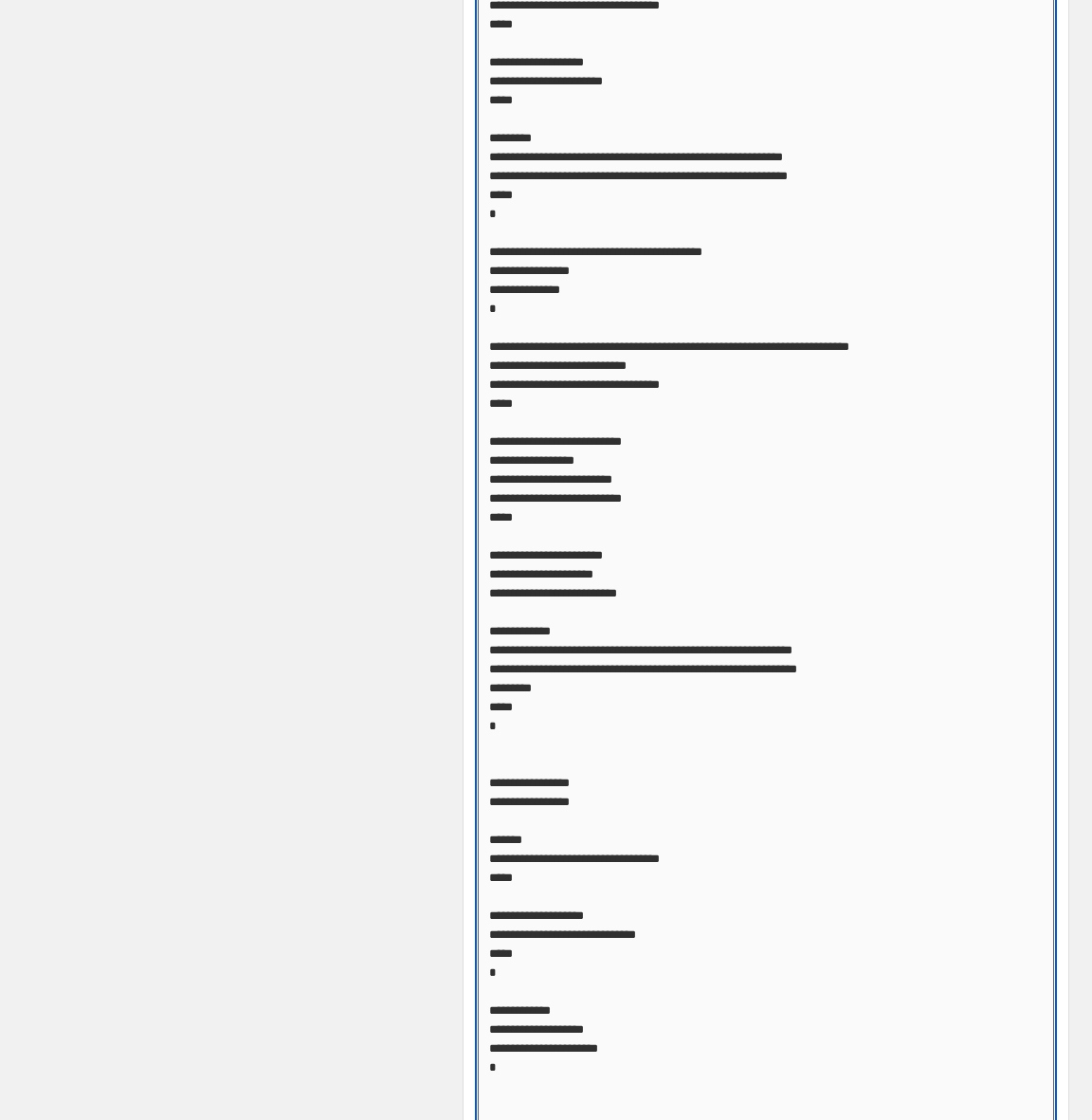 click on "Custom CSS" at bounding box center (766, -164) 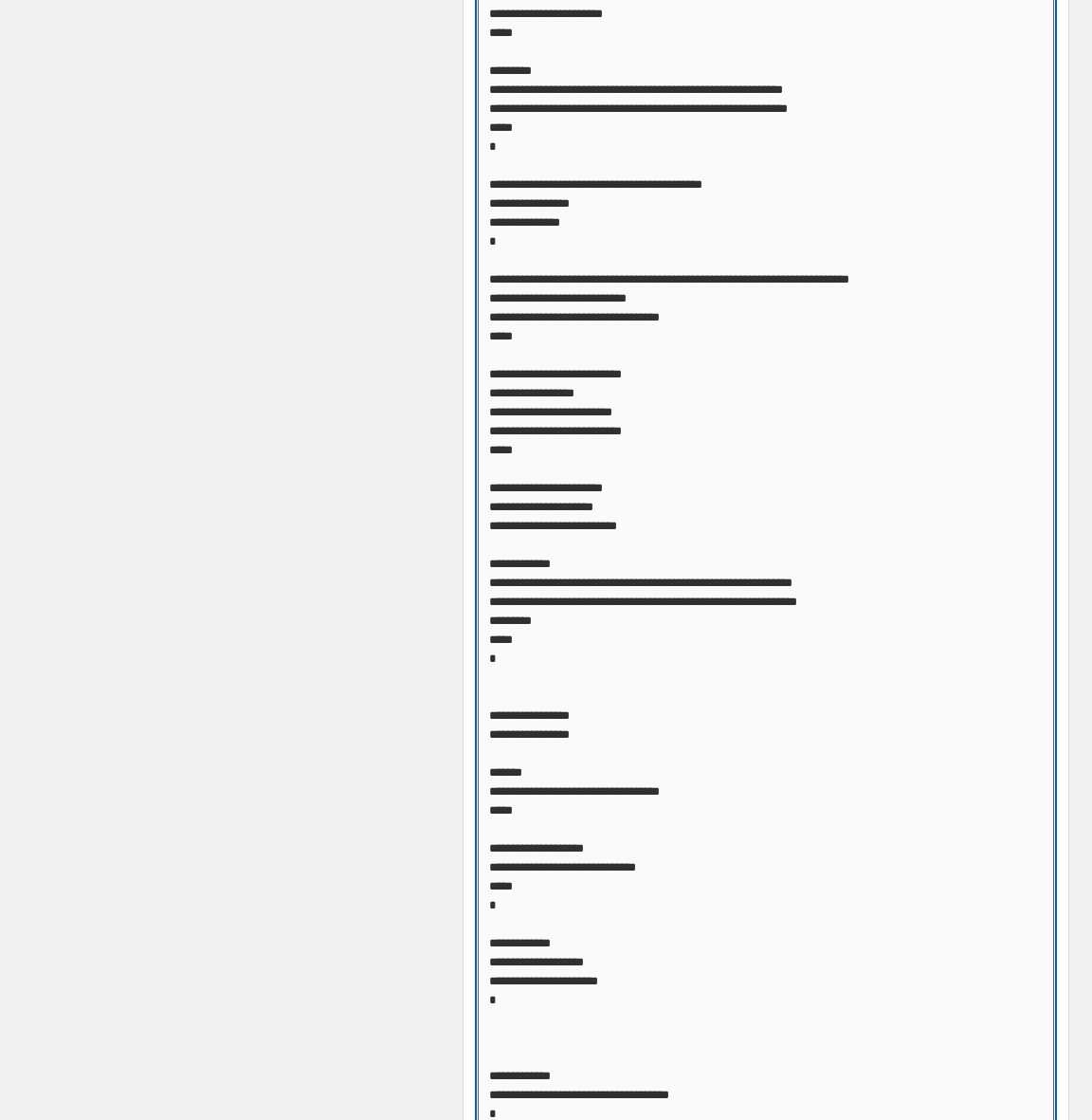 click on "Custom CSS" at bounding box center (766, -231) 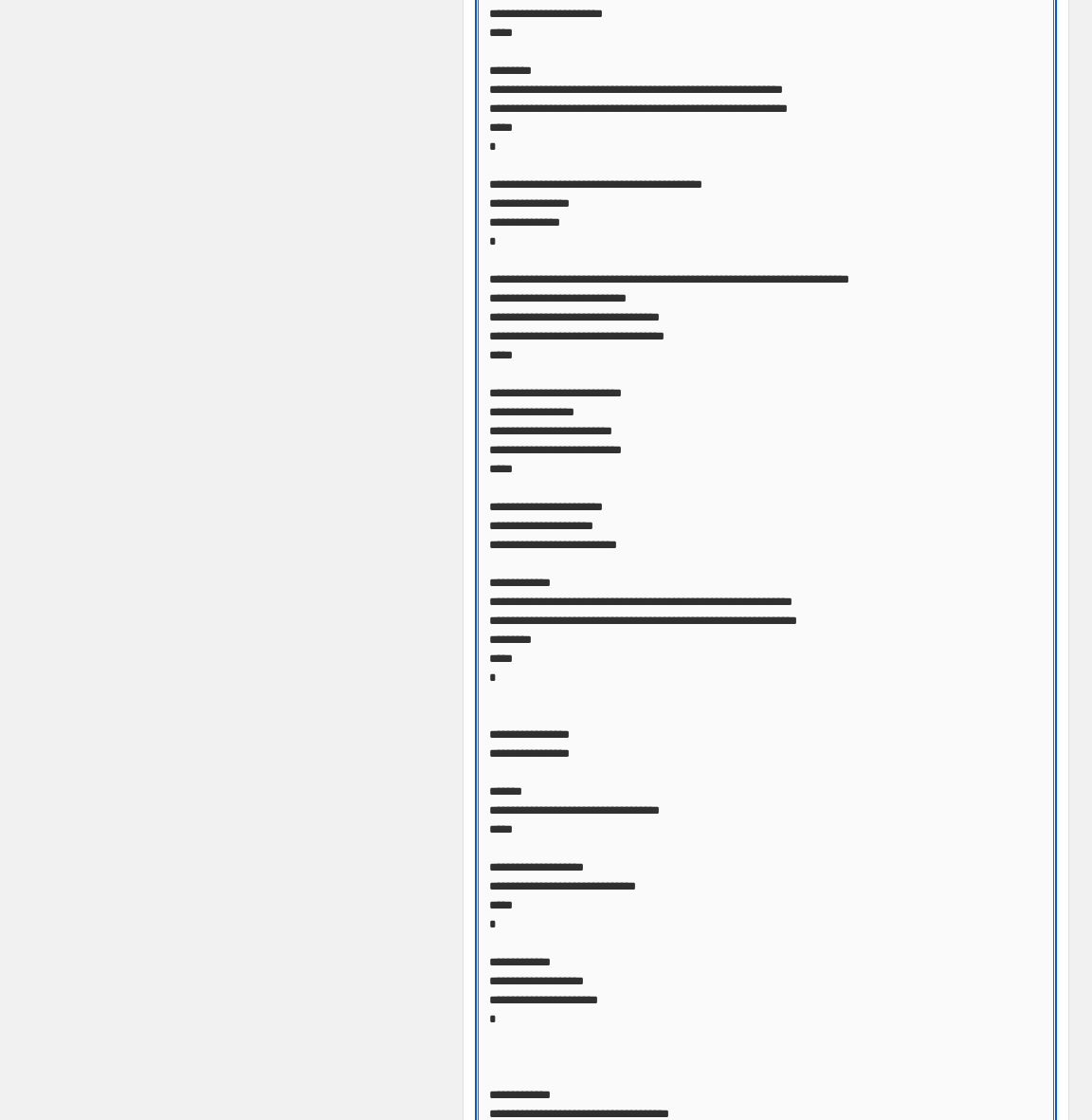 scroll, scrollTop: 2, scrollLeft: 0, axis: vertical 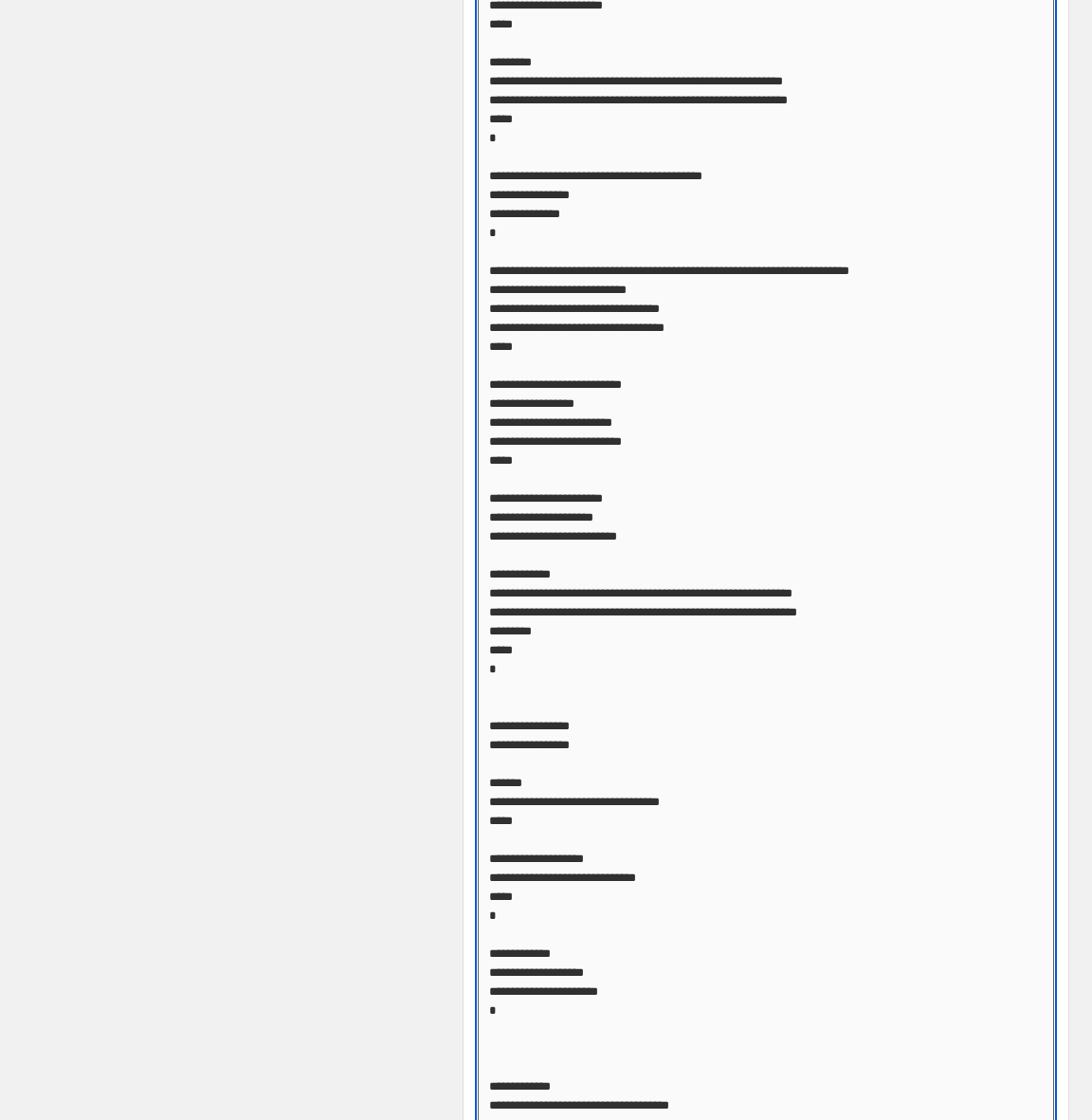 click on "Custom CSS" at bounding box center (766, -230) 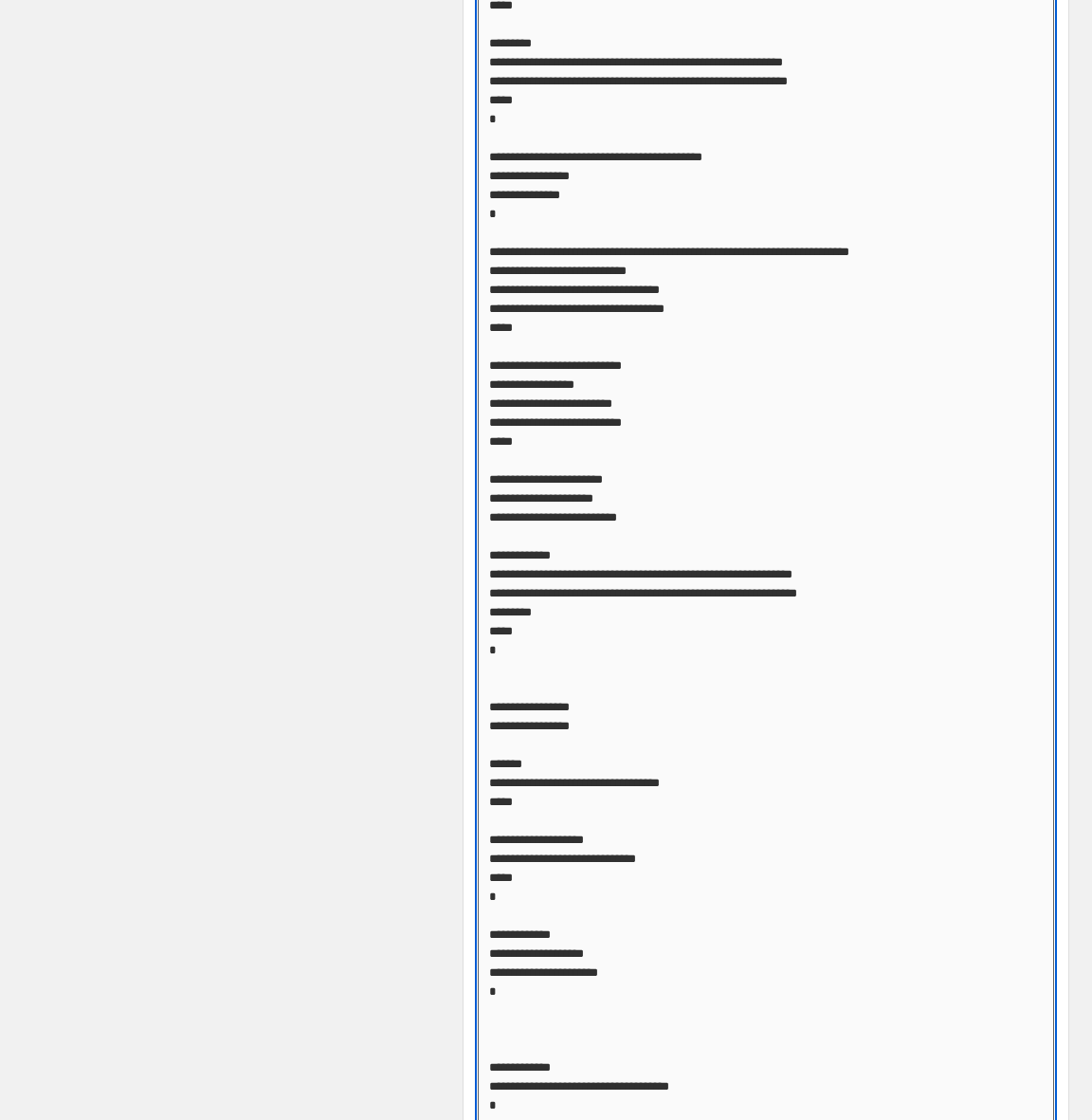 click on "Custom CSS" at bounding box center [766, -193] 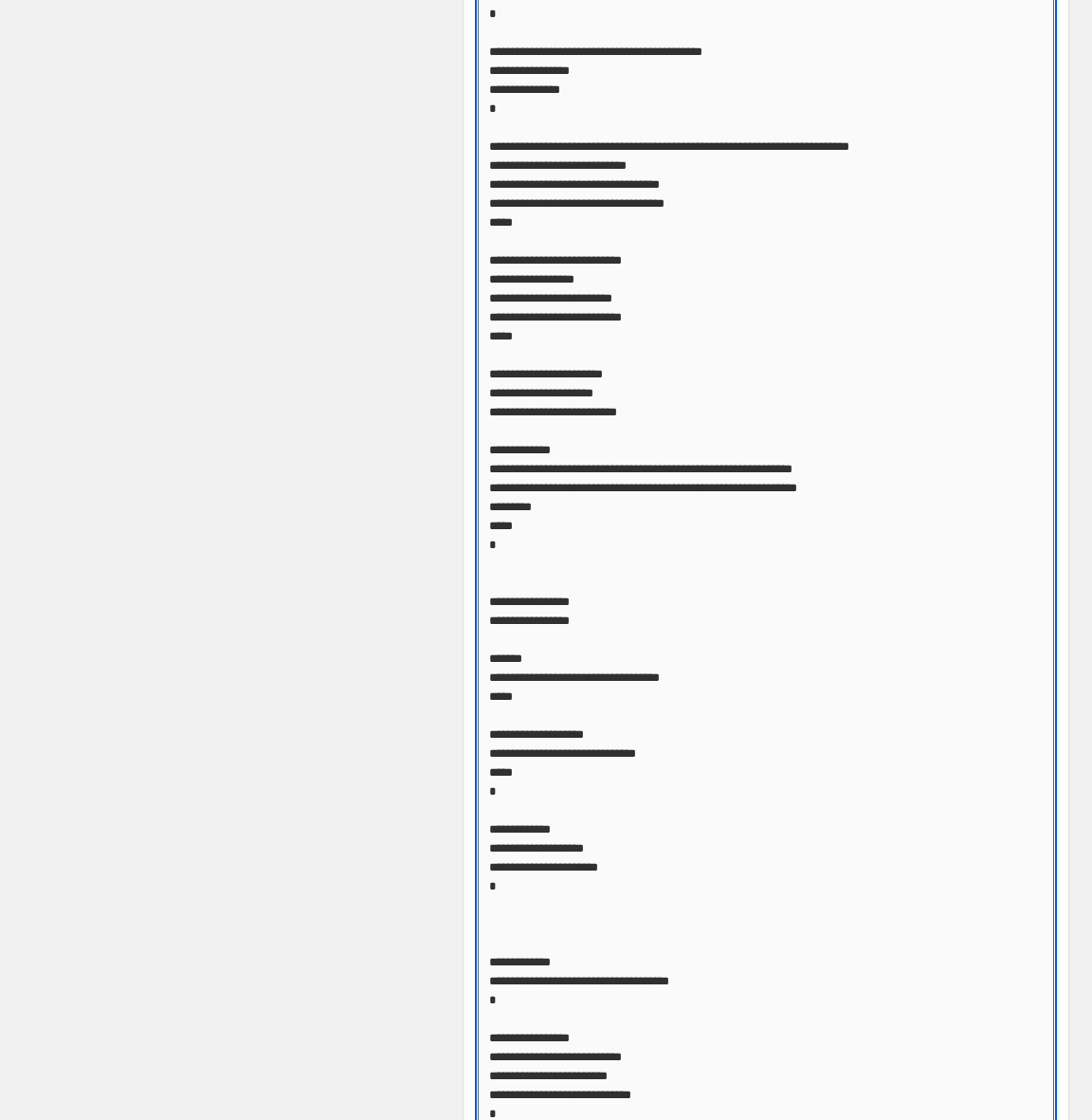 click on "Custom CSS" at bounding box center [766, -298] 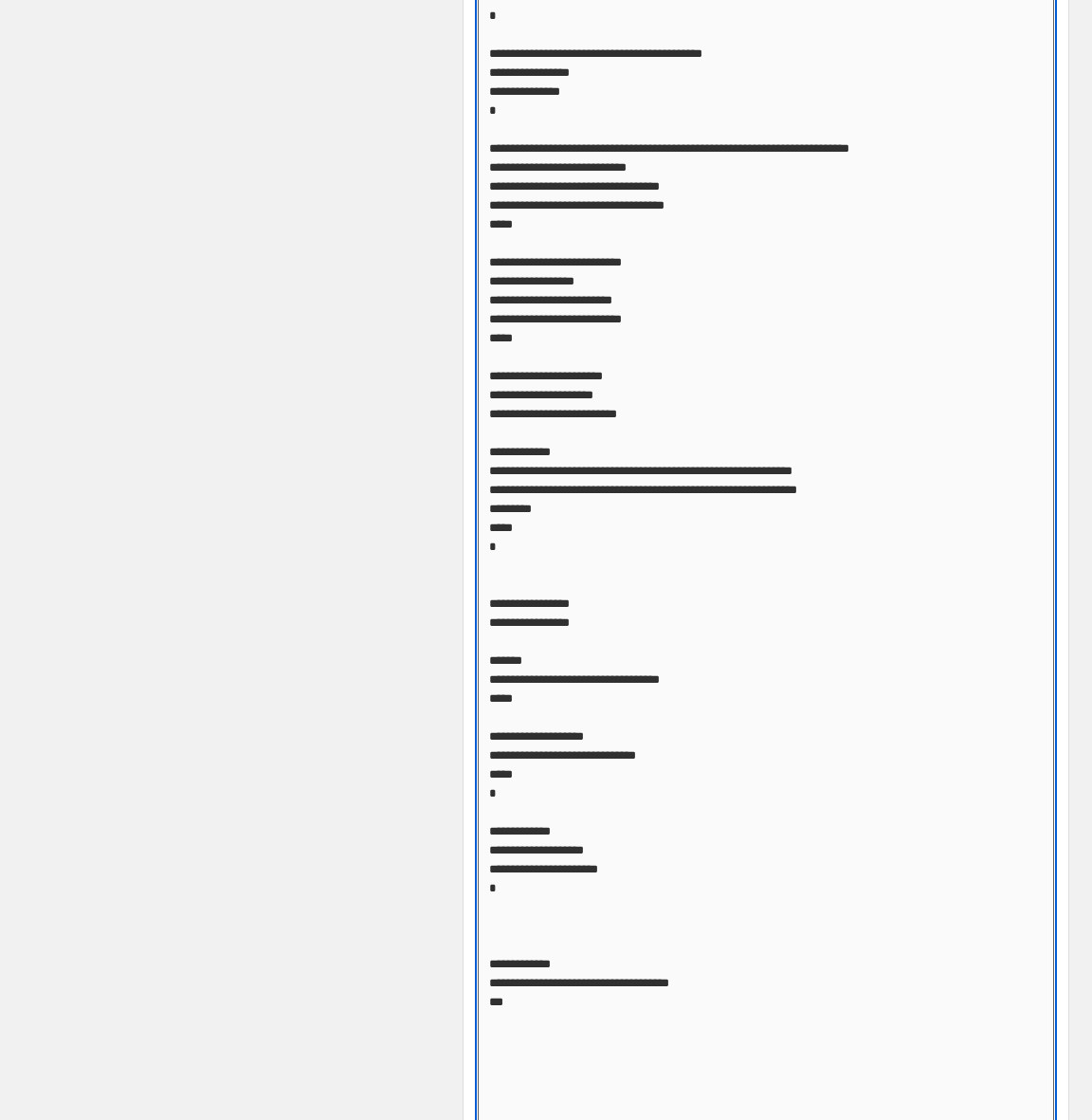 scroll, scrollTop: 2684, scrollLeft: 0, axis: vertical 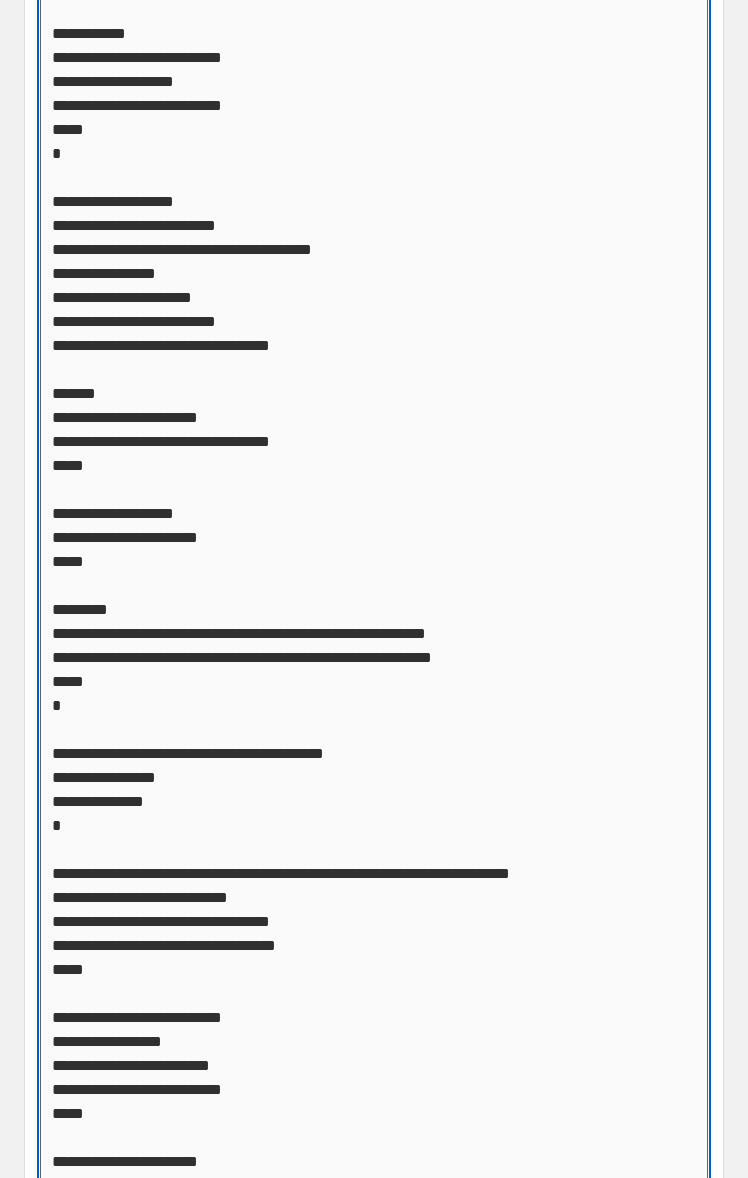 click on "Custom CSS" at bounding box center (374, -31) 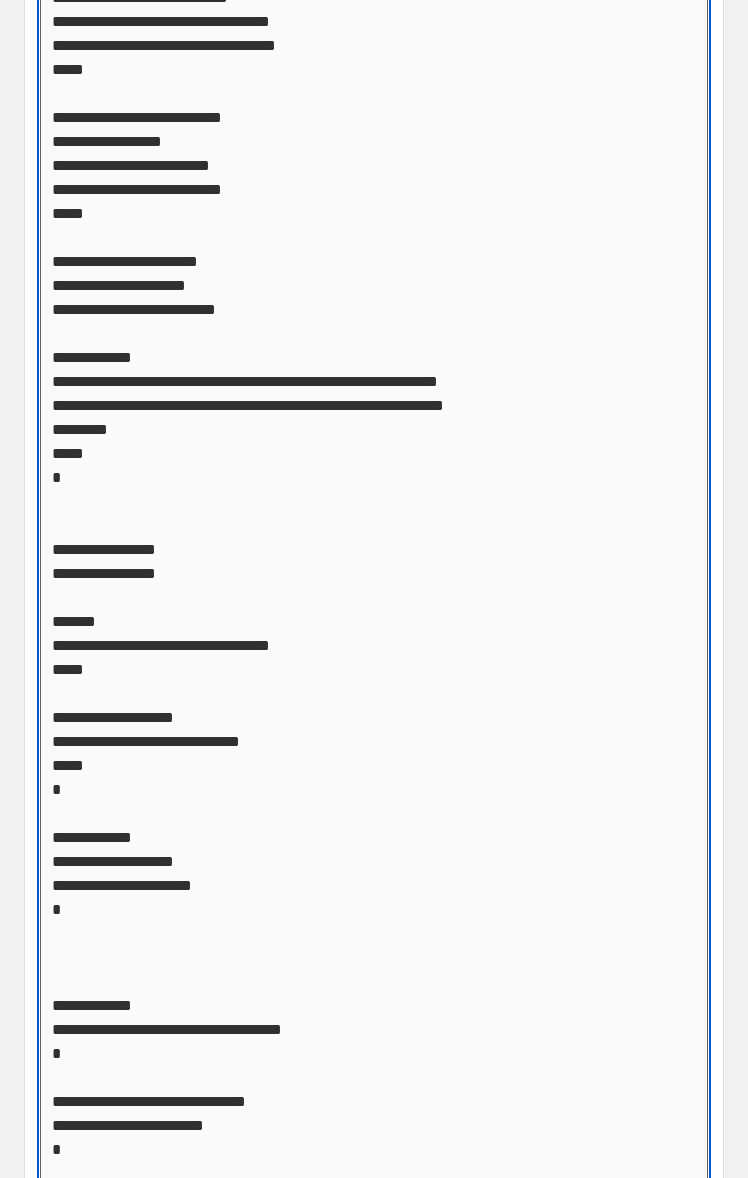 click on "Custom CSS" at bounding box center [374, -261] 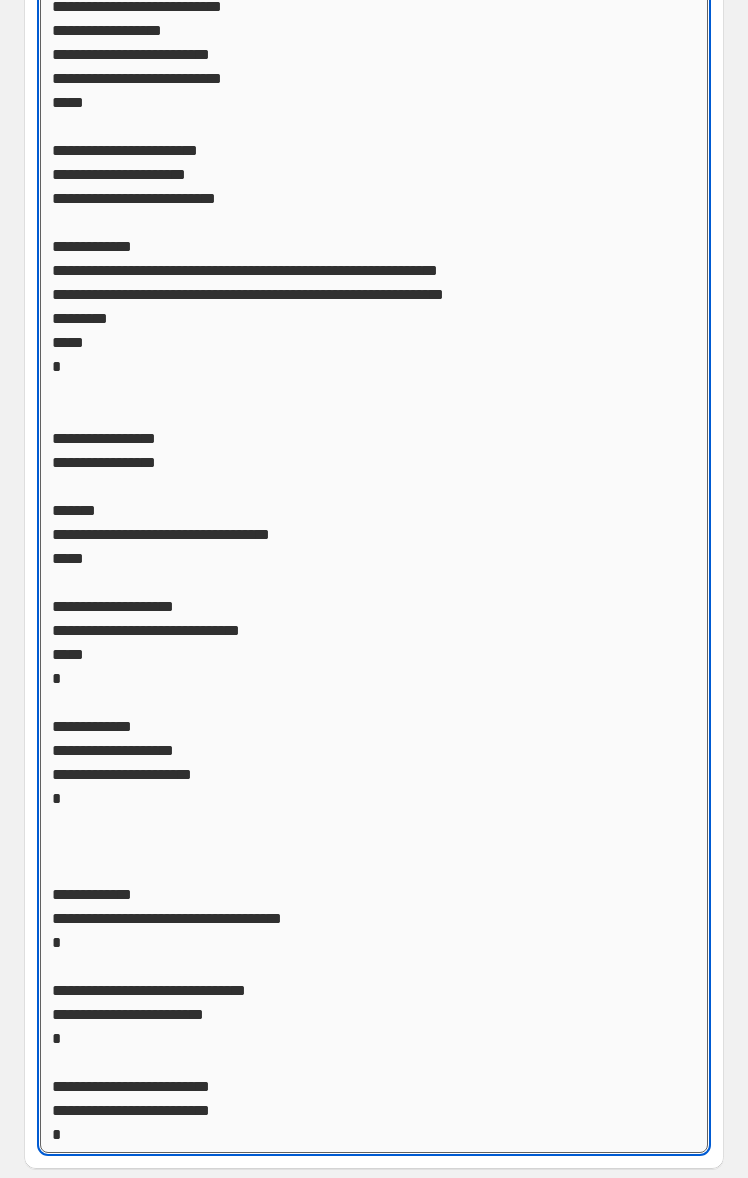 click on "Custom CSS" at bounding box center [374, -372] 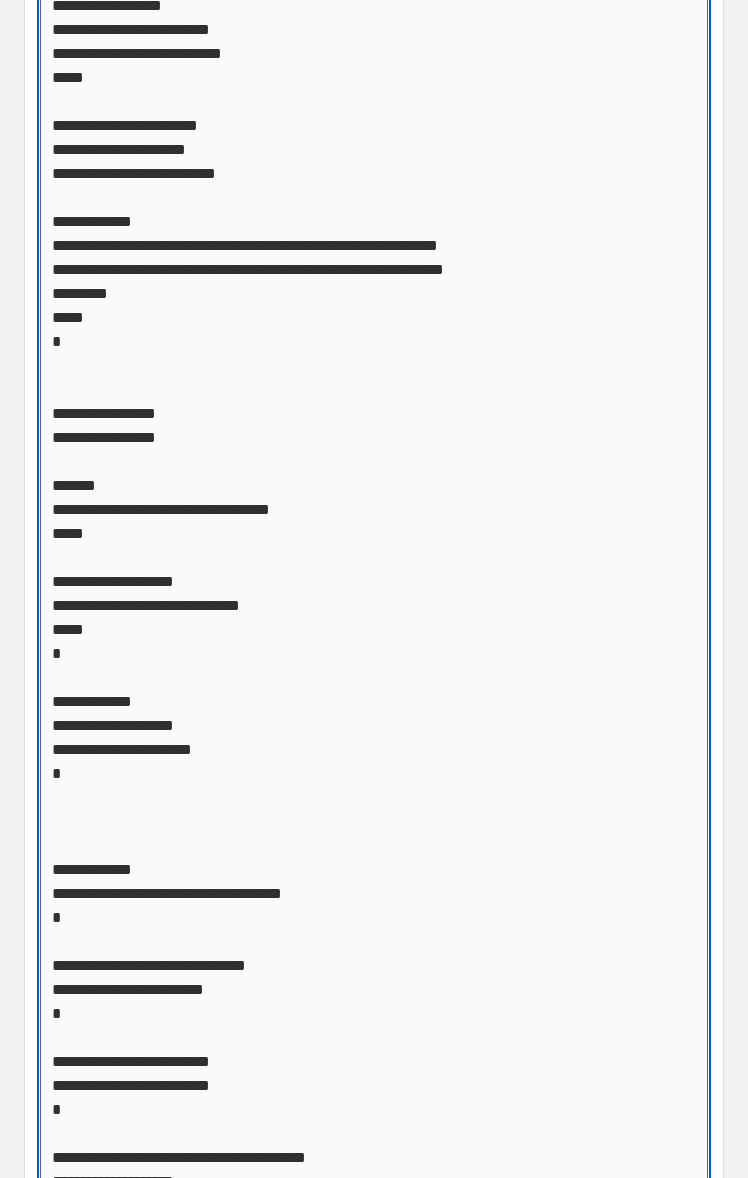 click on "Custom CSS" at bounding box center (374, -341) 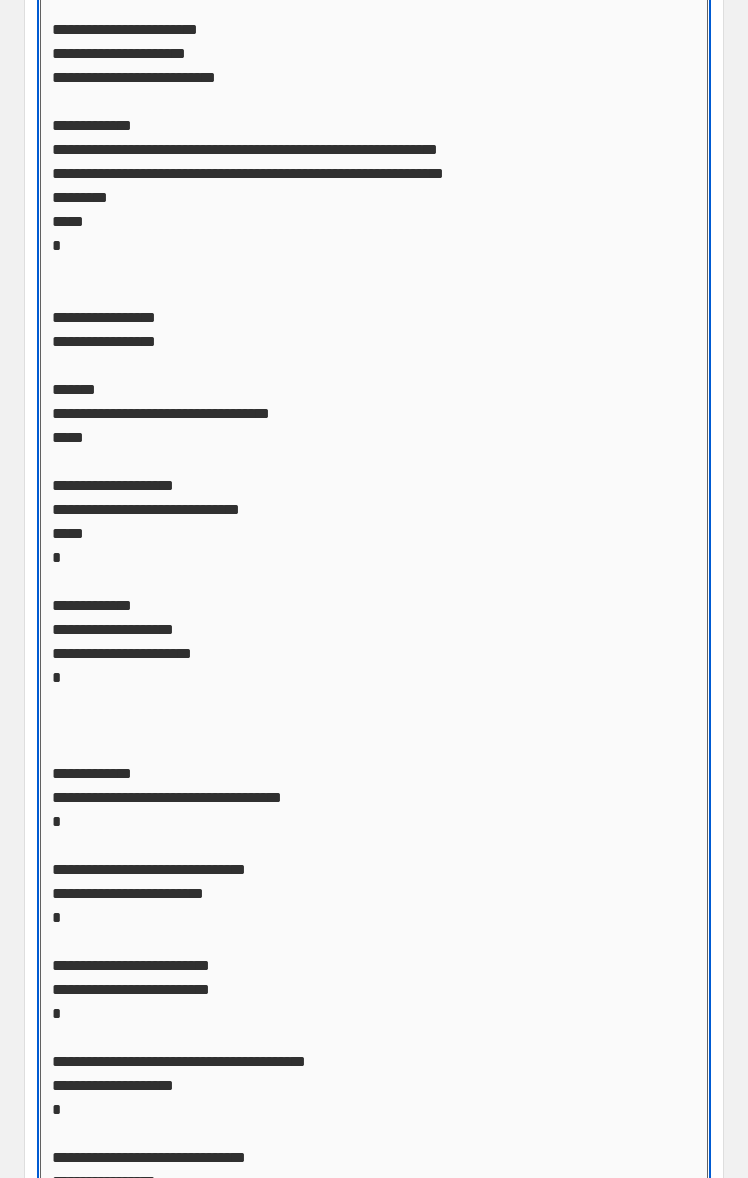 click on "Custom CSS" at bounding box center [374, -381] 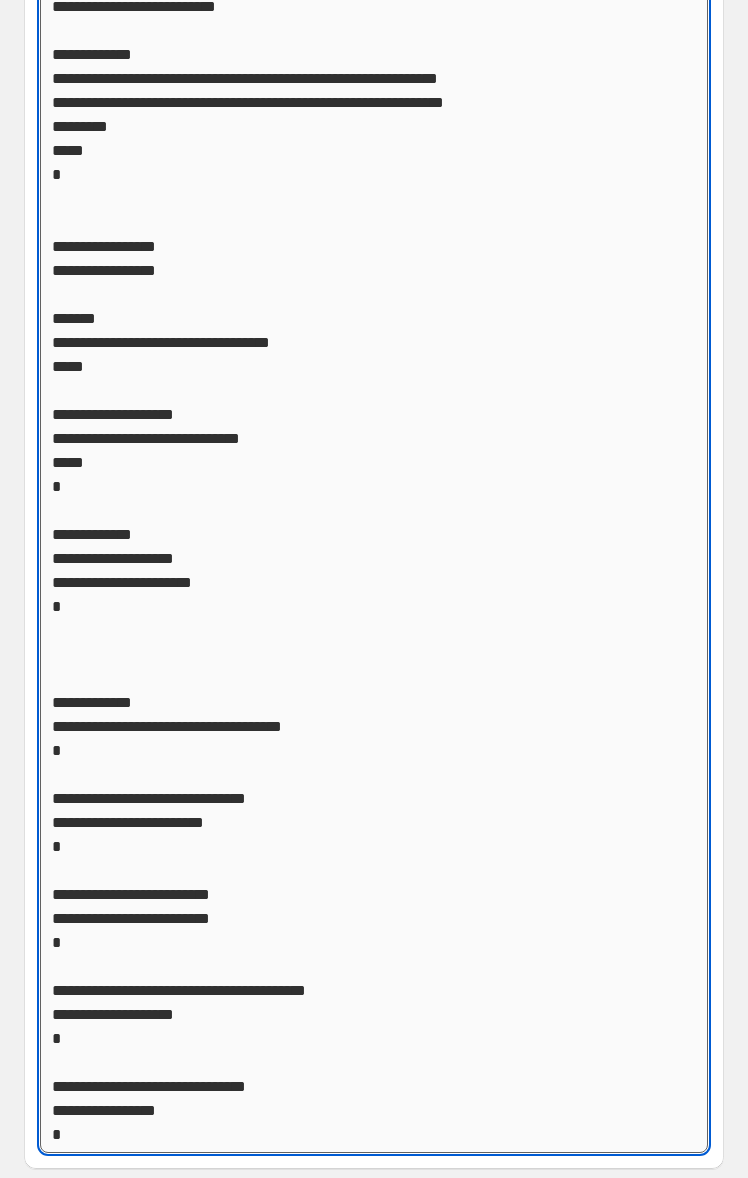 click on "Custom CSS" at bounding box center [374, -452] 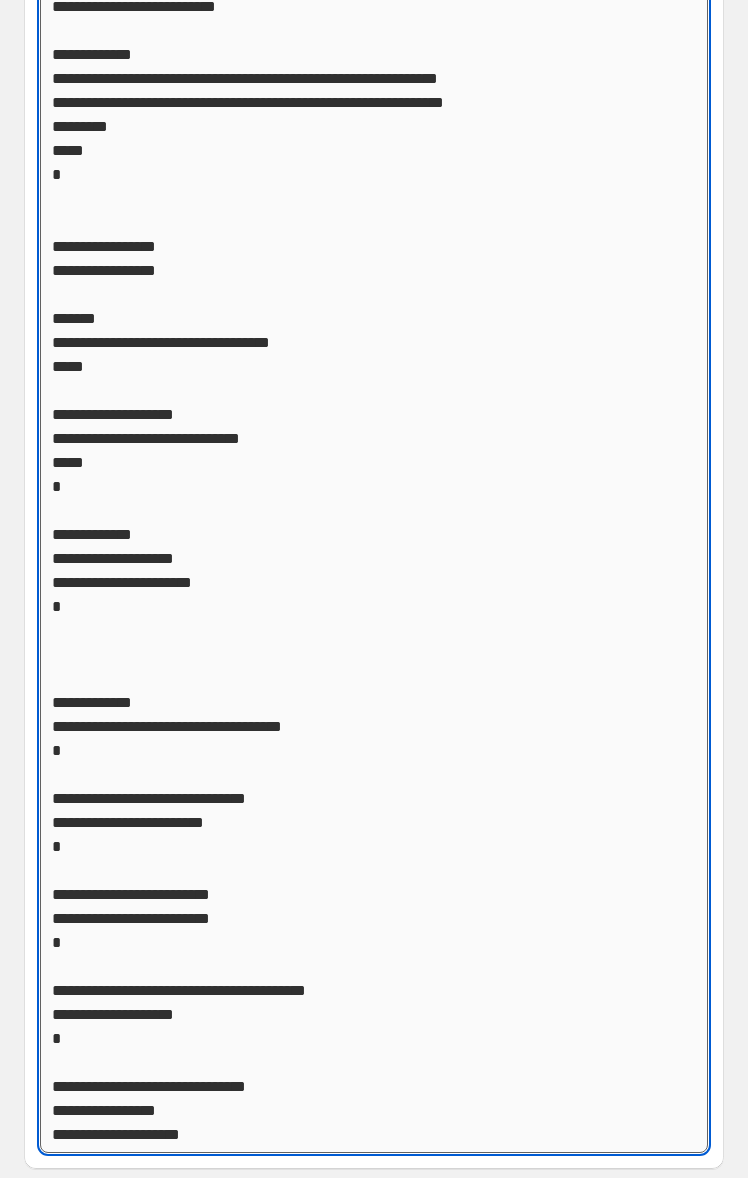 scroll, scrollTop: 3400, scrollLeft: 0, axis: vertical 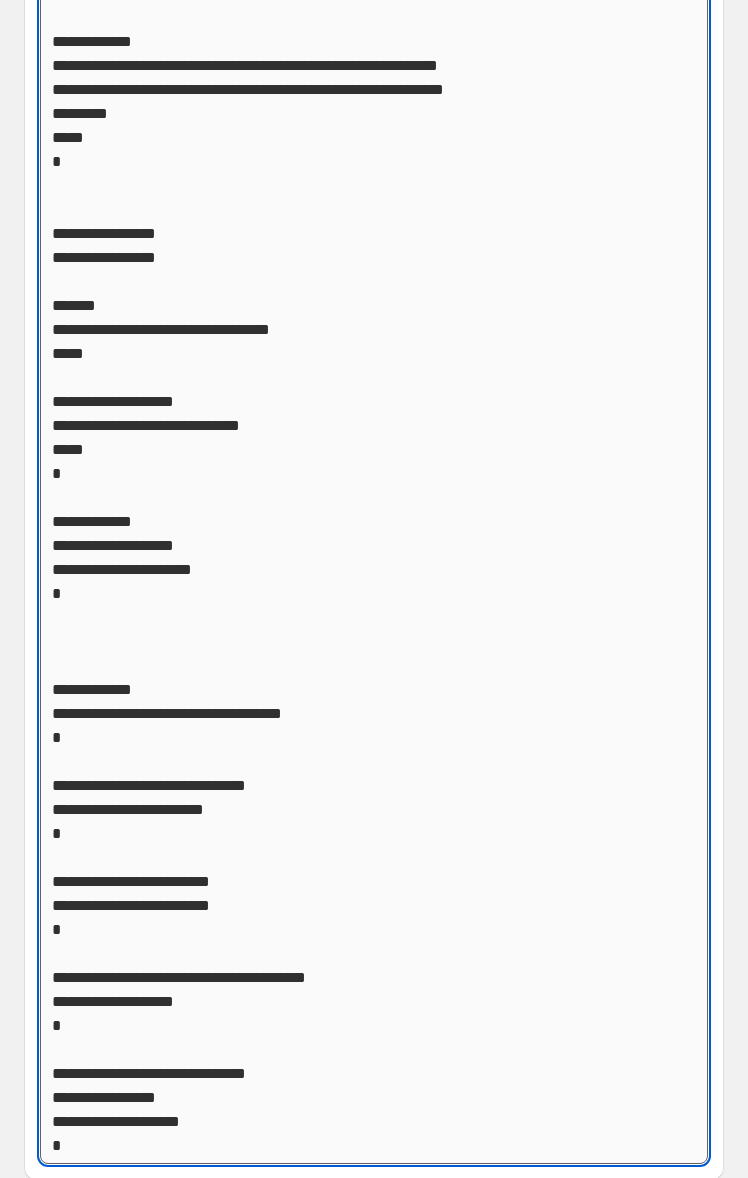 click on "Custom CSS" at bounding box center [374, -451] 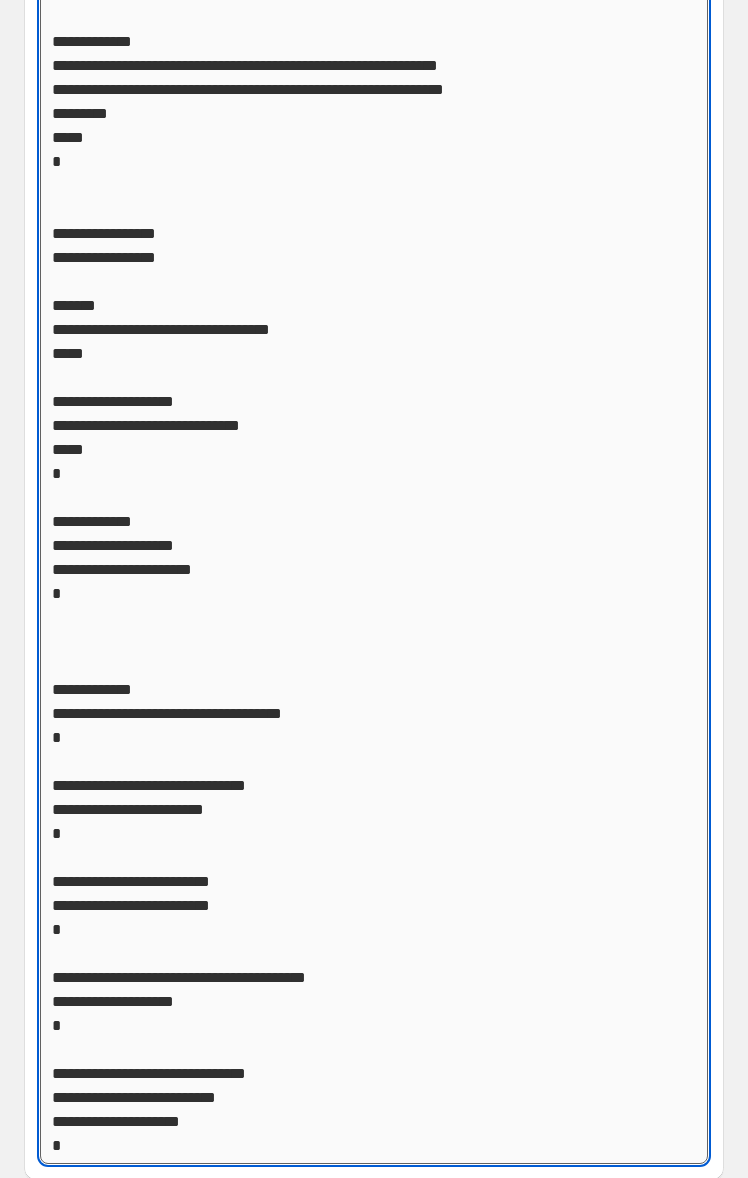 scroll, scrollTop: 3411, scrollLeft: 0, axis: vertical 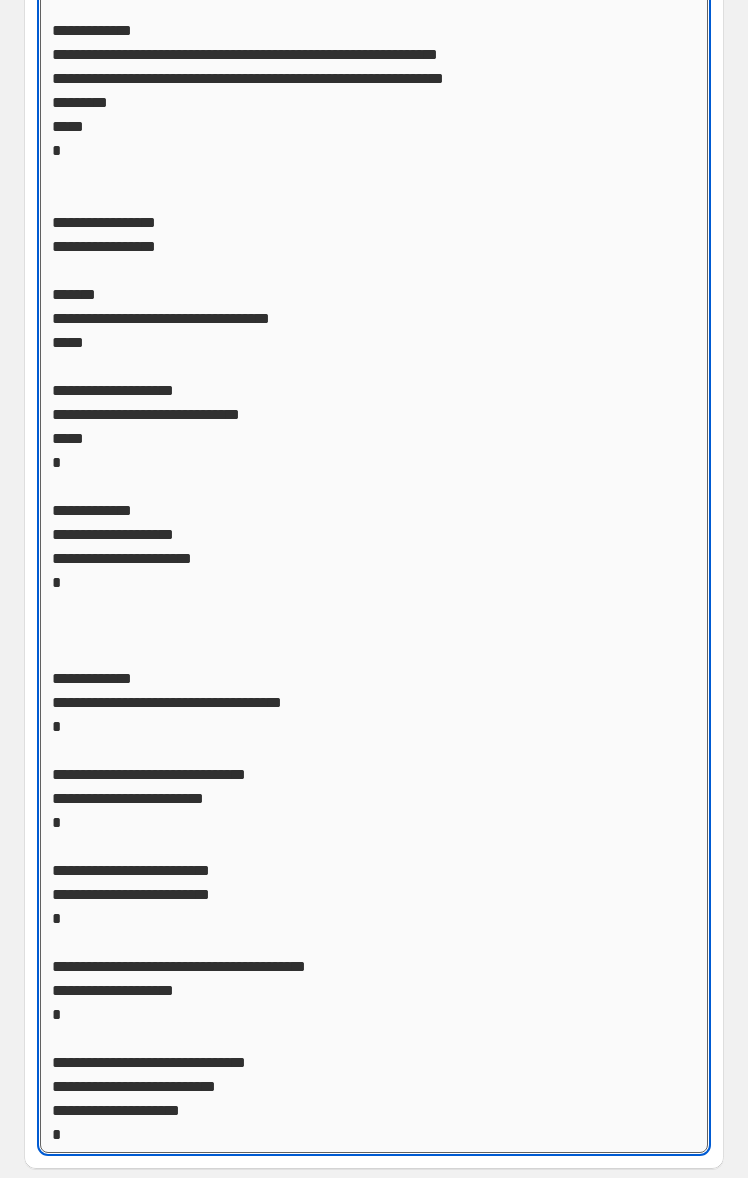 click on "Custom CSS" at bounding box center (374, -462) 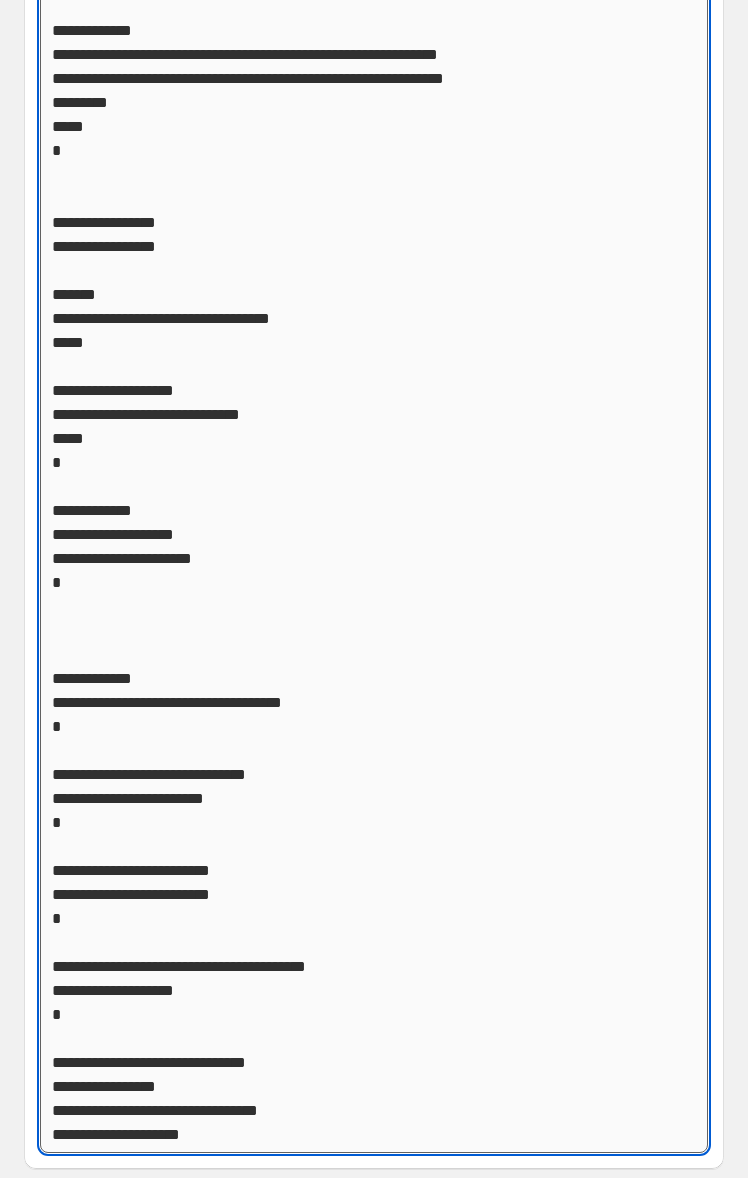scroll, scrollTop: 650, scrollLeft: 0, axis: vertical 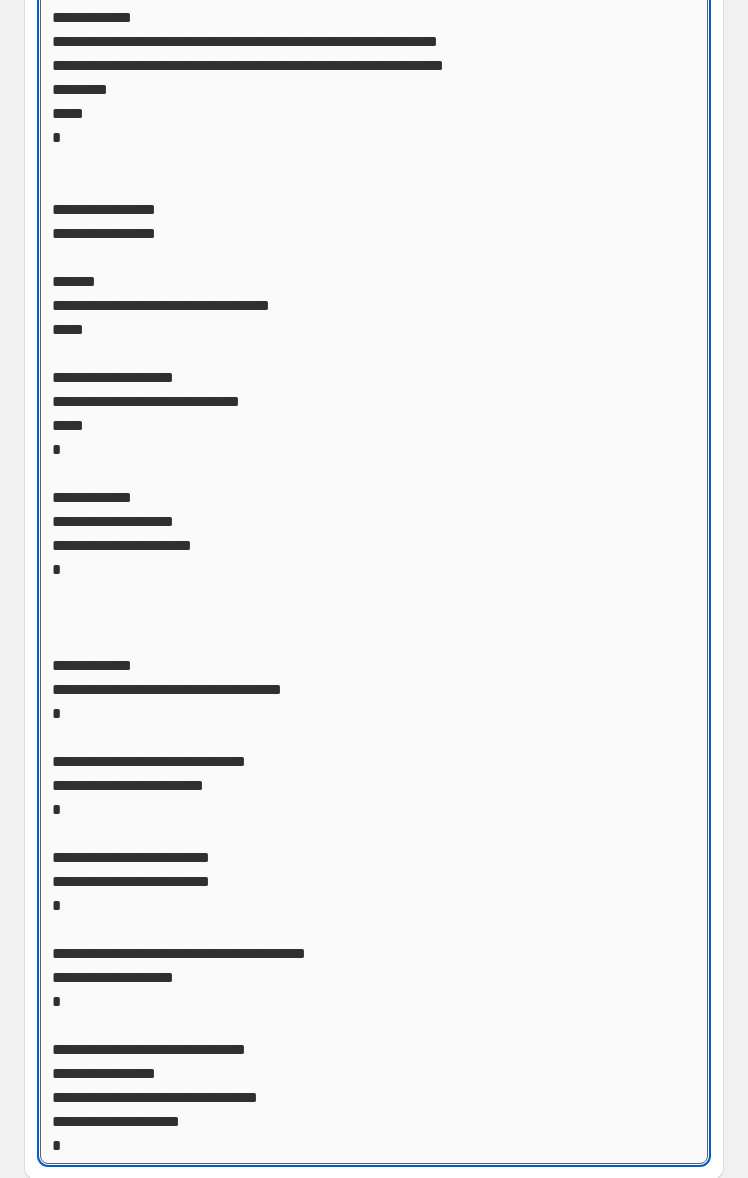 click on "Custom CSS" at bounding box center (374, -461) 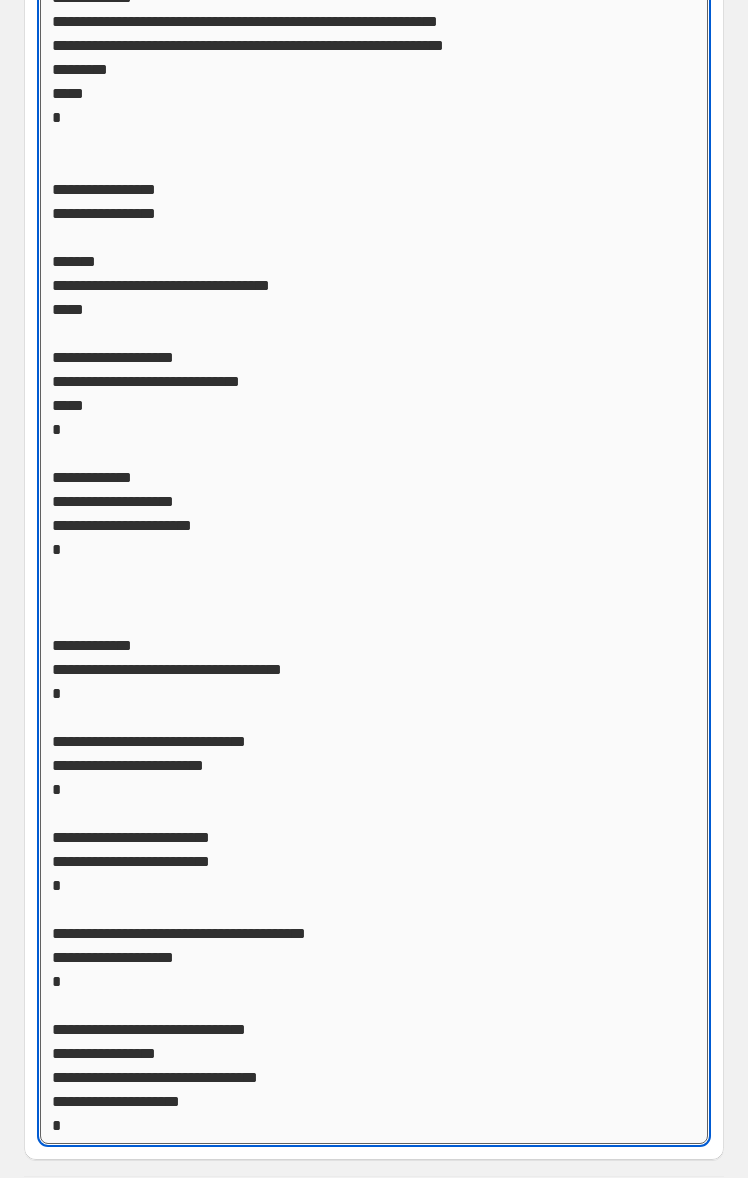 scroll, scrollTop: 670, scrollLeft: 0, axis: vertical 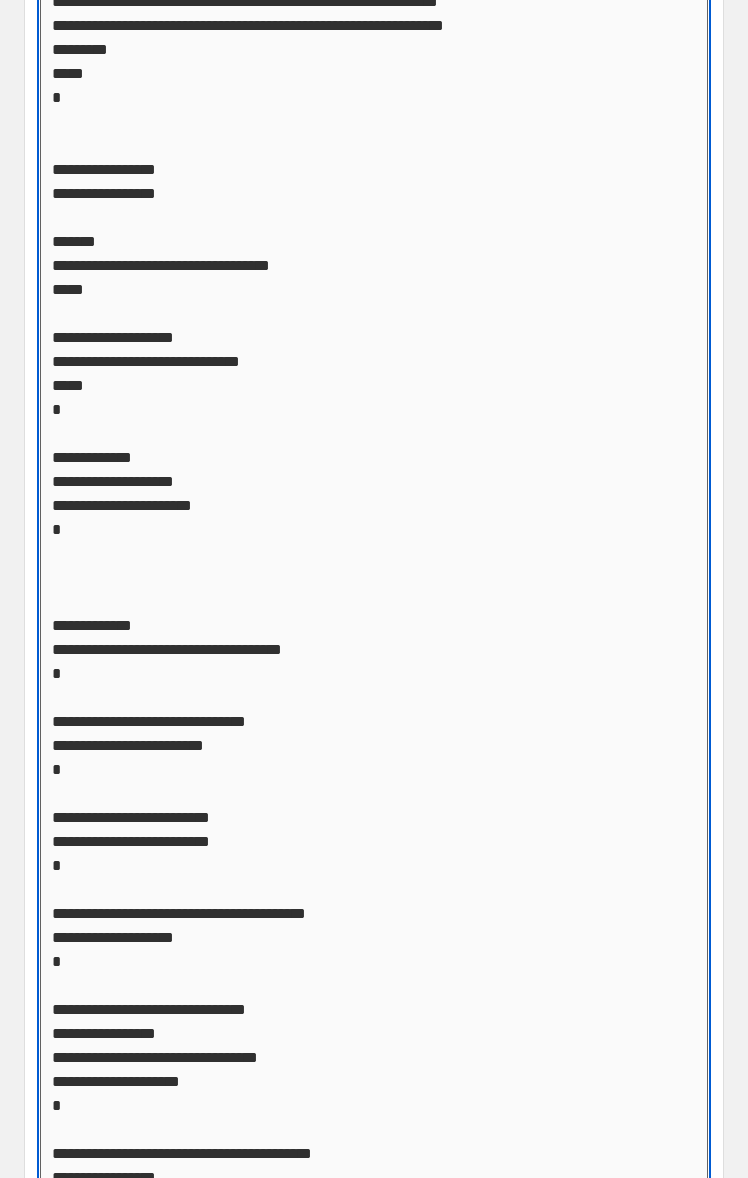 click on "Custom CSS" at bounding box center (374, -431) 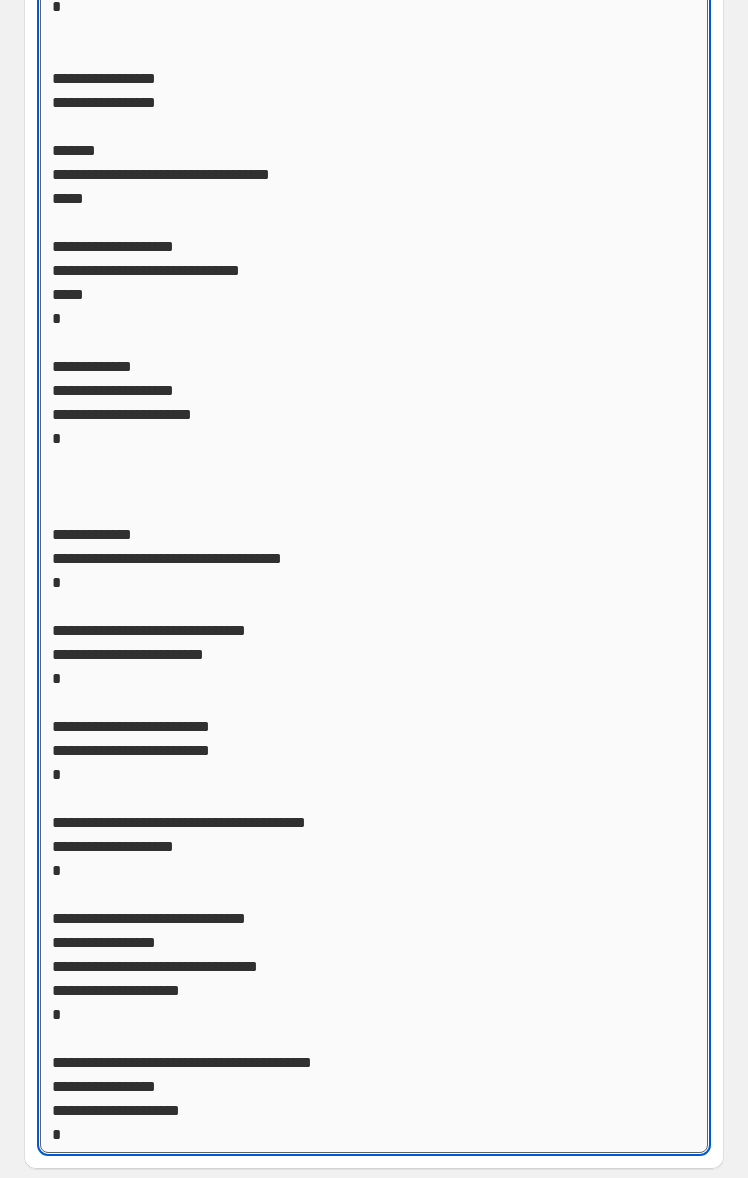 click on "Custom CSS" at bounding box center (374, -522) 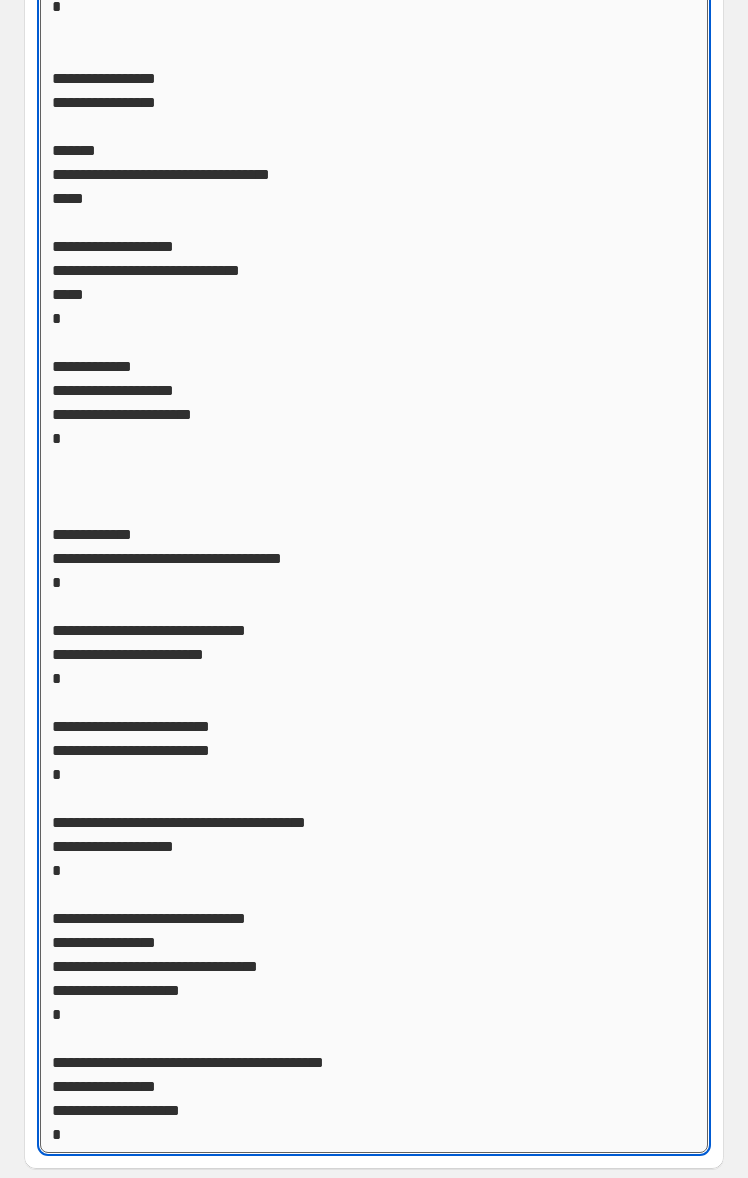 click on "Custom CSS" at bounding box center (374, -522) 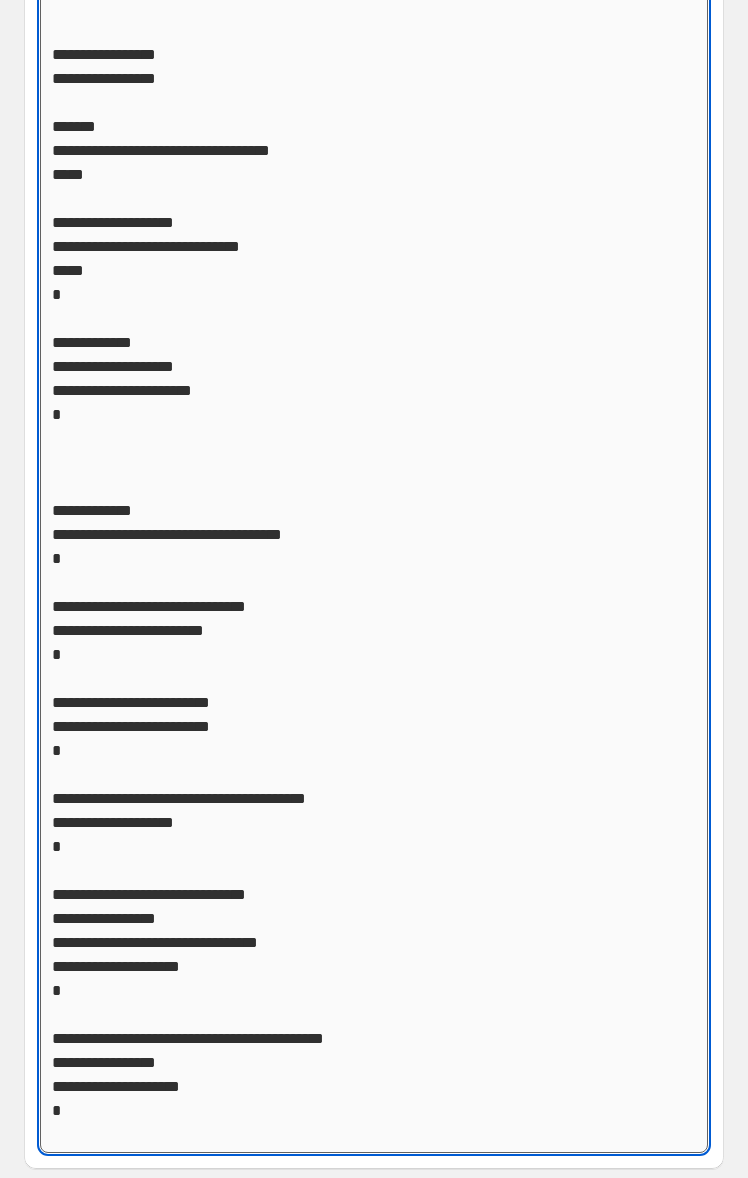 scroll, scrollTop: 702, scrollLeft: 0, axis: vertical 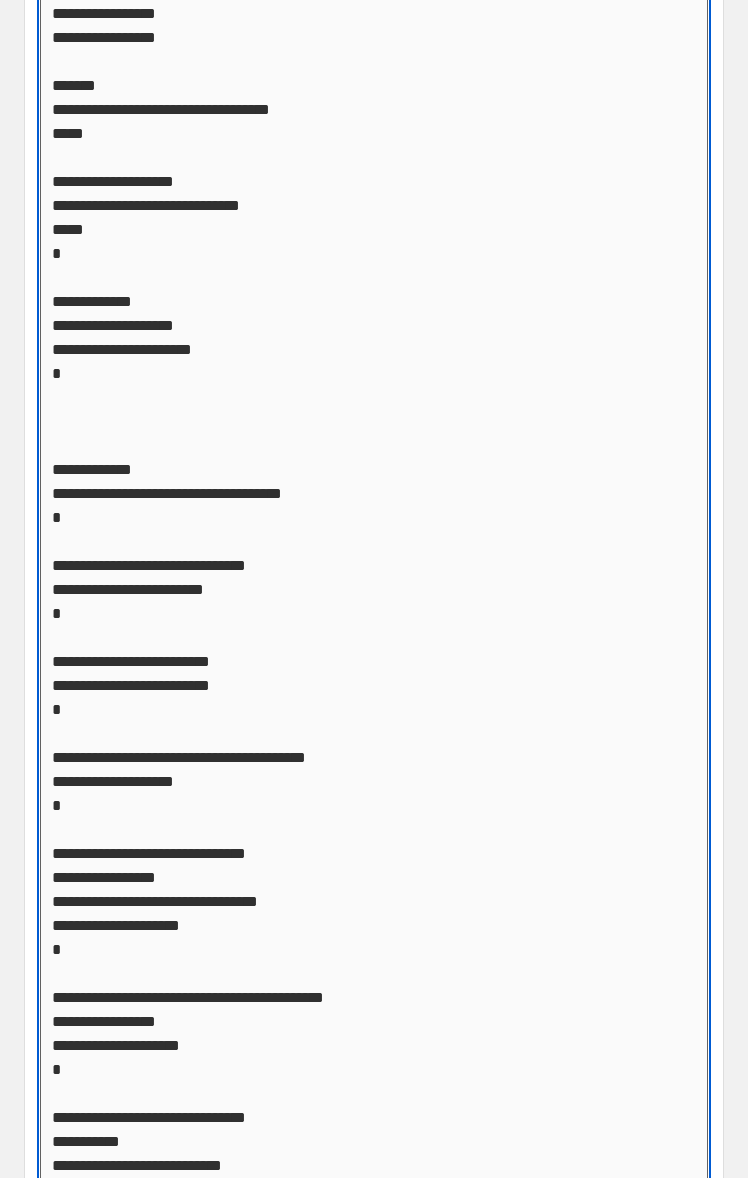 click on "Custom CSS" at bounding box center (374, -451) 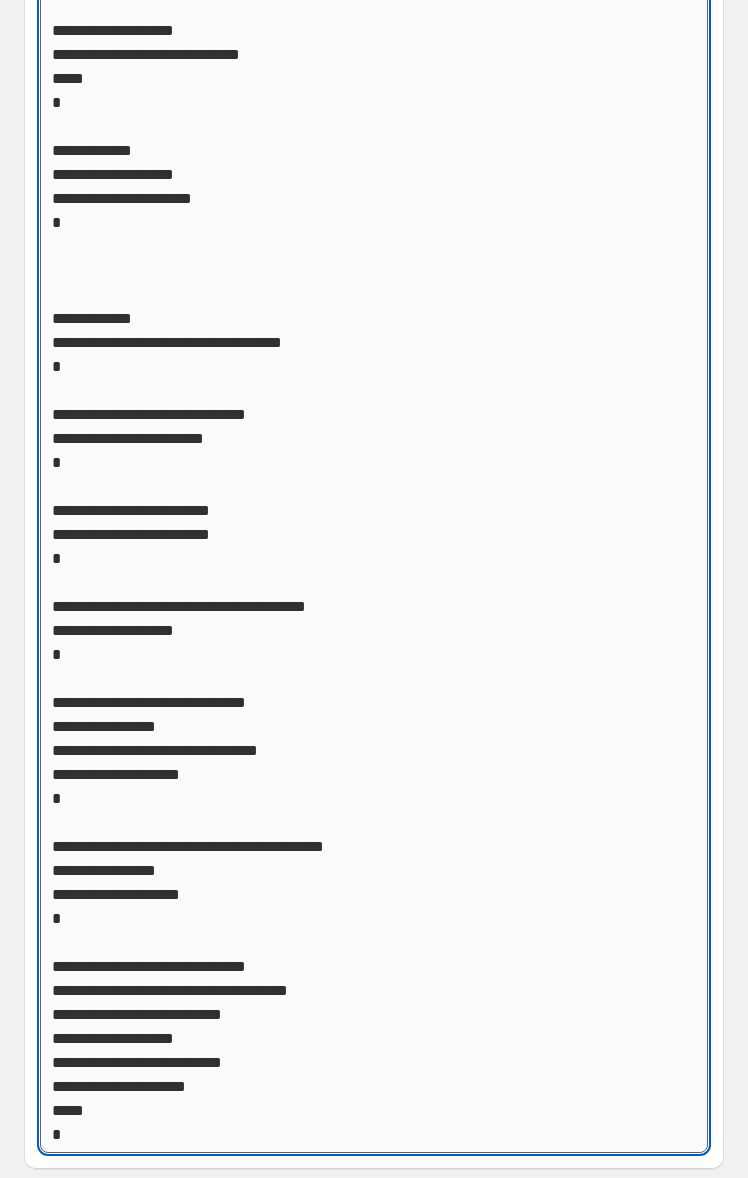 type on "**********" 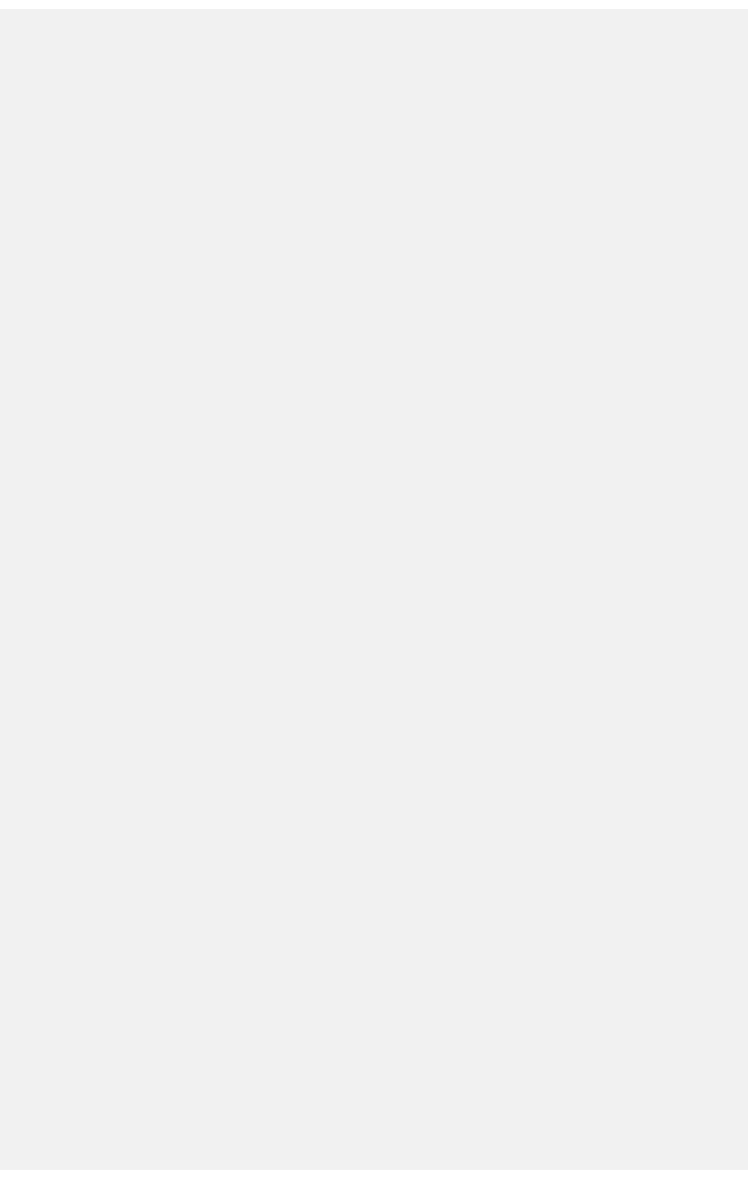 scroll, scrollTop: 0, scrollLeft: 0, axis: both 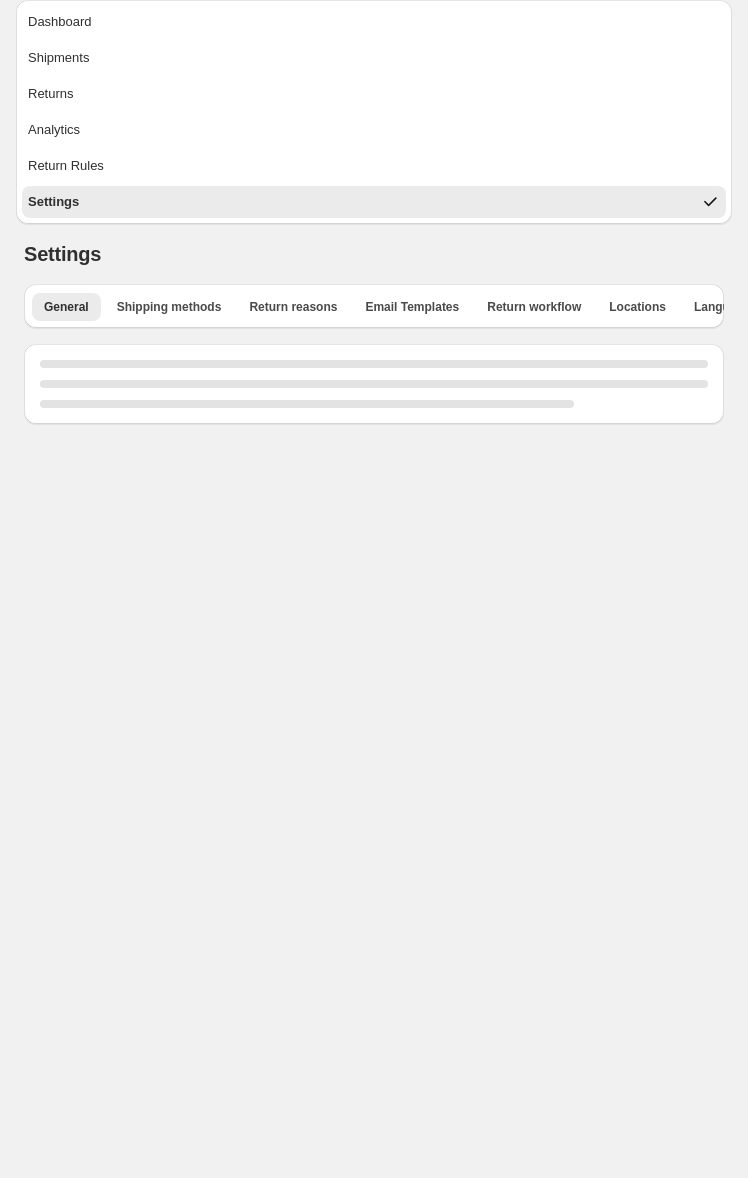 select on "**" 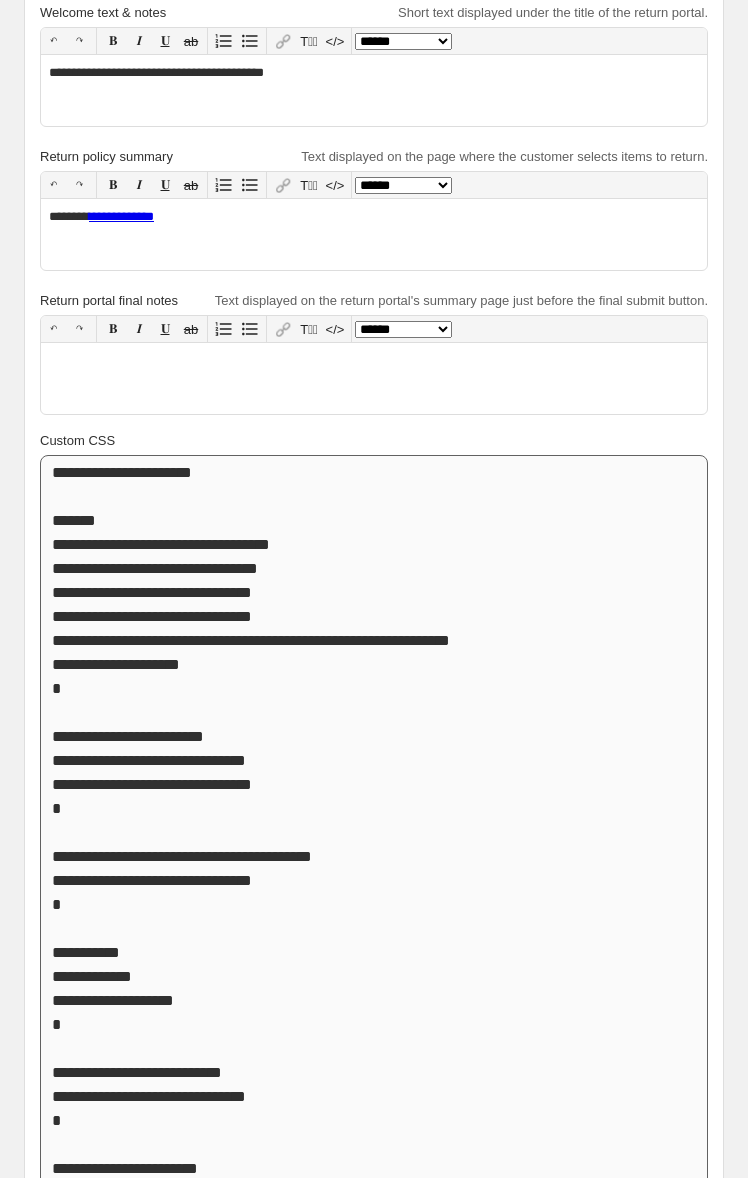 scroll, scrollTop: 882, scrollLeft: 0, axis: vertical 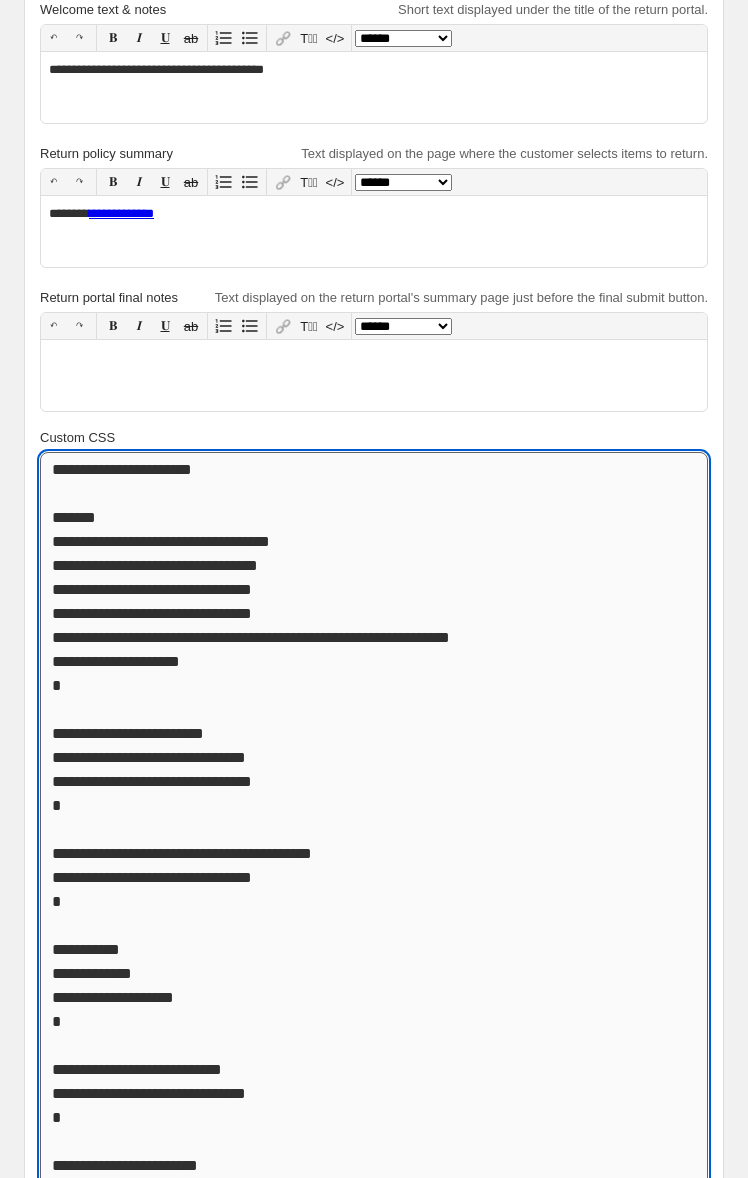 drag, startPoint x: 474, startPoint y: 633, endPoint x: 500, endPoint y: 626, distance: 26.925823 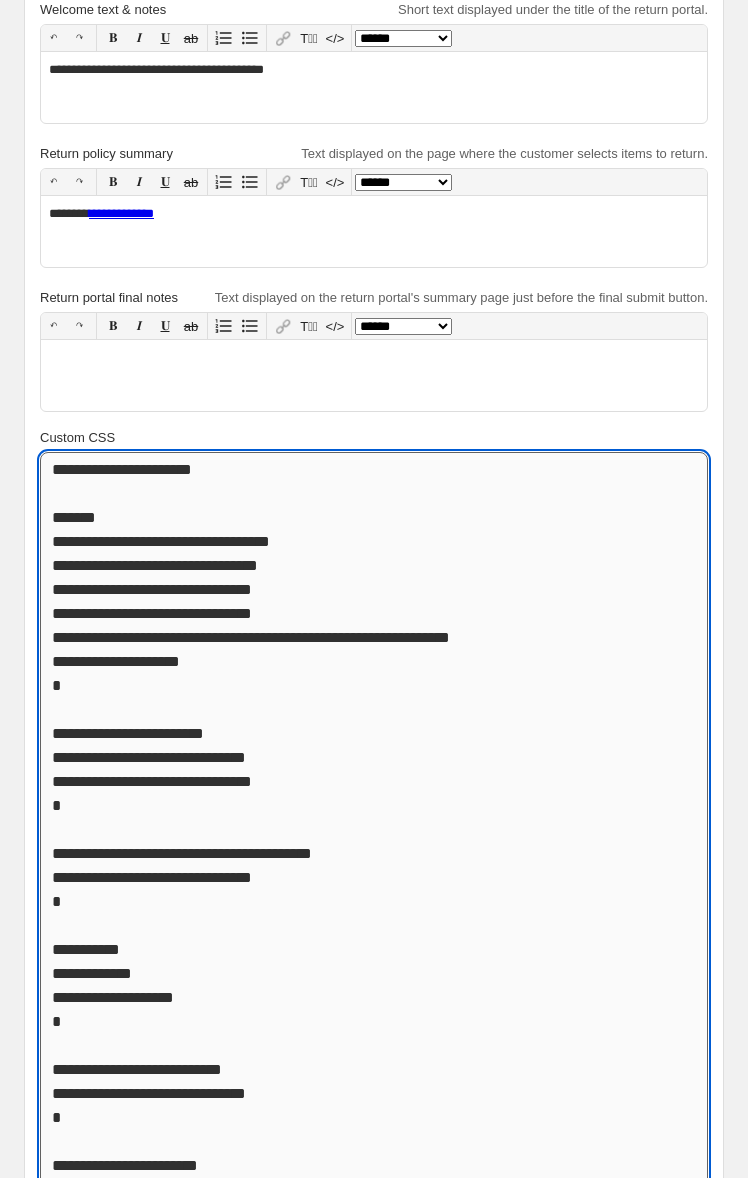 paste 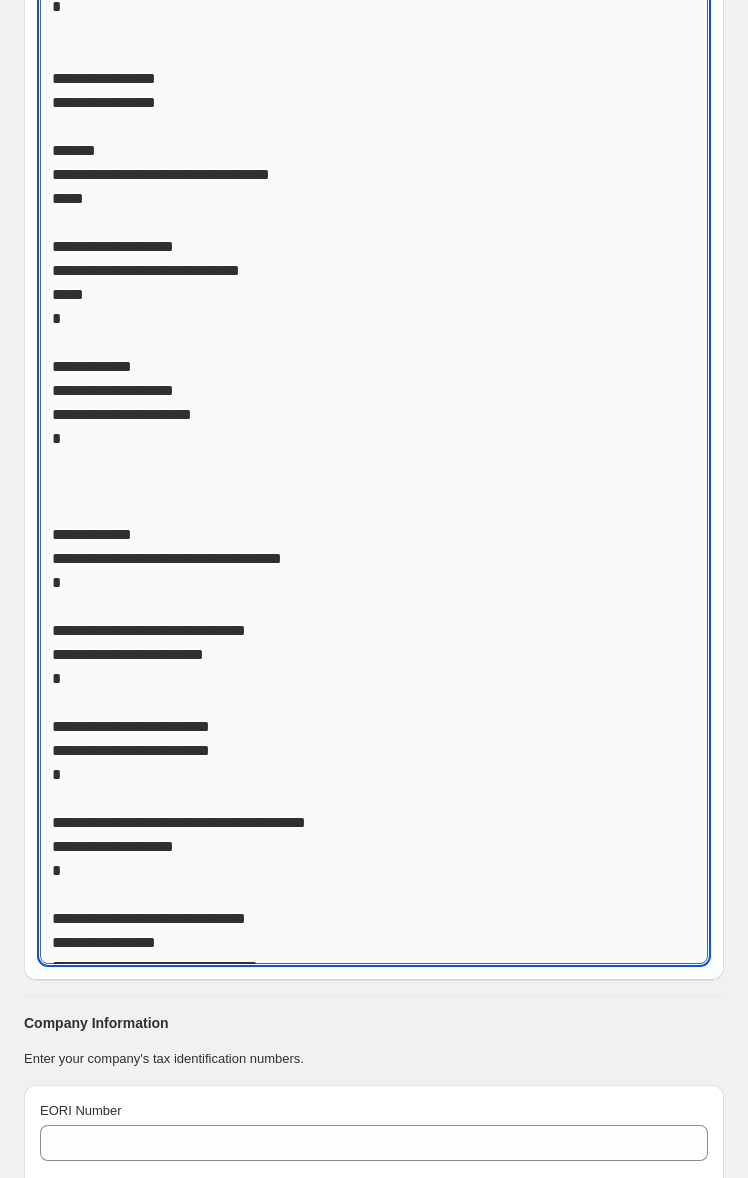 click on "Custom CSS" at bounding box center [374, -701] 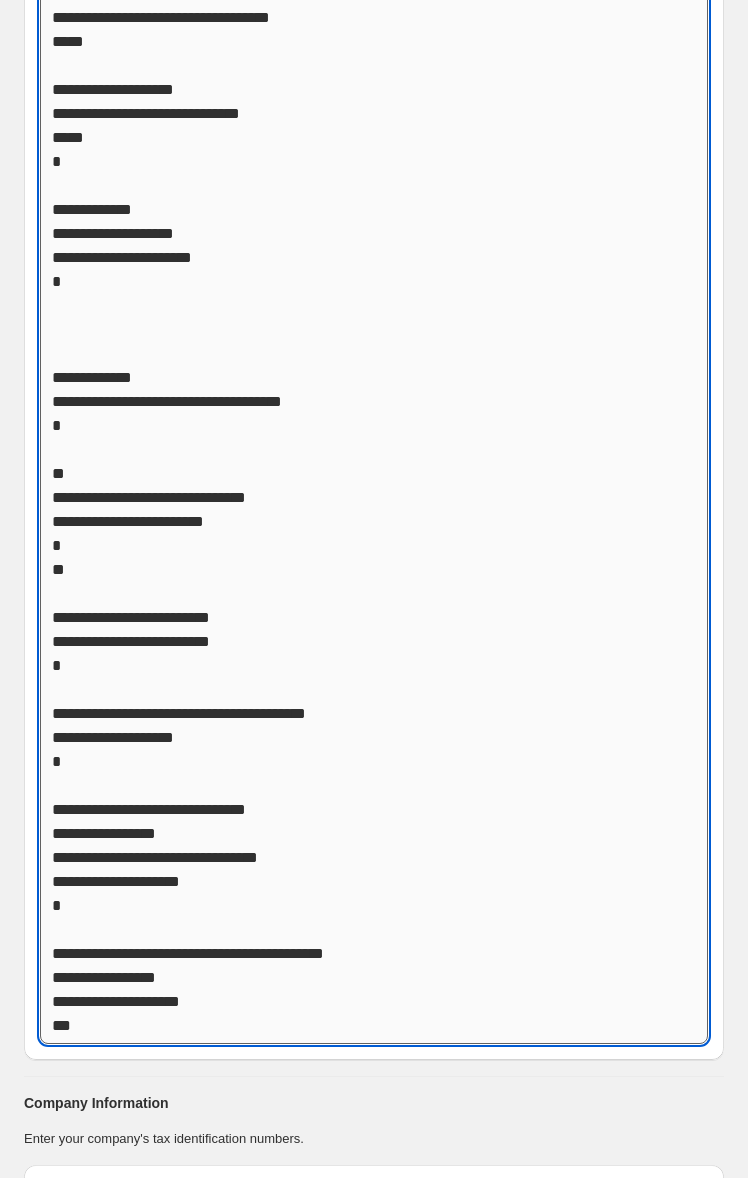 scroll, scrollTop: 0, scrollLeft: 0, axis: both 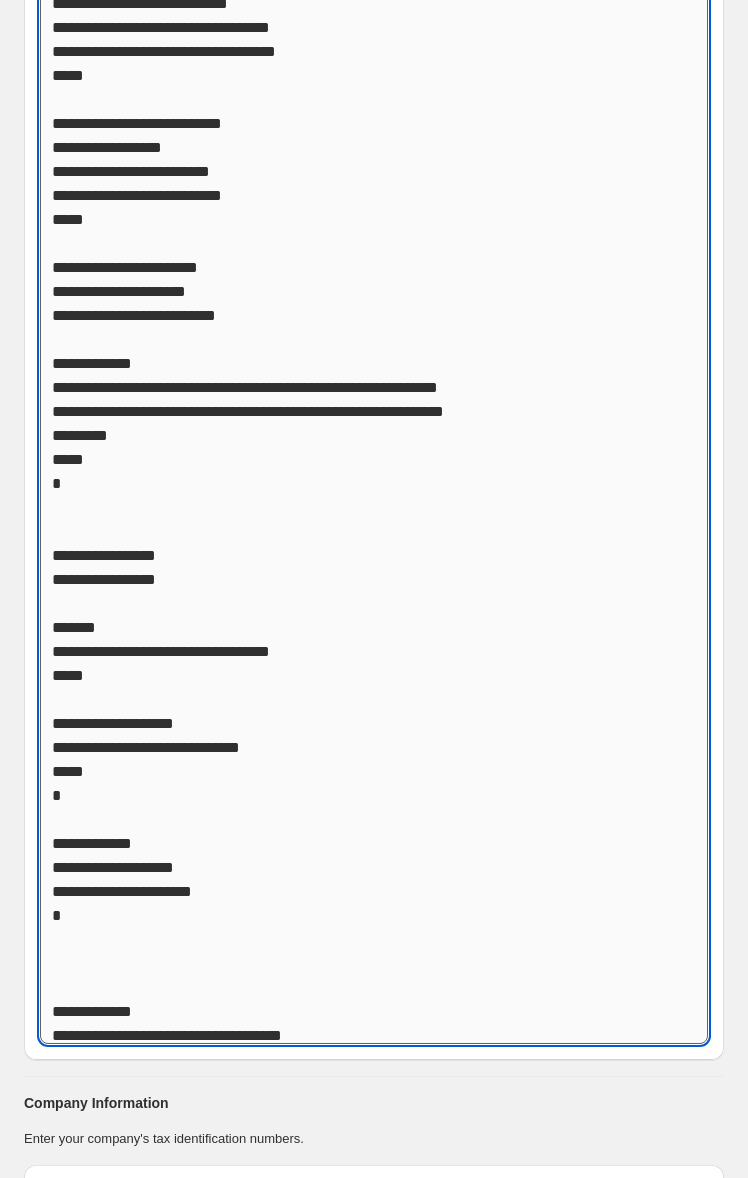 click on "Custom CSS" at bounding box center (374, -661) 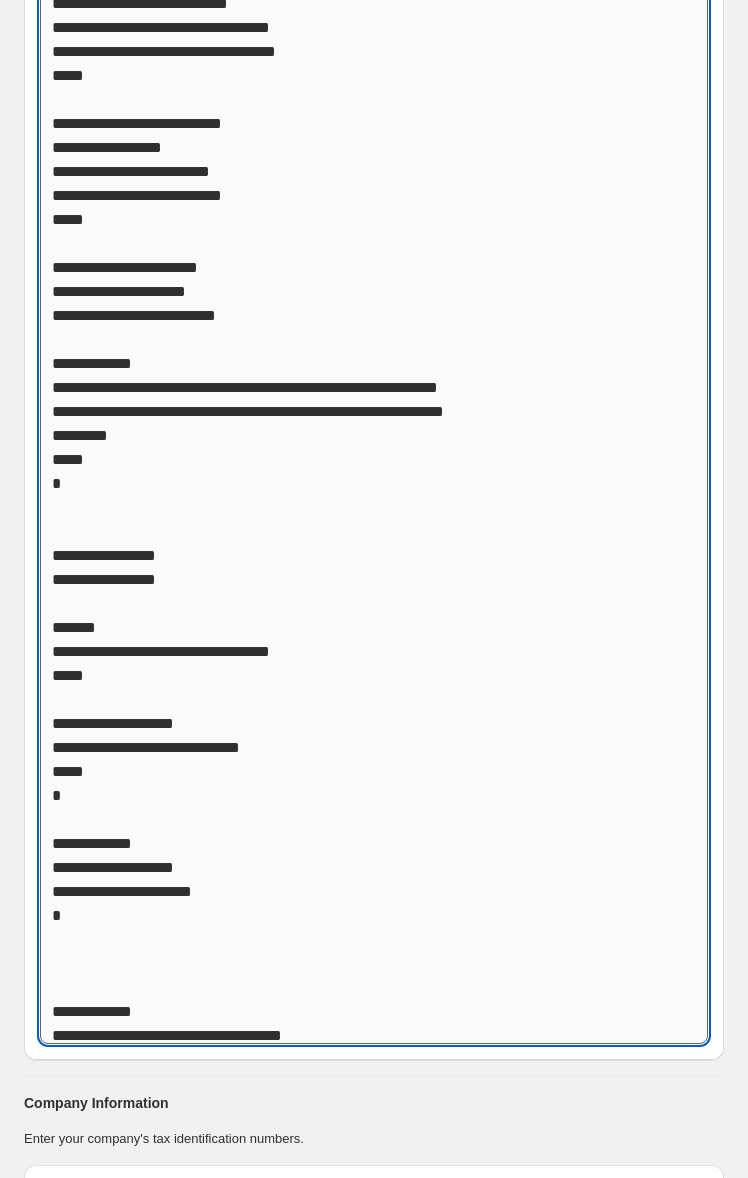 paste on "**********" 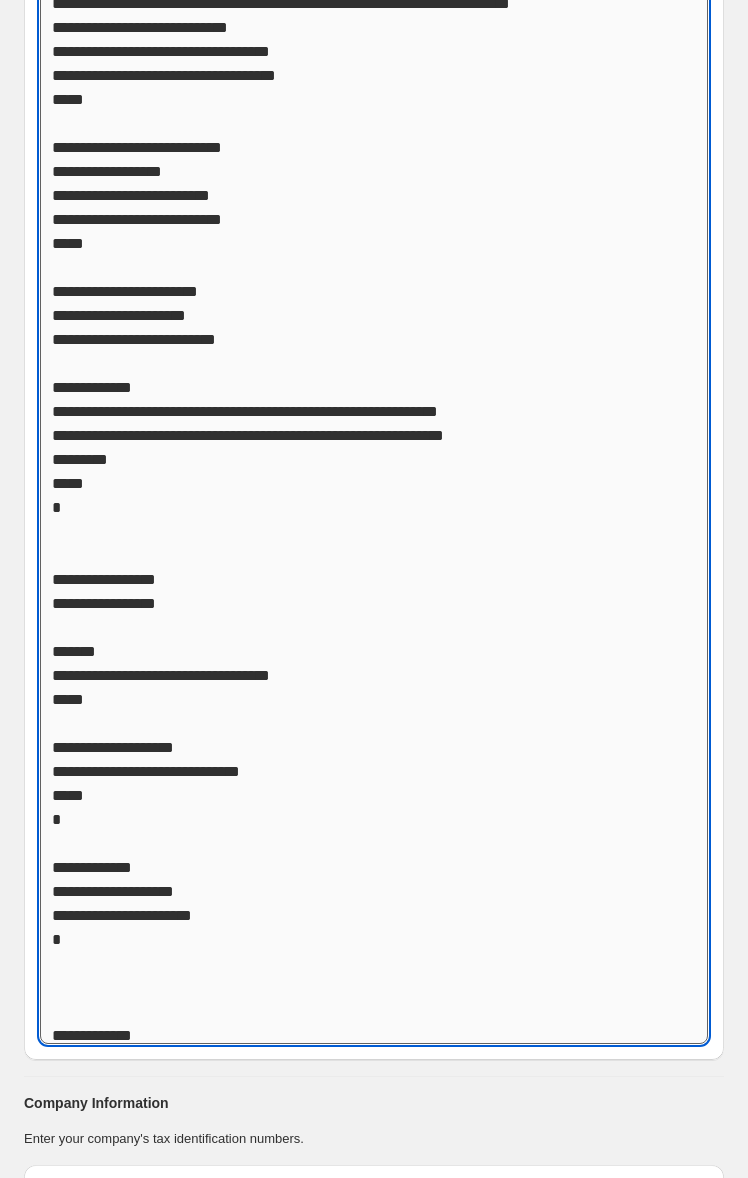 scroll, scrollTop: 3600, scrollLeft: 0, axis: vertical 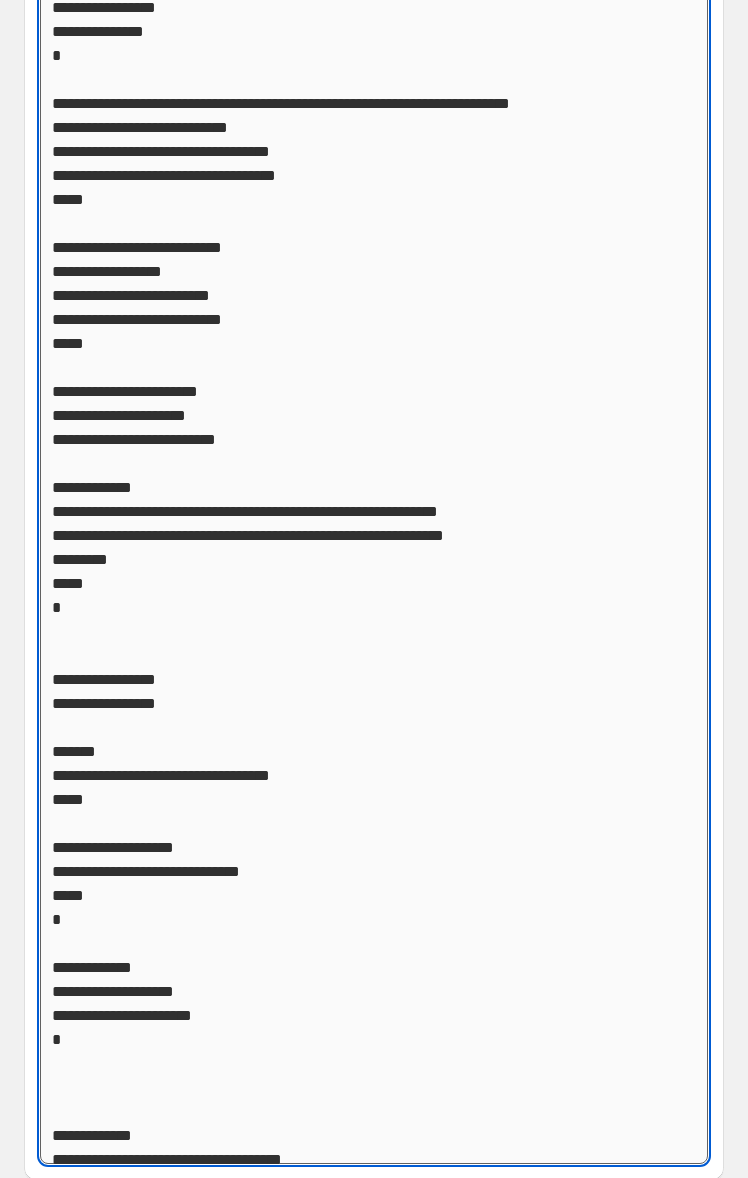 click on "Custom CSS" at bounding box center (374, -551) 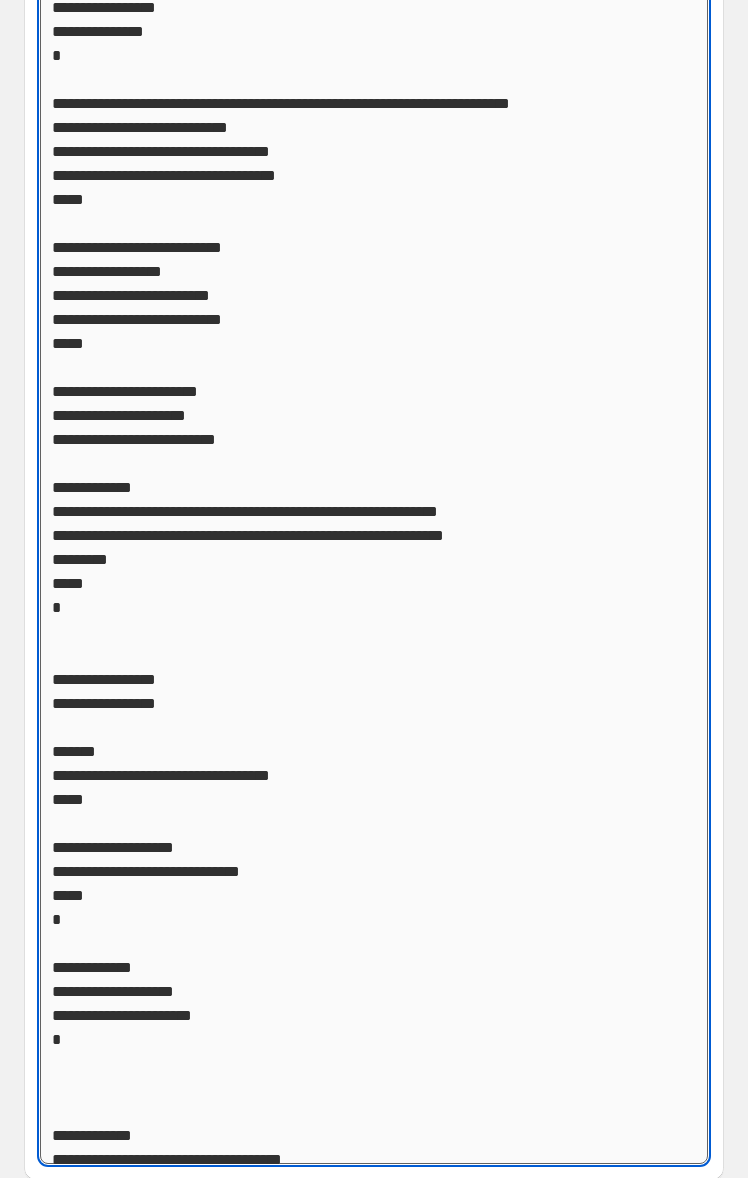 paste on "****" 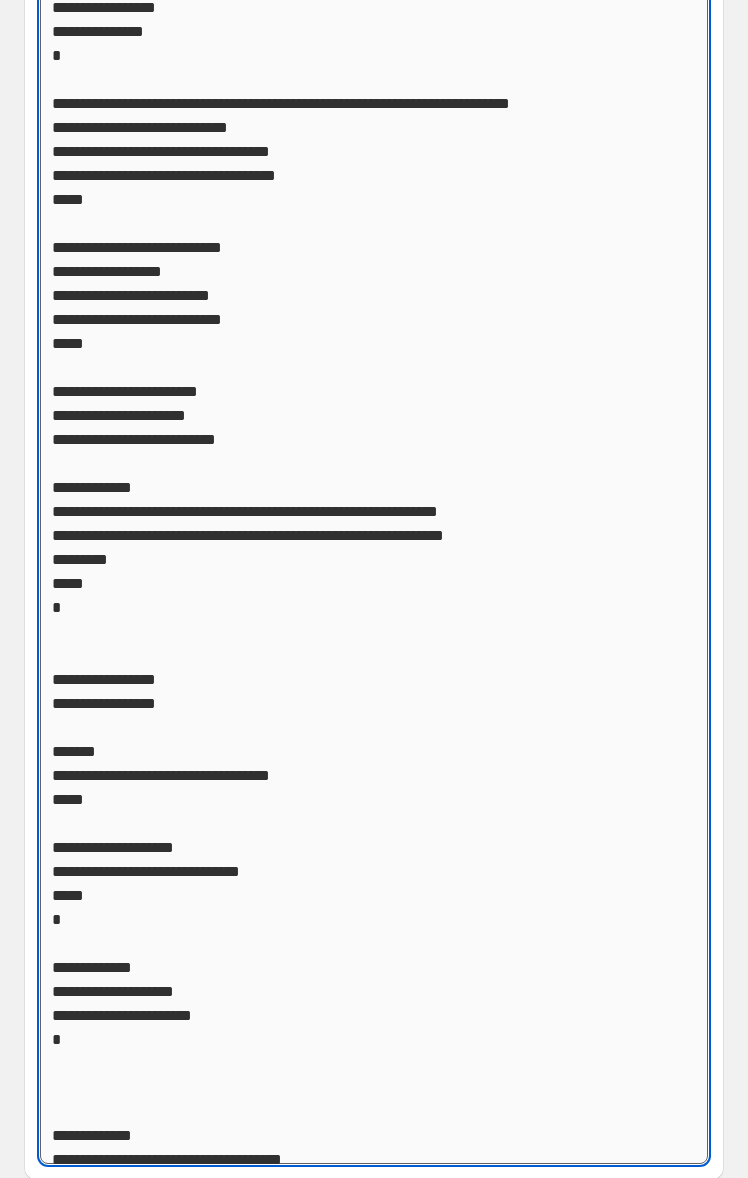 click on "Custom CSS" at bounding box center (374, -551) 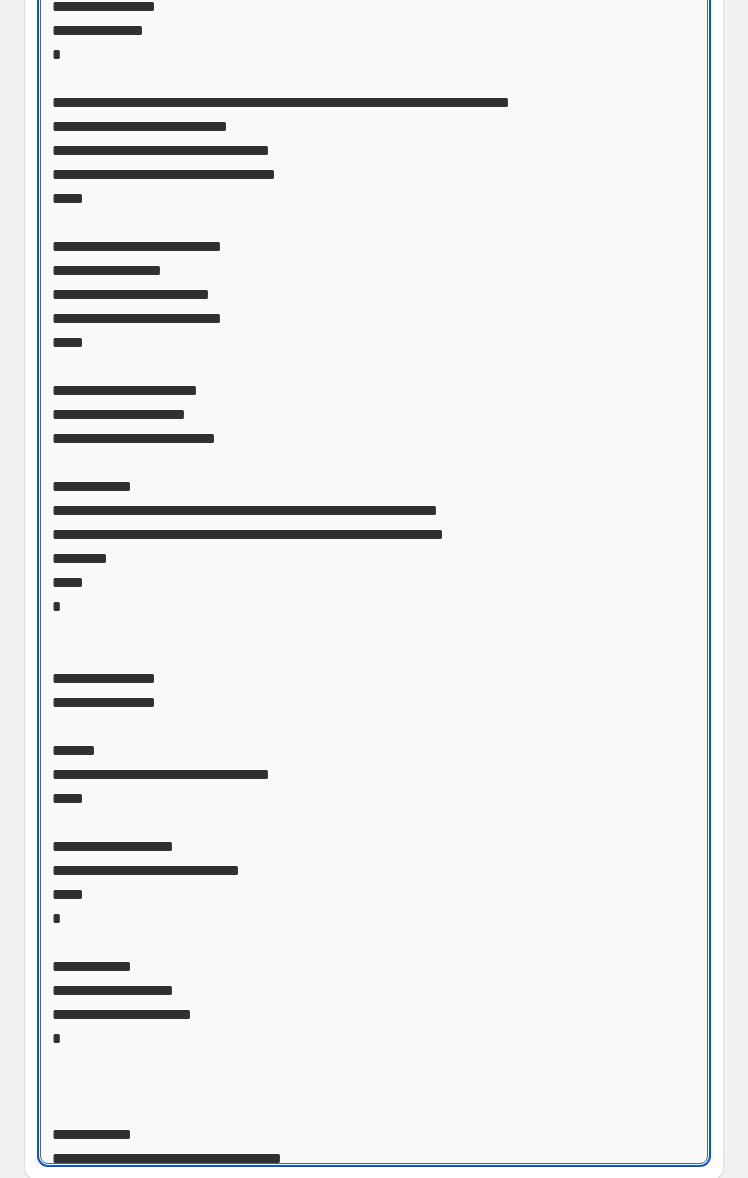 scroll, scrollTop: 0, scrollLeft: 0, axis: both 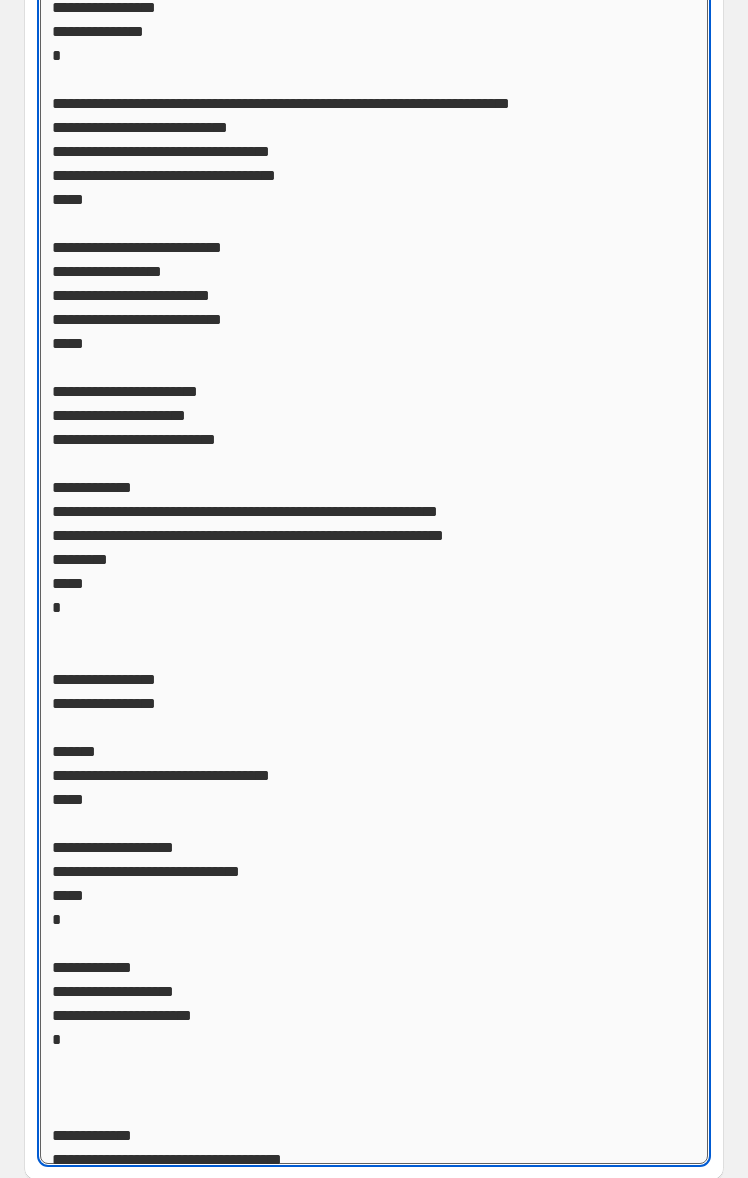 paste on "**********" 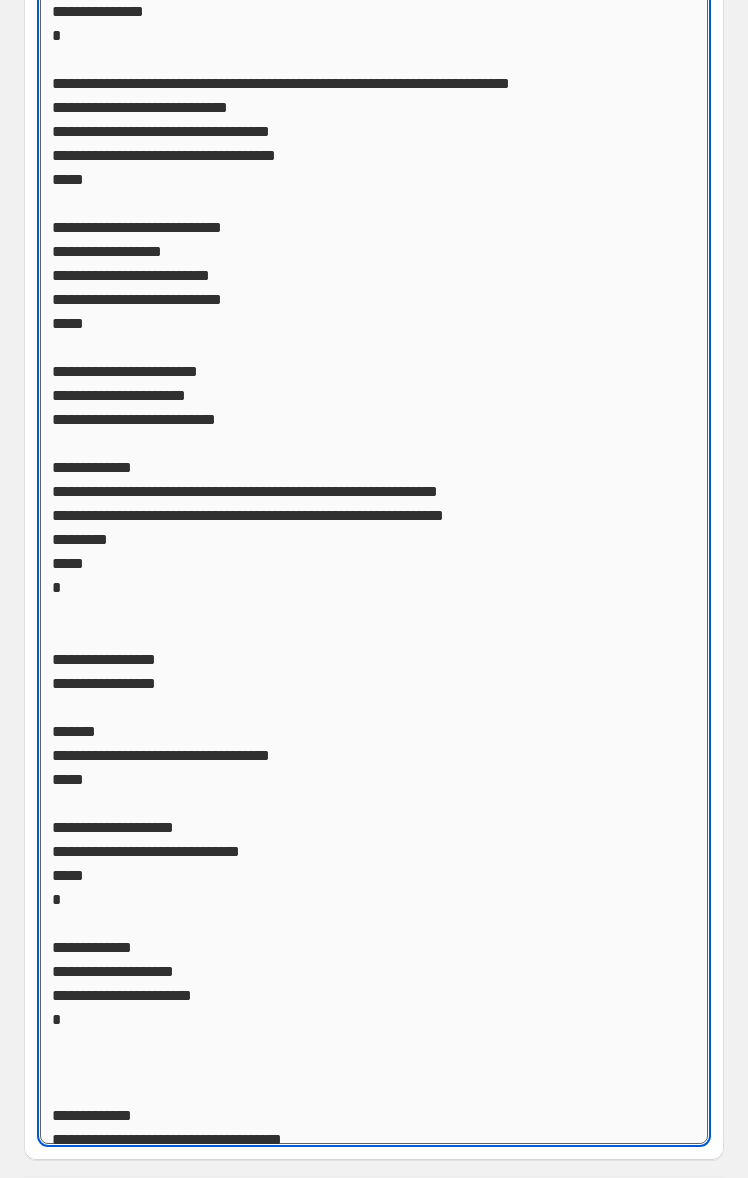 scroll, scrollTop: 722, scrollLeft: 0, axis: vertical 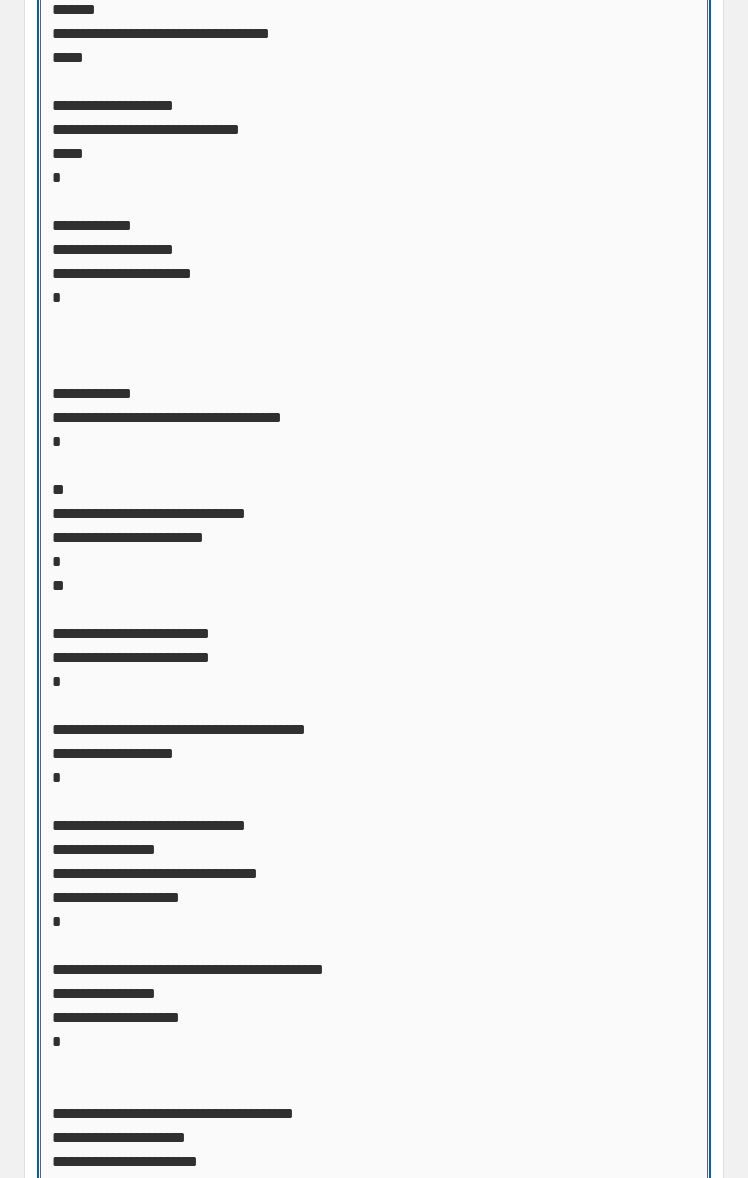 click on "Custom CSS" at bounding box center (374, -481) 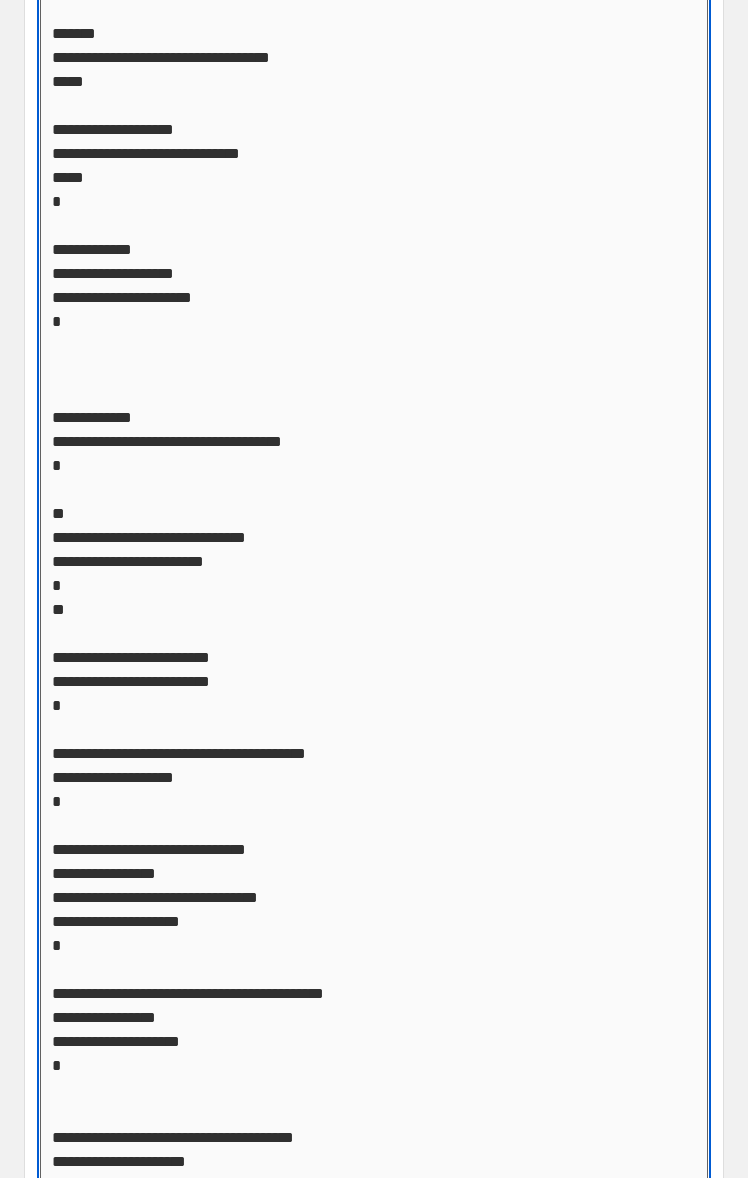 scroll, scrollTop: 726, scrollLeft: 0, axis: vertical 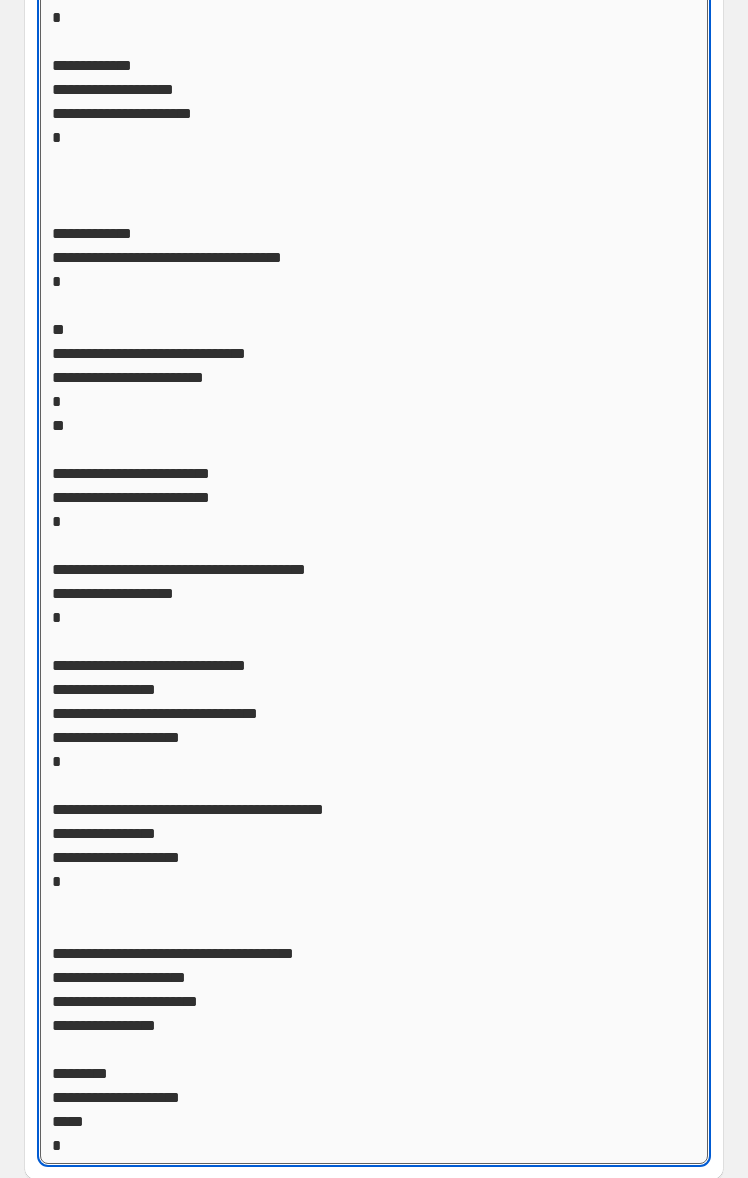 click on "Custom CSS" at bounding box center (374, -651) 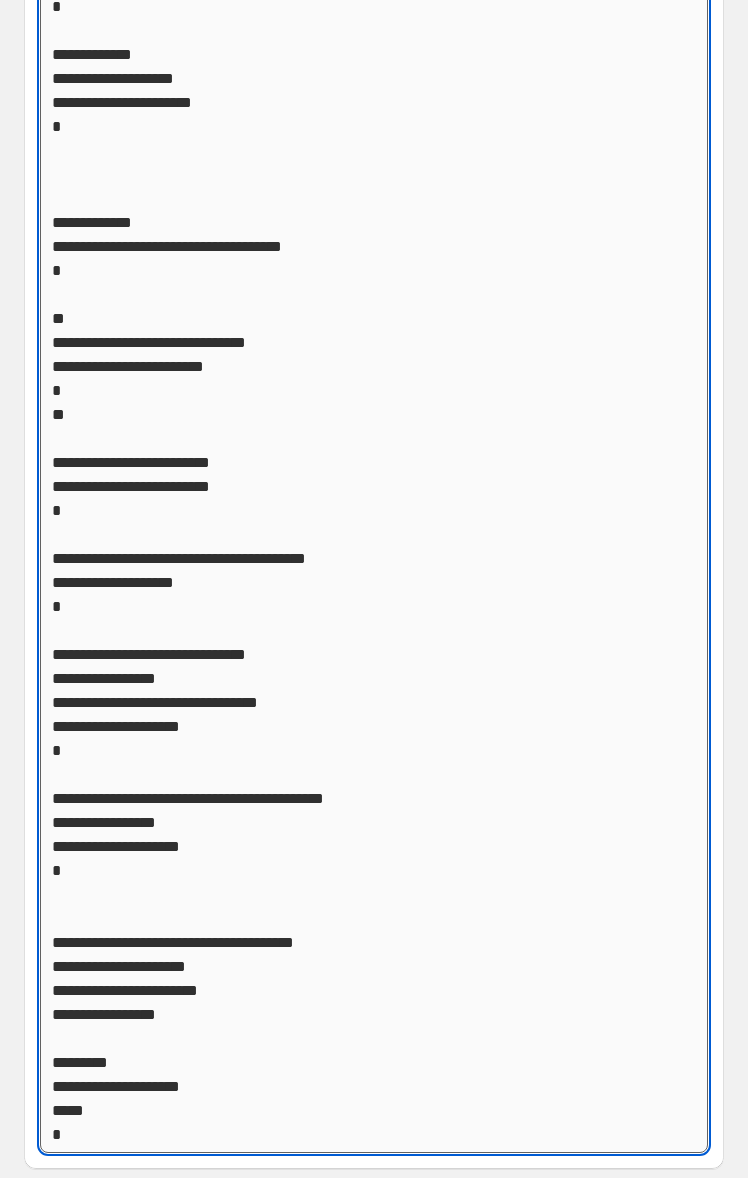 click on "Custom CSS" at bounding box center [374, -662] 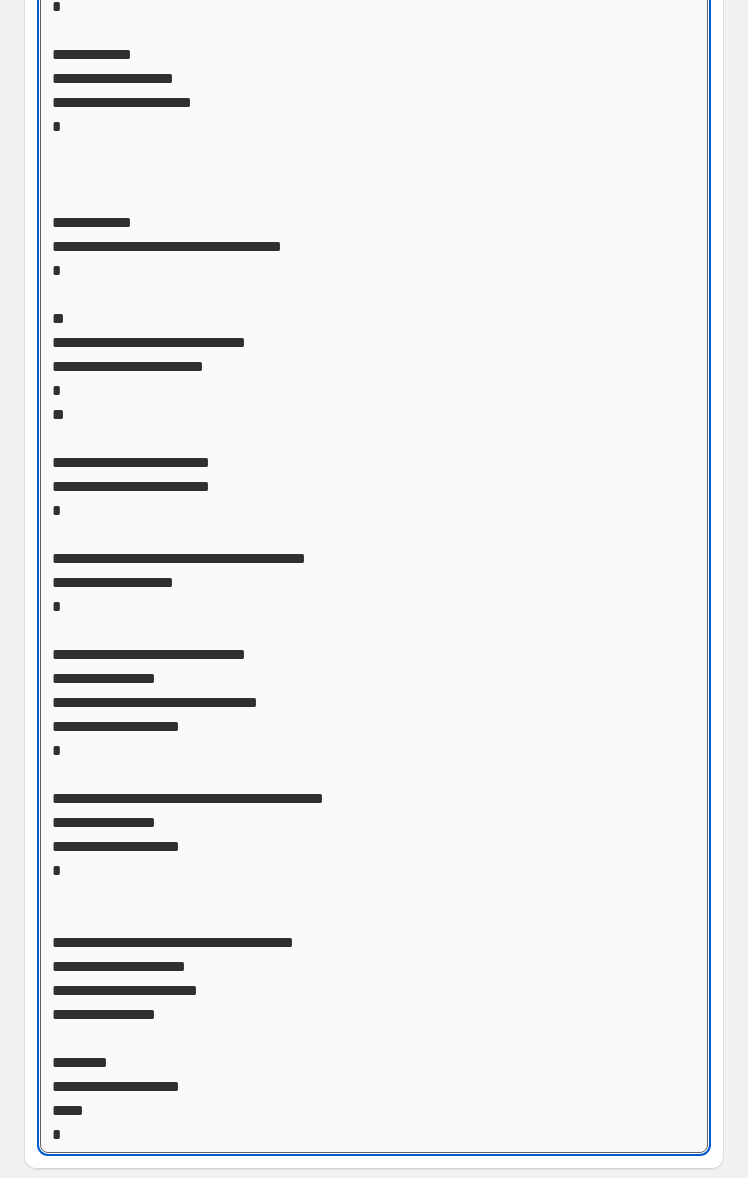 paste on "**********" 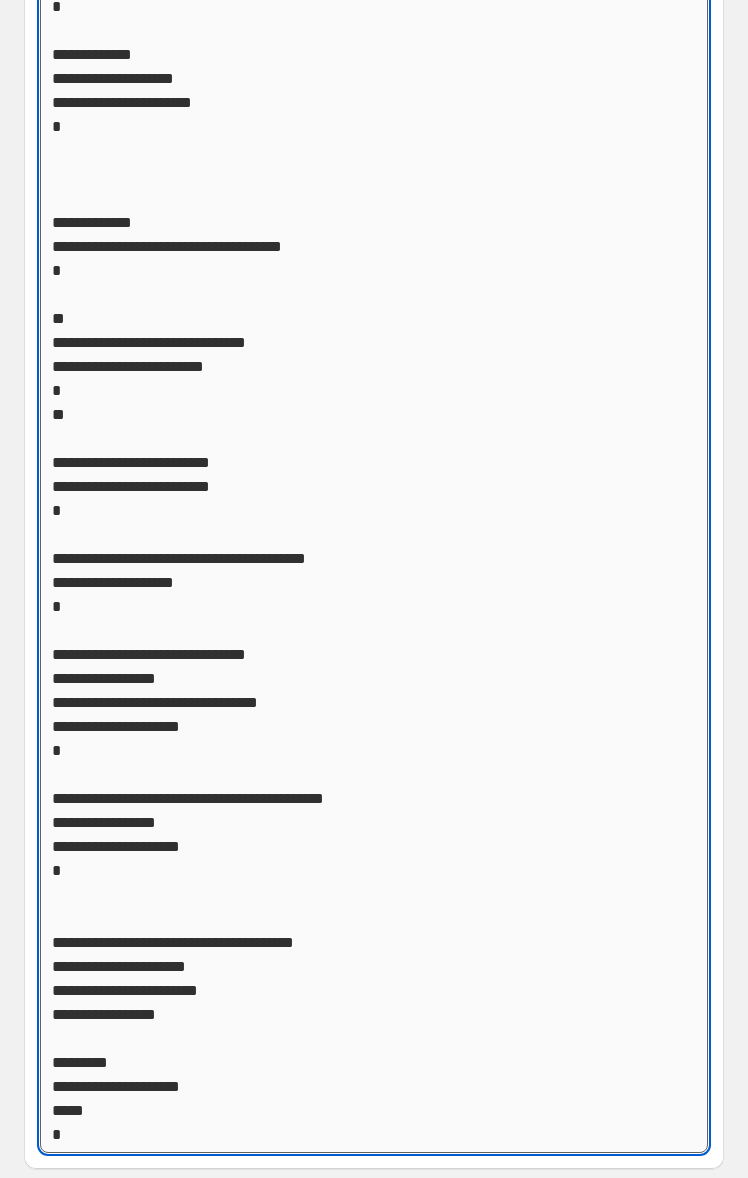 click on "Custom CSS" at bounding box center [374, -662] 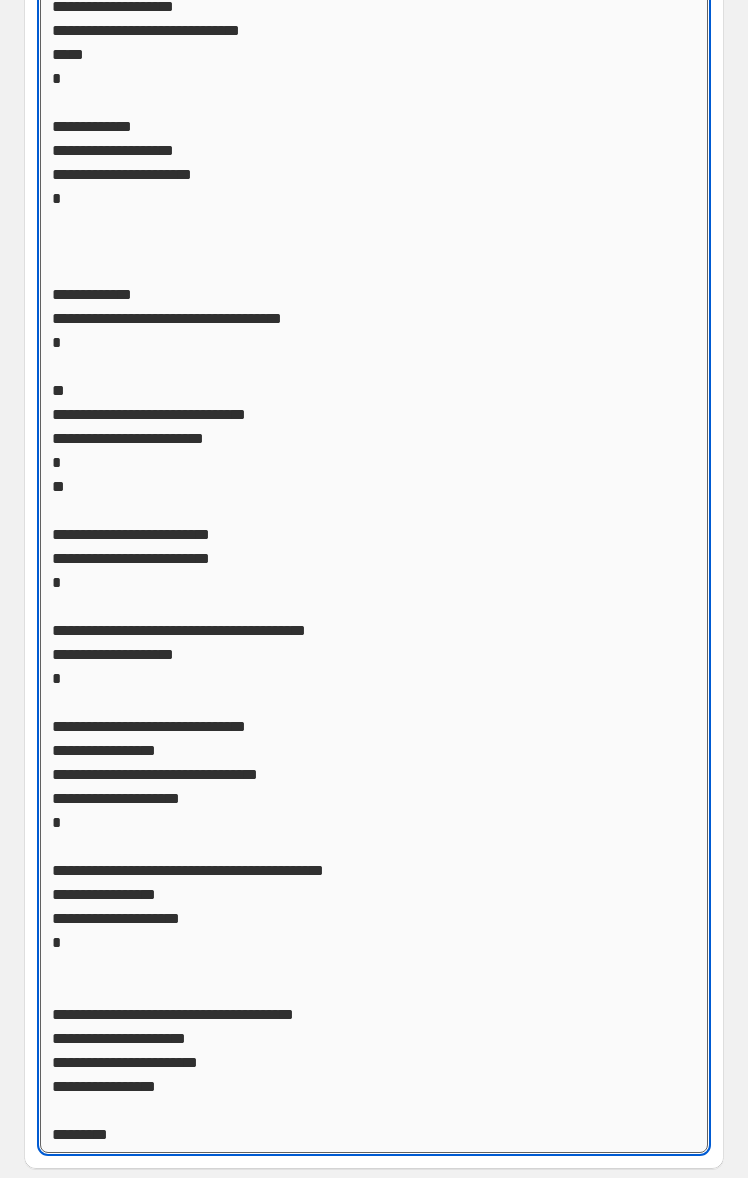 scroll, scrollTop: 3820, scrollLeft: 0, axis: vertical 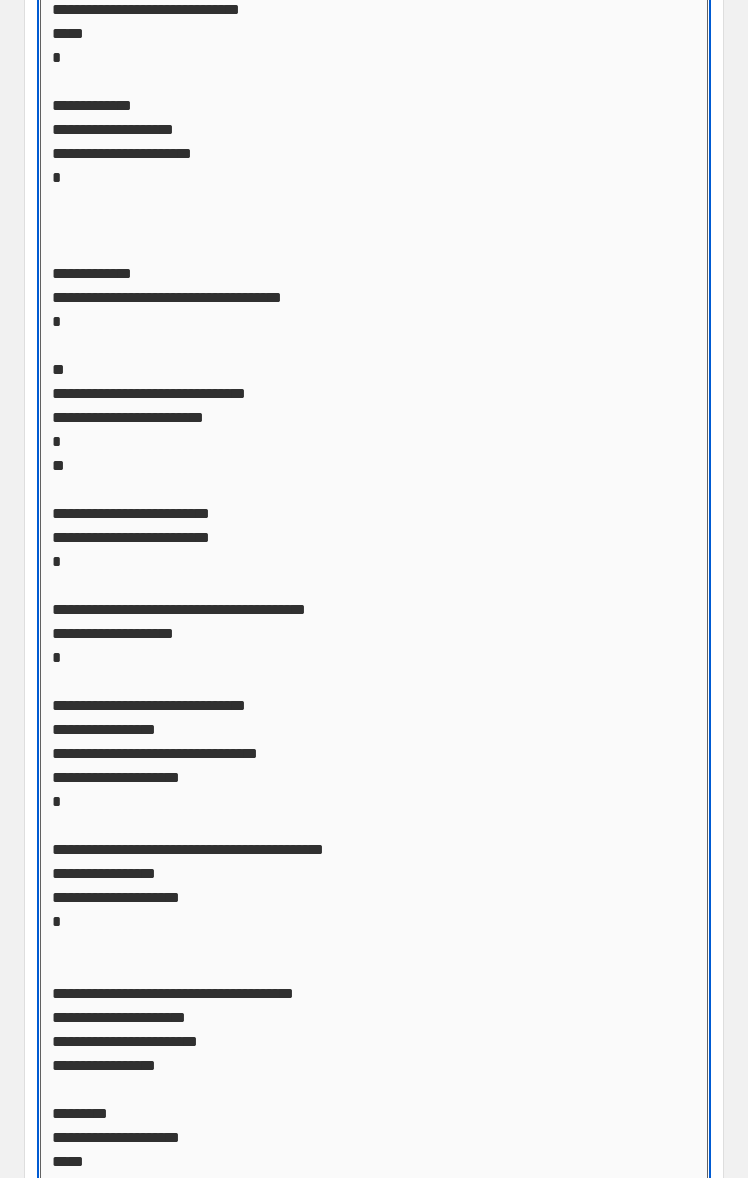 click on "Custom CSS" at bounding box center (374, -641) 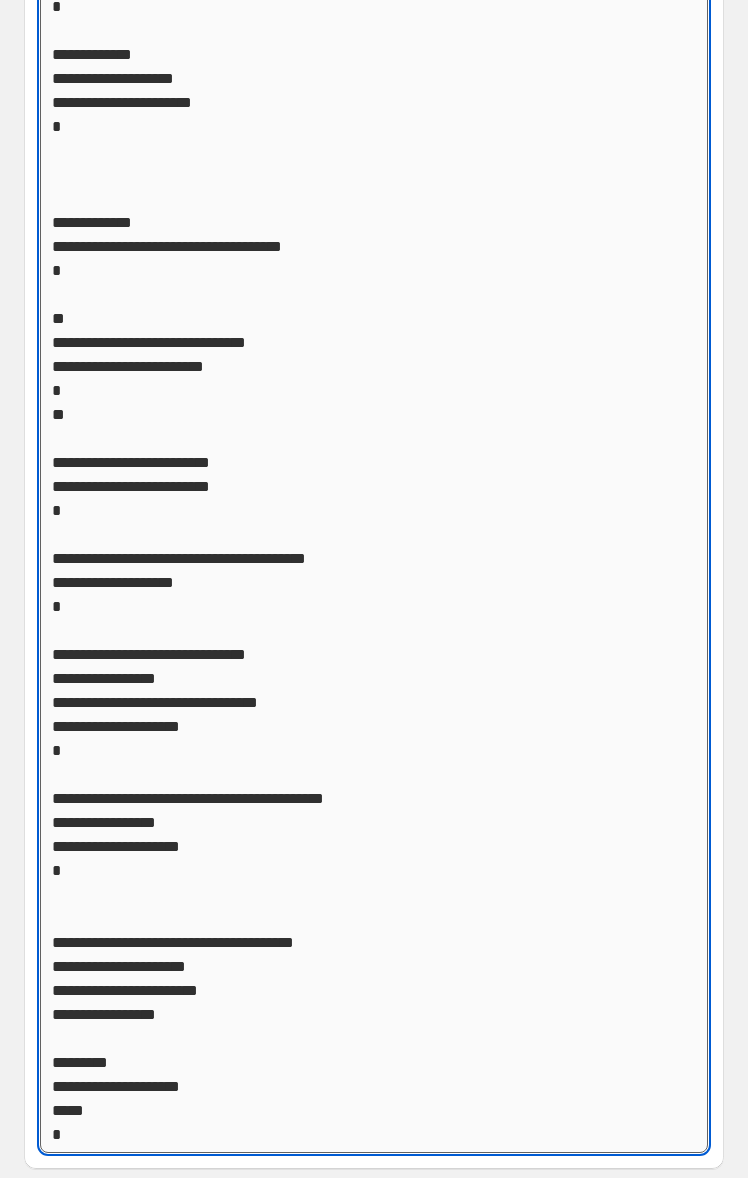 click on "Custom CSS" at bounding box center [374, -692] 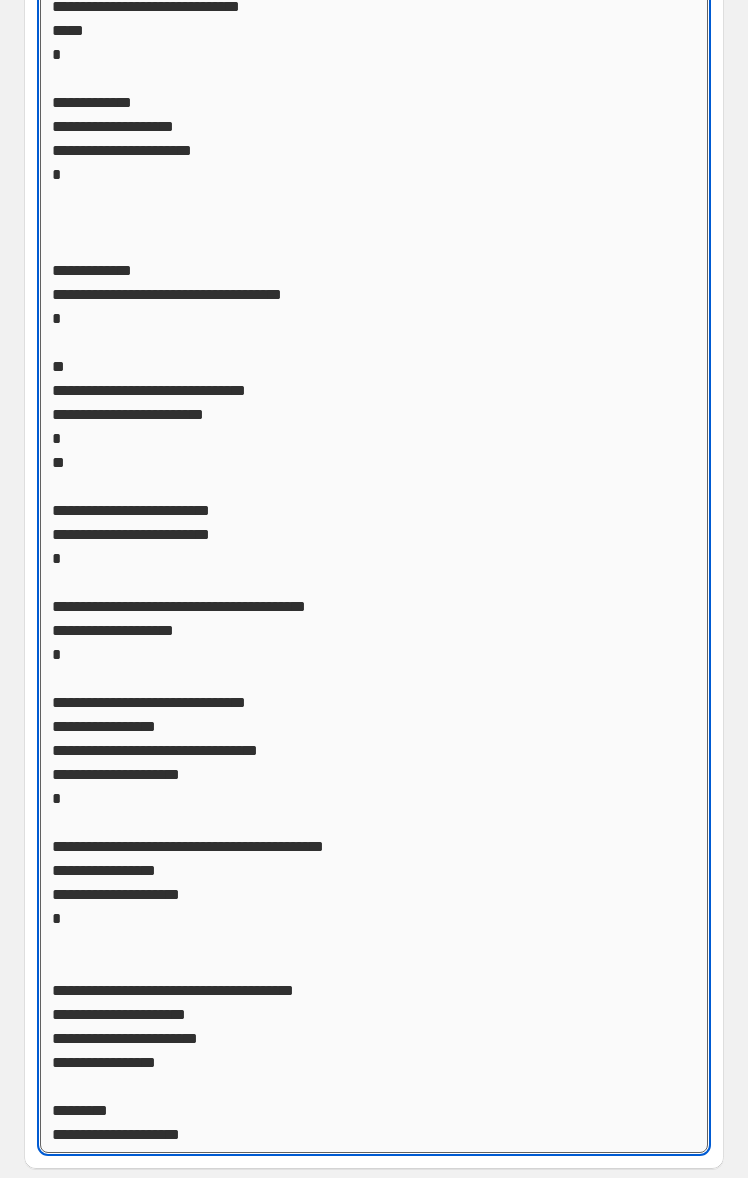 scroll, scrollTop: 746, scrollLeft: 0, axis: vertical 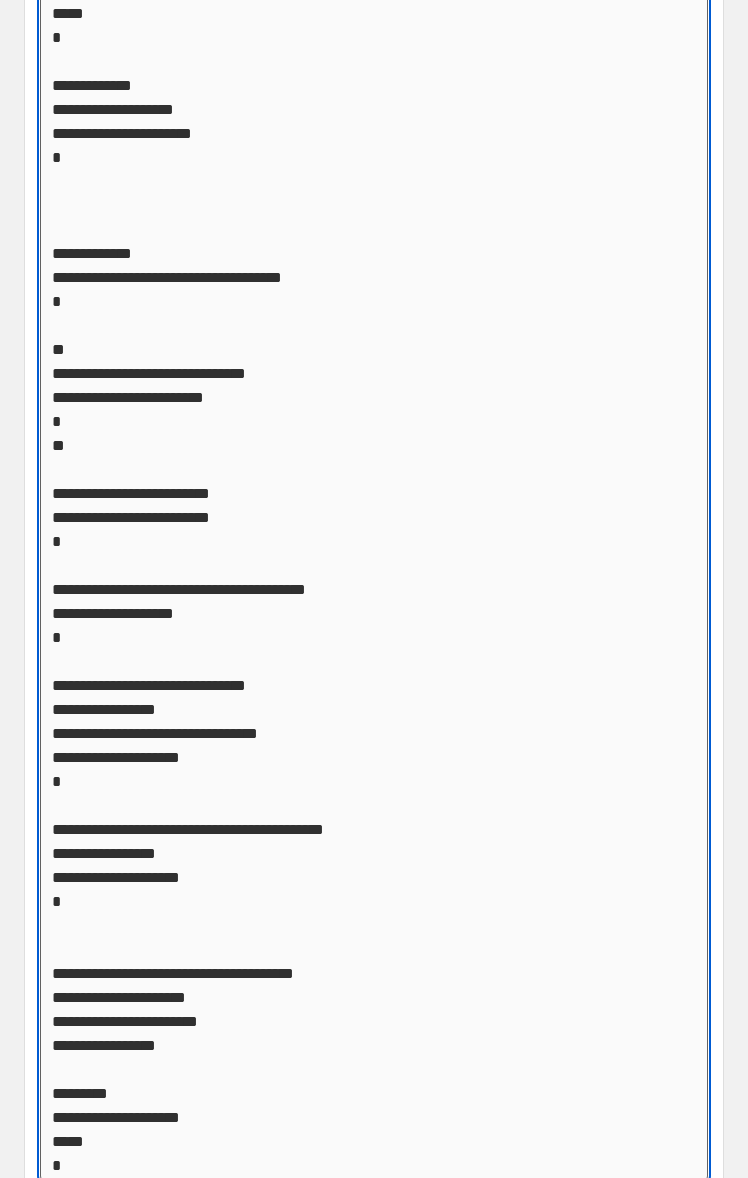 click on "Custom CSS" at bounding box center [374, -681] 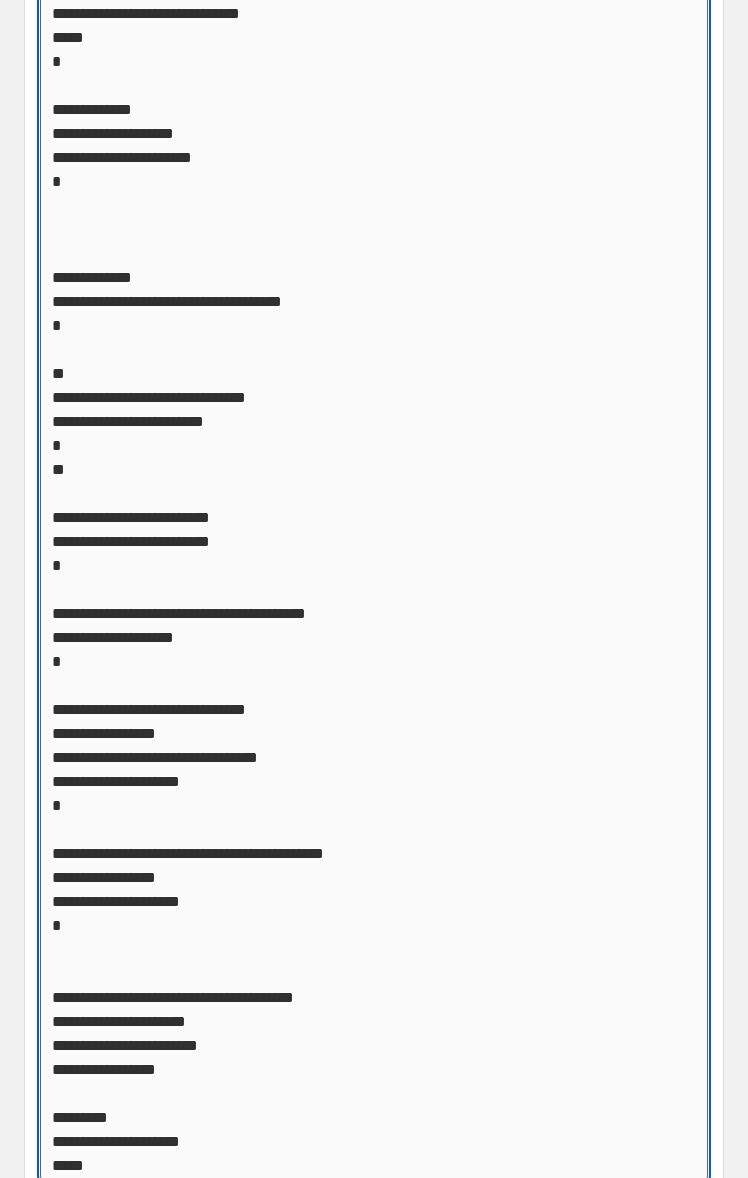 scroll, scrollTop: 3920, scrollLeft: 0, axis: vertical 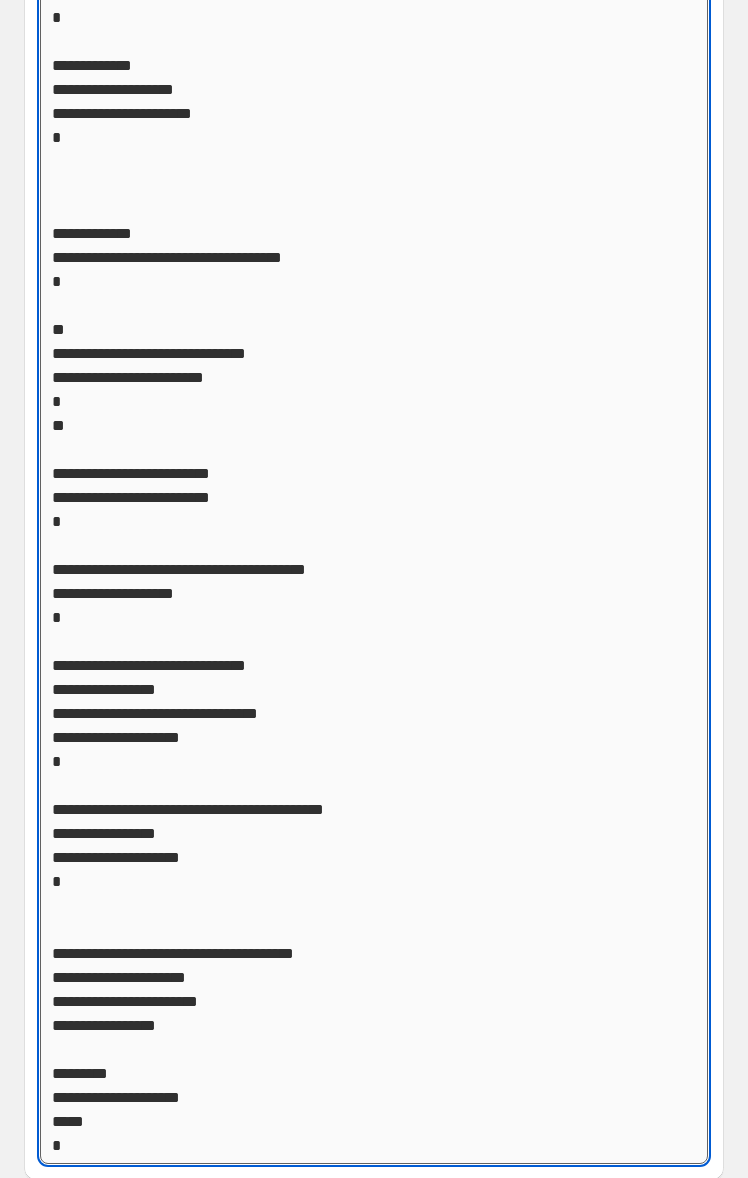 click on "Custom CSS" at bounding box center (374, -711) 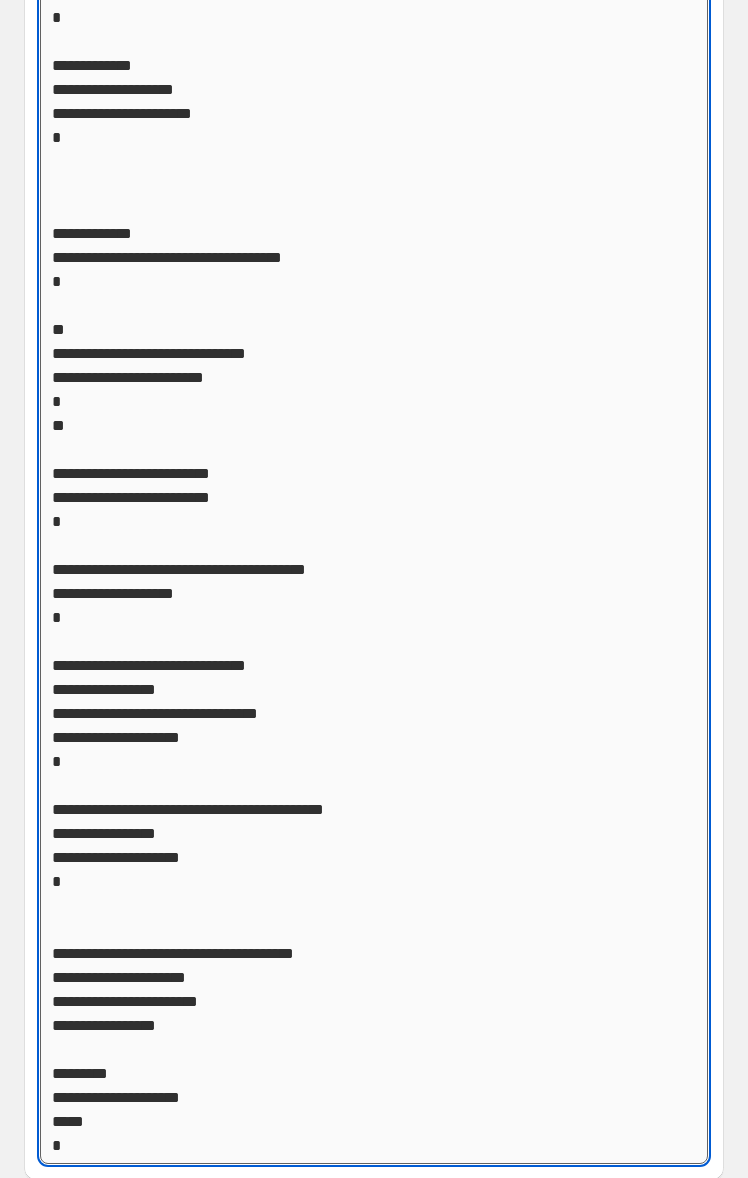 paste 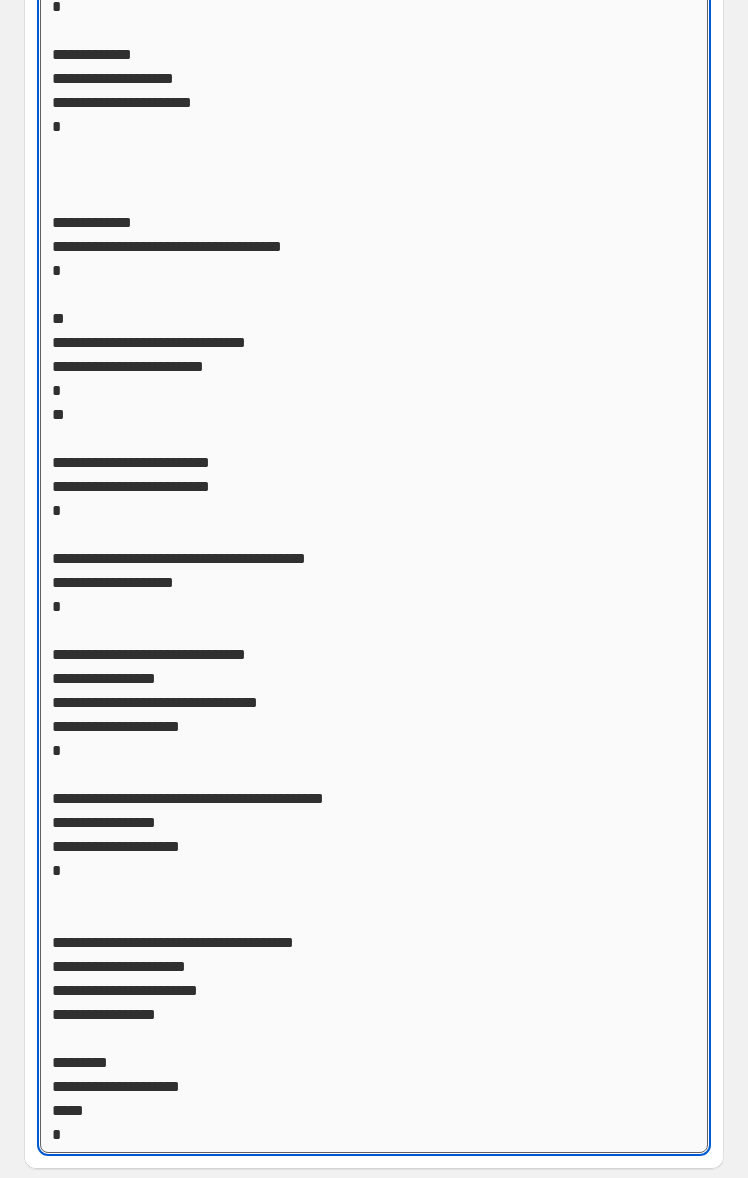 click on "Custom CSS" at bounding box center (374, -722) 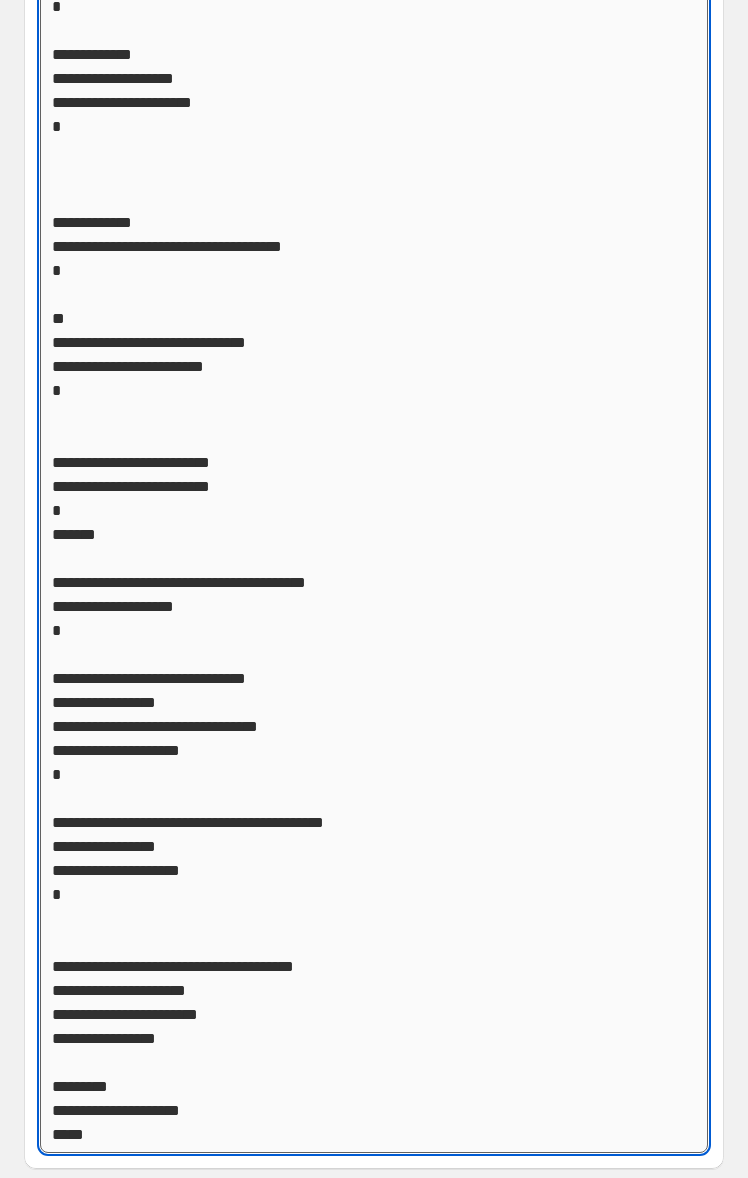 scroll, scrollTop: 3940, scrollLeft: 0, axis: vertical 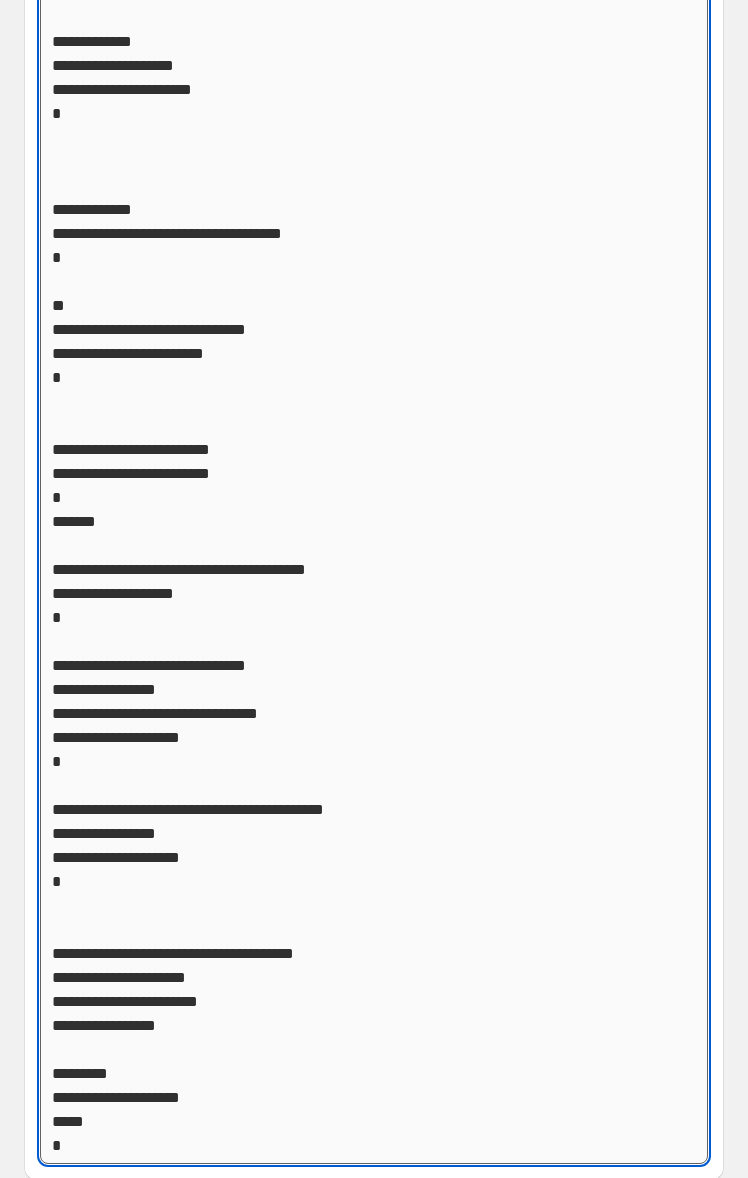 click on "Custom CSS" at bounding box center (374, -721) 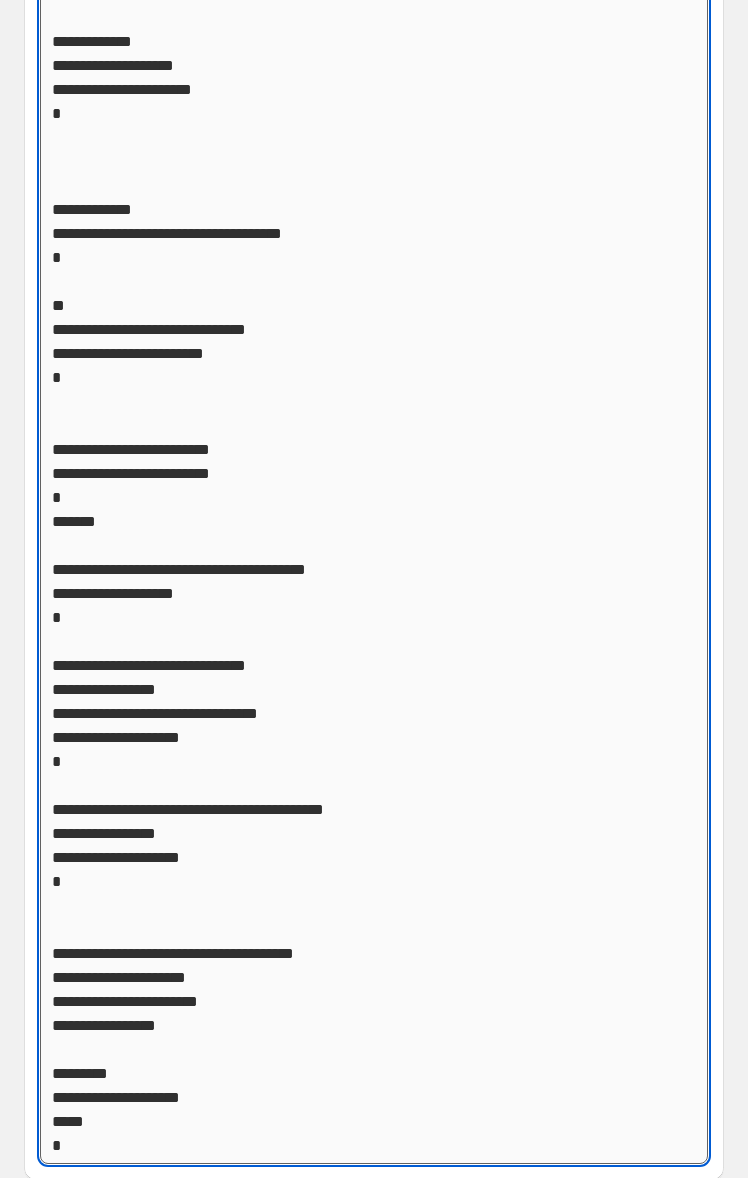 paste on "**********" 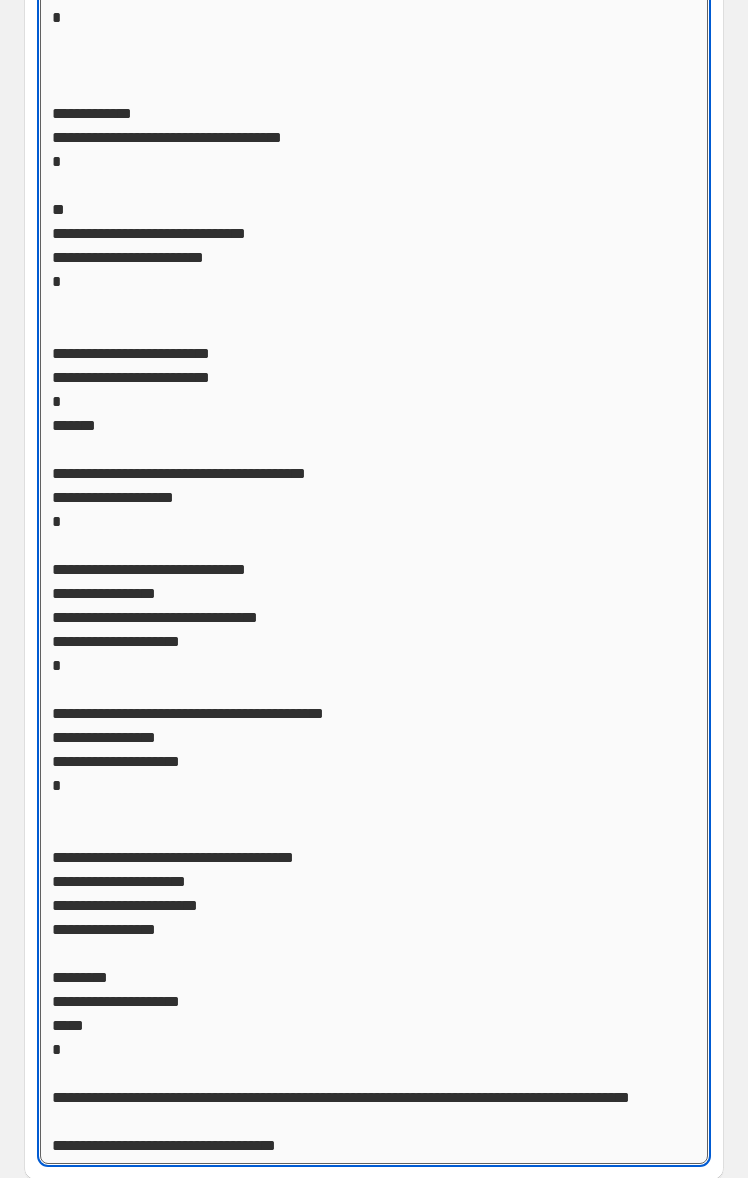 scroll, scrollTop: 3960, scrollLeft: 0, axis: vertical 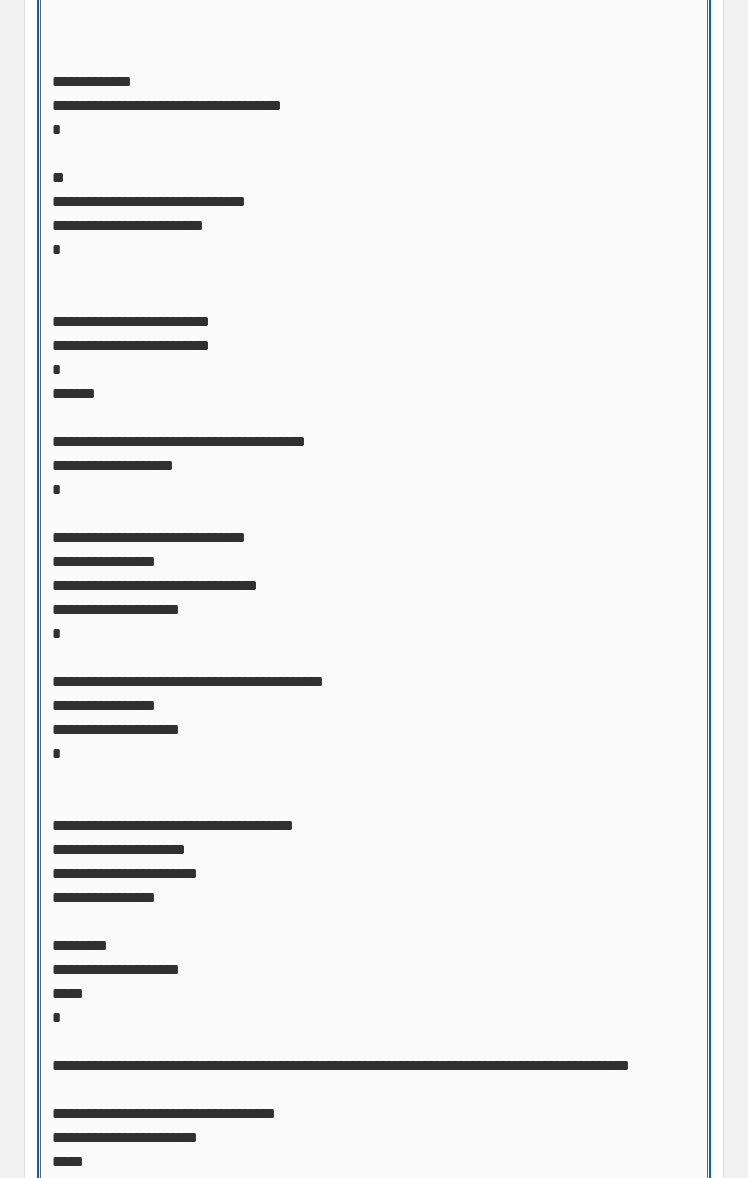 click on "Custom CSS" at bounding box center (374, -711) 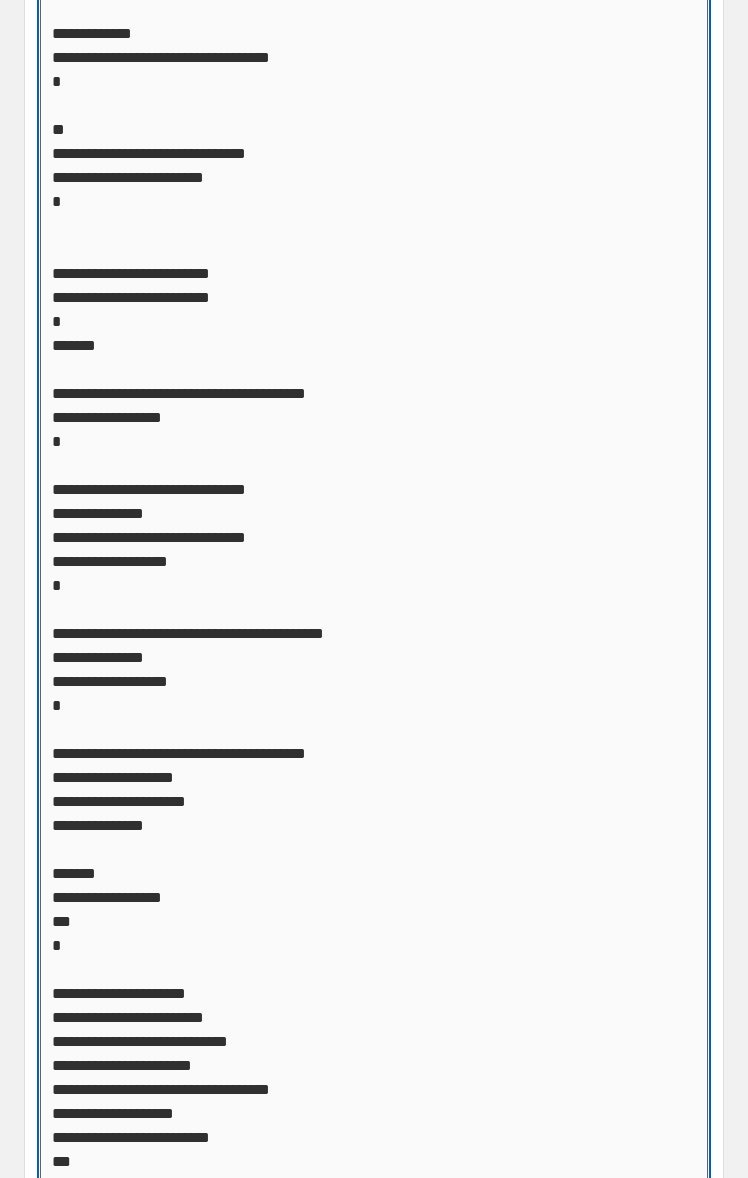 scroll, scrollTop: 0, scrollLeft: 0, axis: both 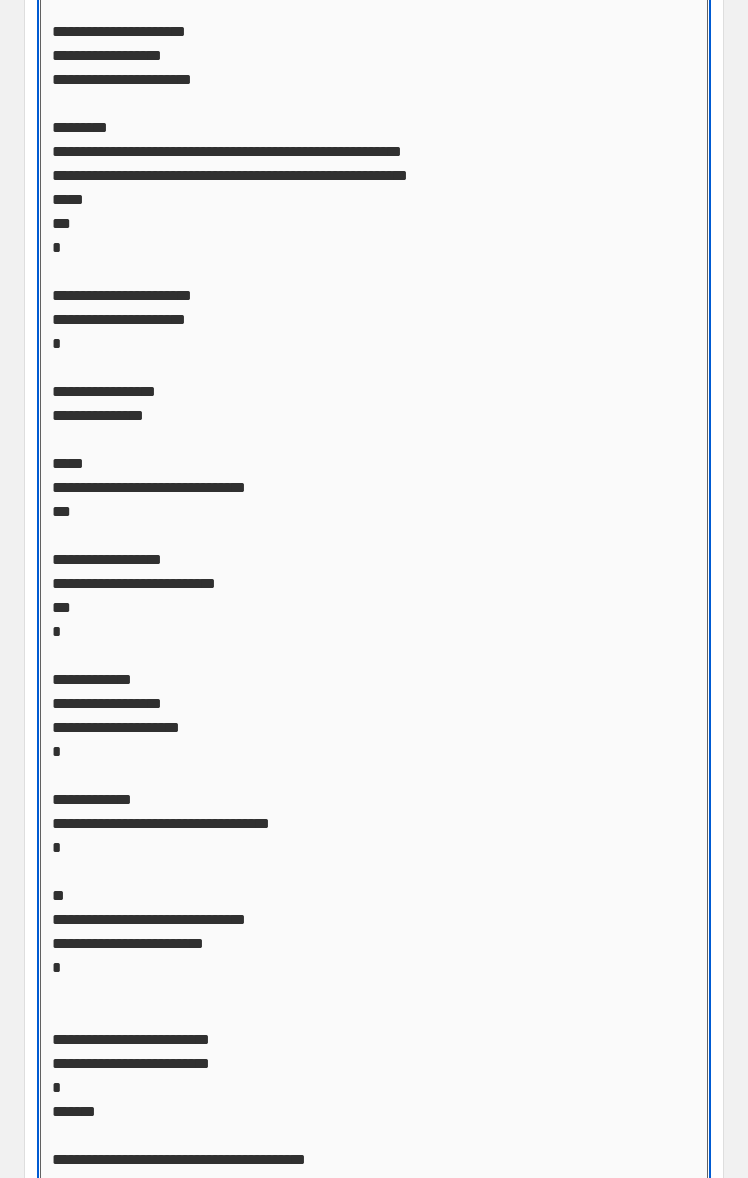 click on "Custom CSS" at bounding box center [374, -701] 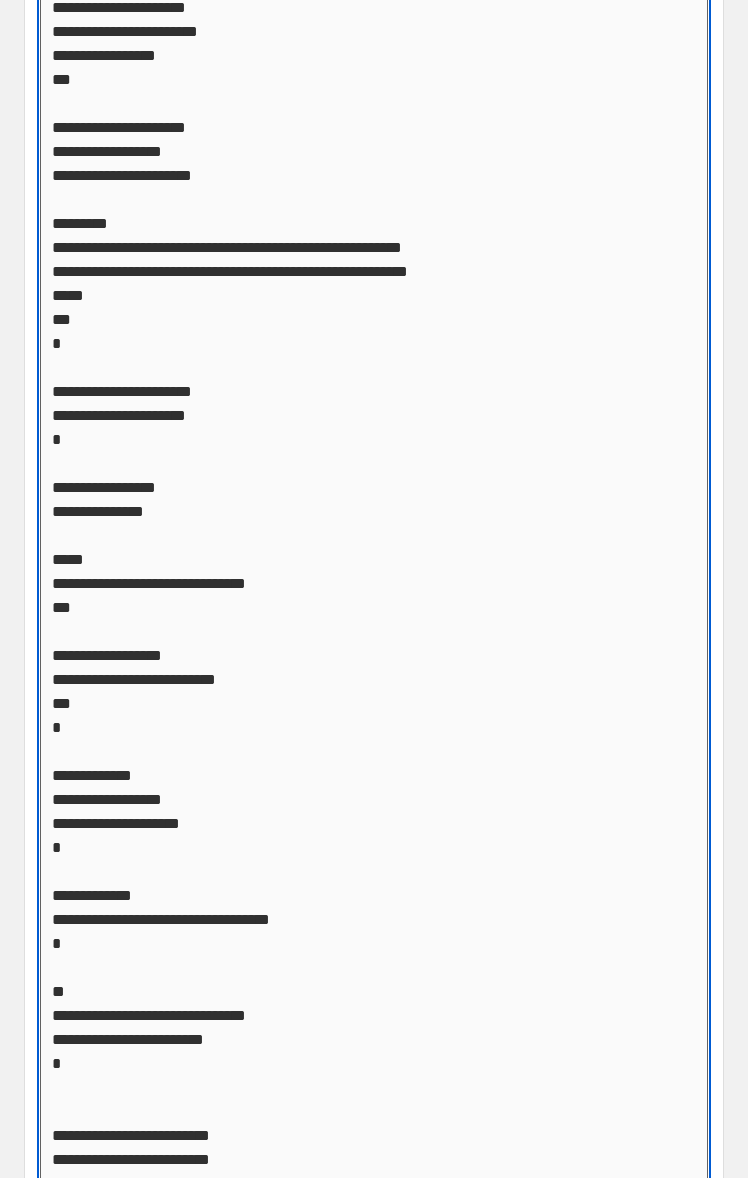 click on "Custom CSS" at bounding box center [374, -641] 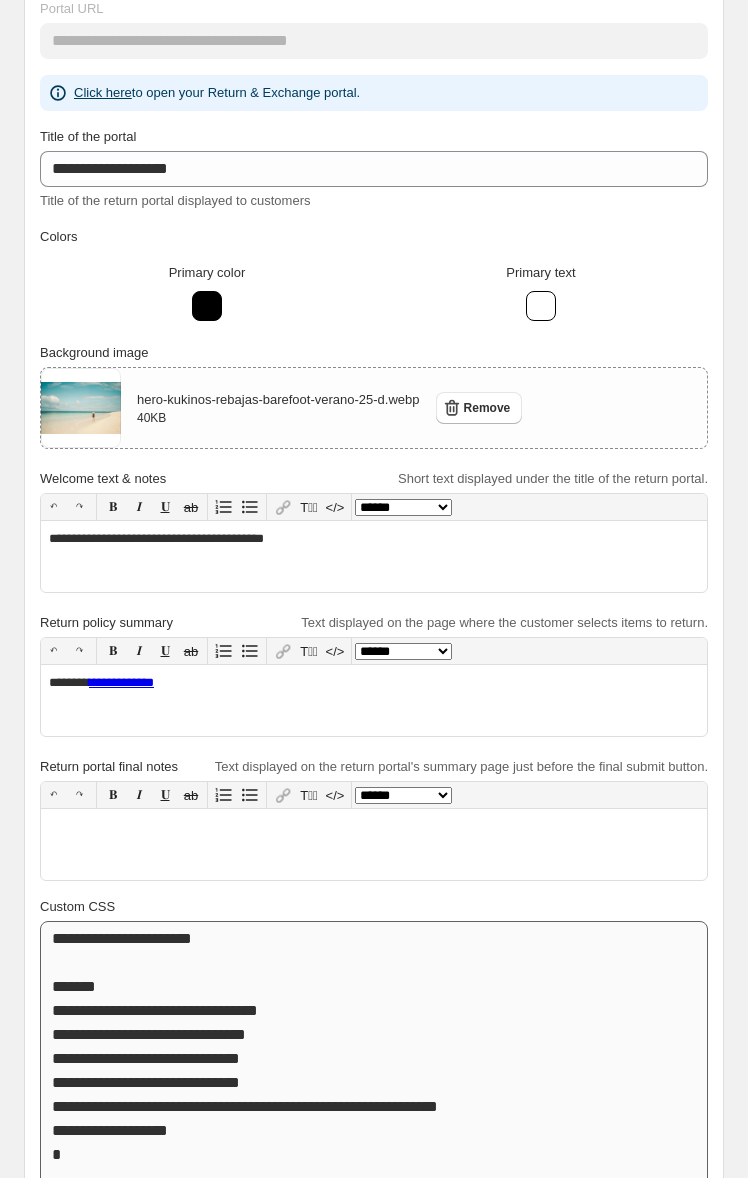 scroll, scrollTop: 405, scrollLeft: 0, axis: vertical 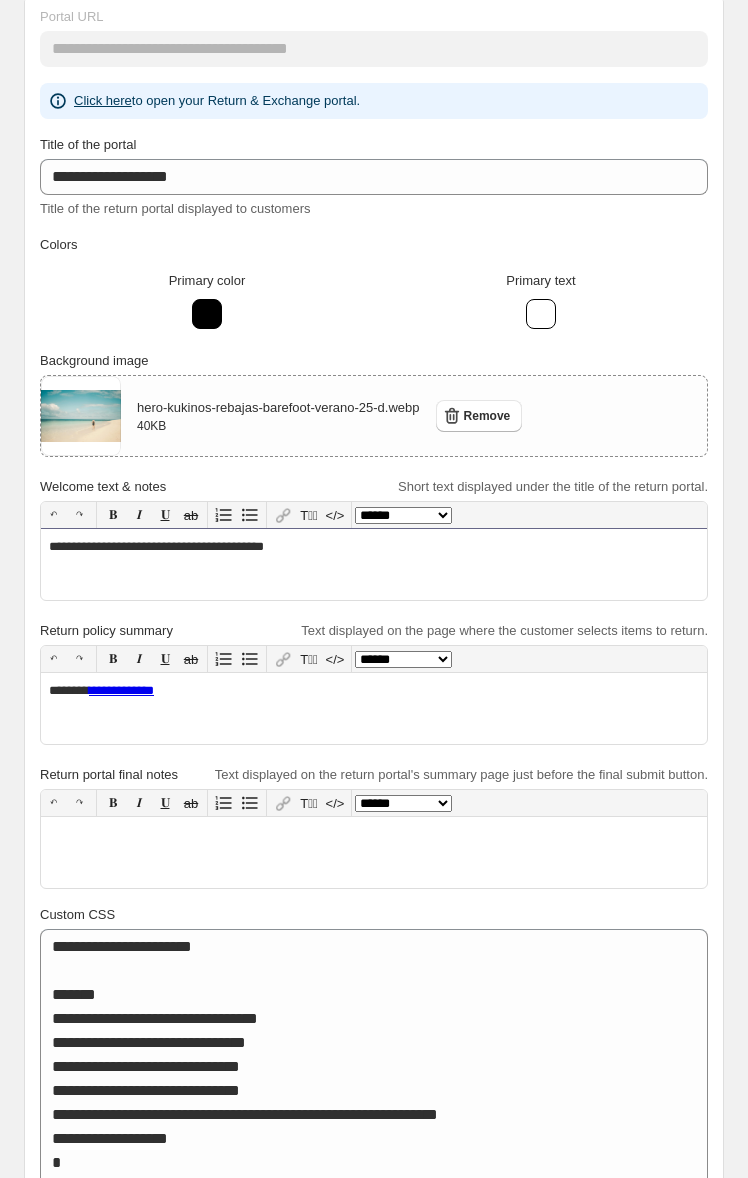 click on "**********" at bounding box center [374, 564] 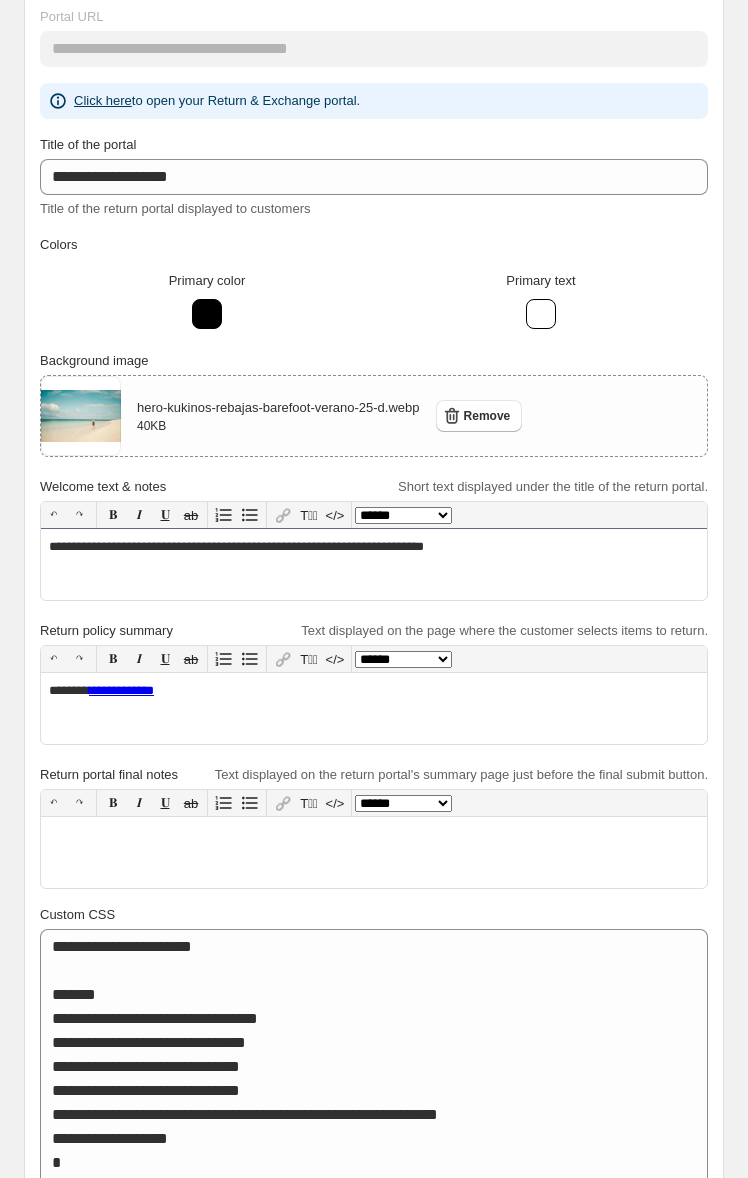 click on "**********" at bounding box center [374, 564] 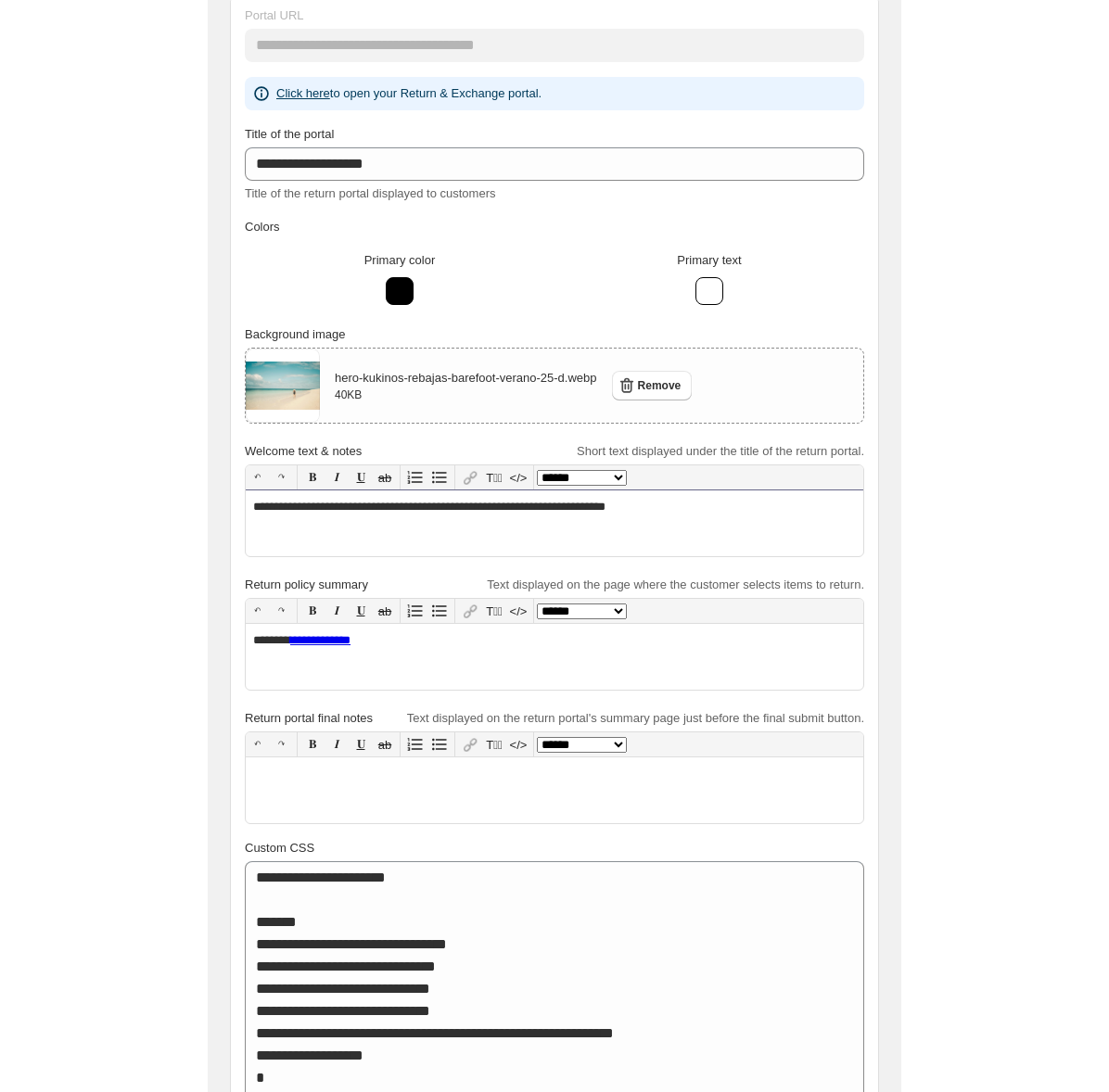 scroll, scrollTop: 113, scrollLeft: 0, axis: vertical 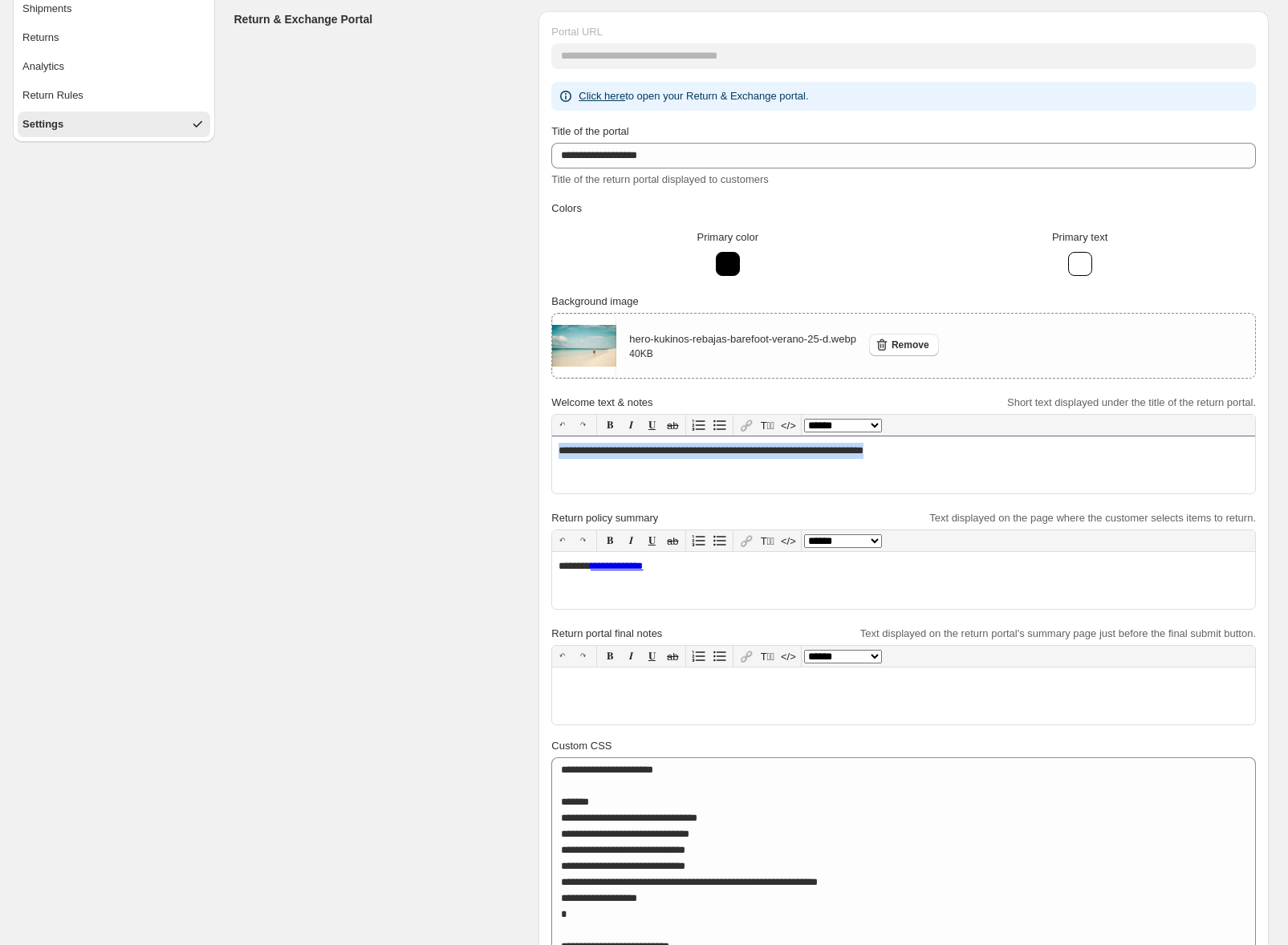 drag, startPoint x: 696, startPoint y: 456, endPoint x: 539, endPoint y: 456, distance: 157 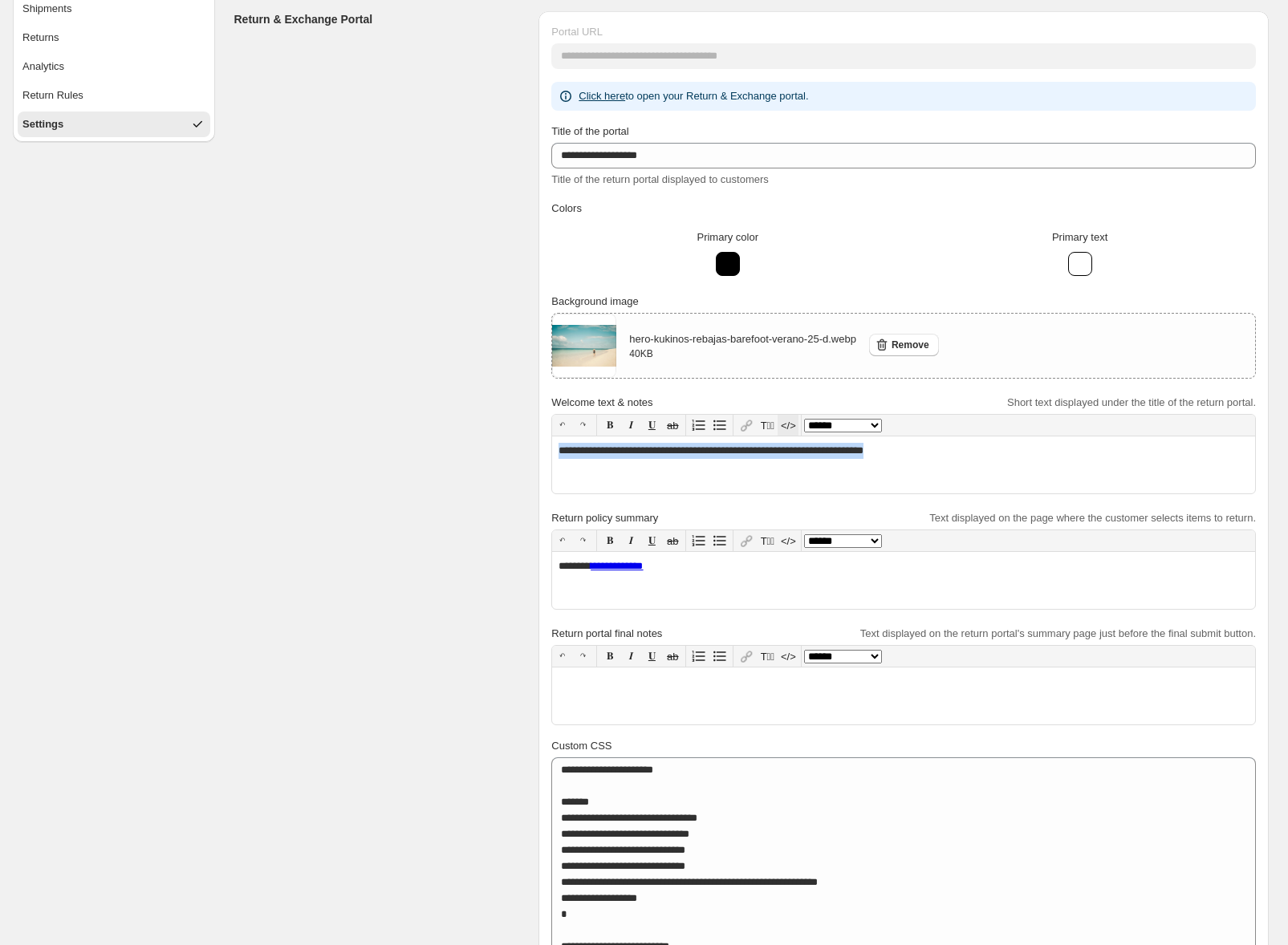 click on "</>" at bounding box center [788, 425] 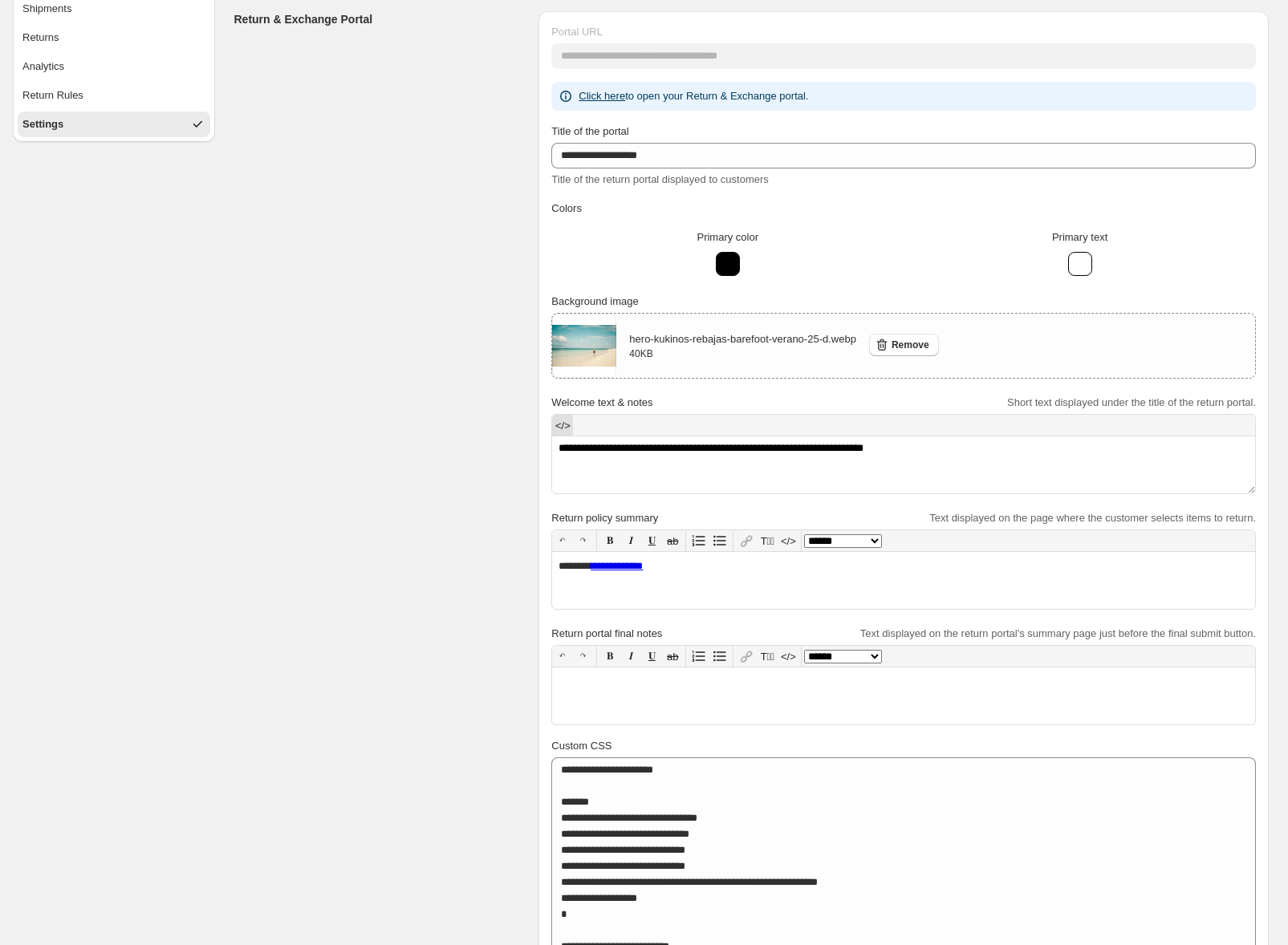 click on "</>" at bounding box center (563, 425) 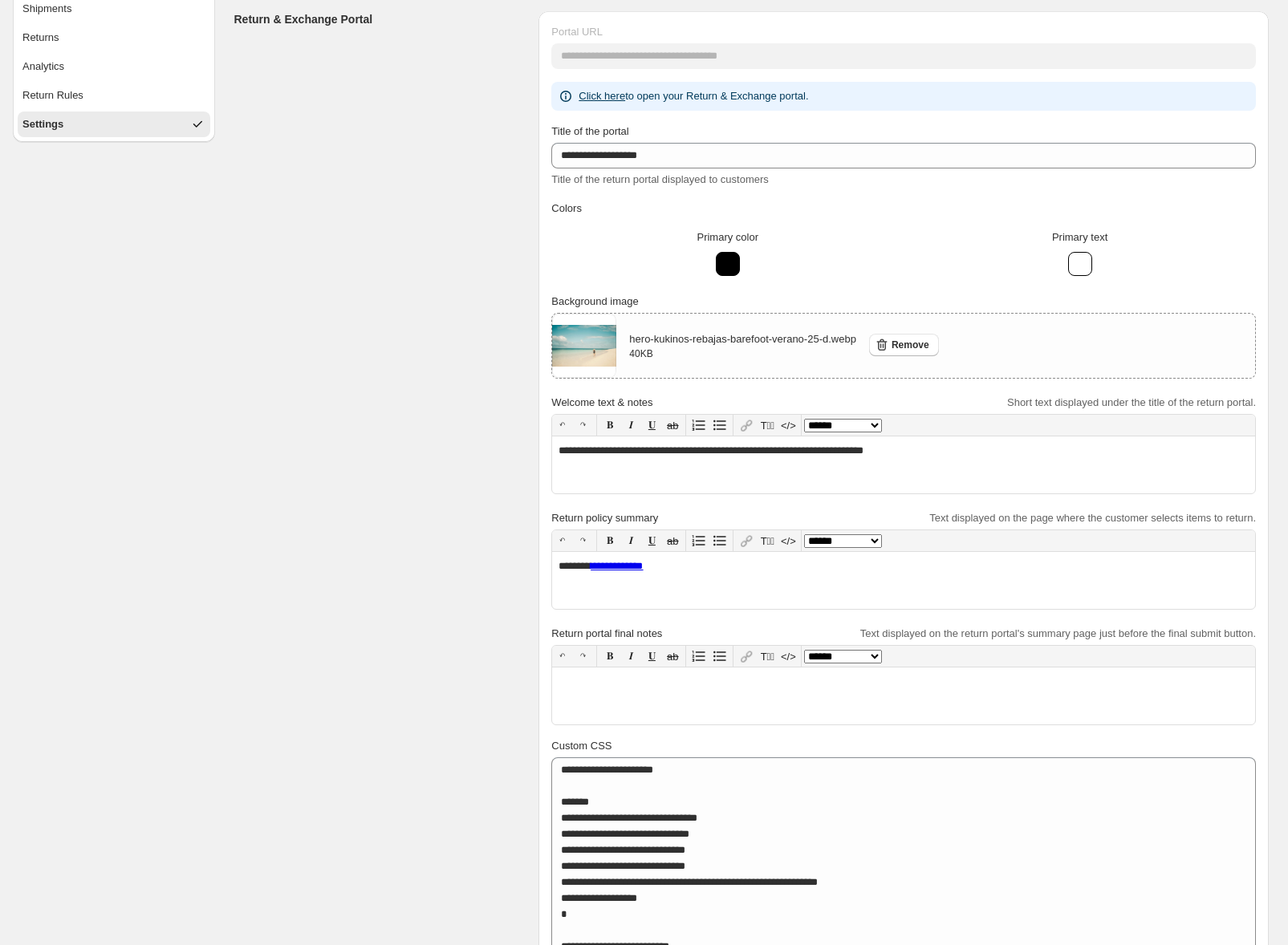 click on "**********" at bounding box center [843, 425] 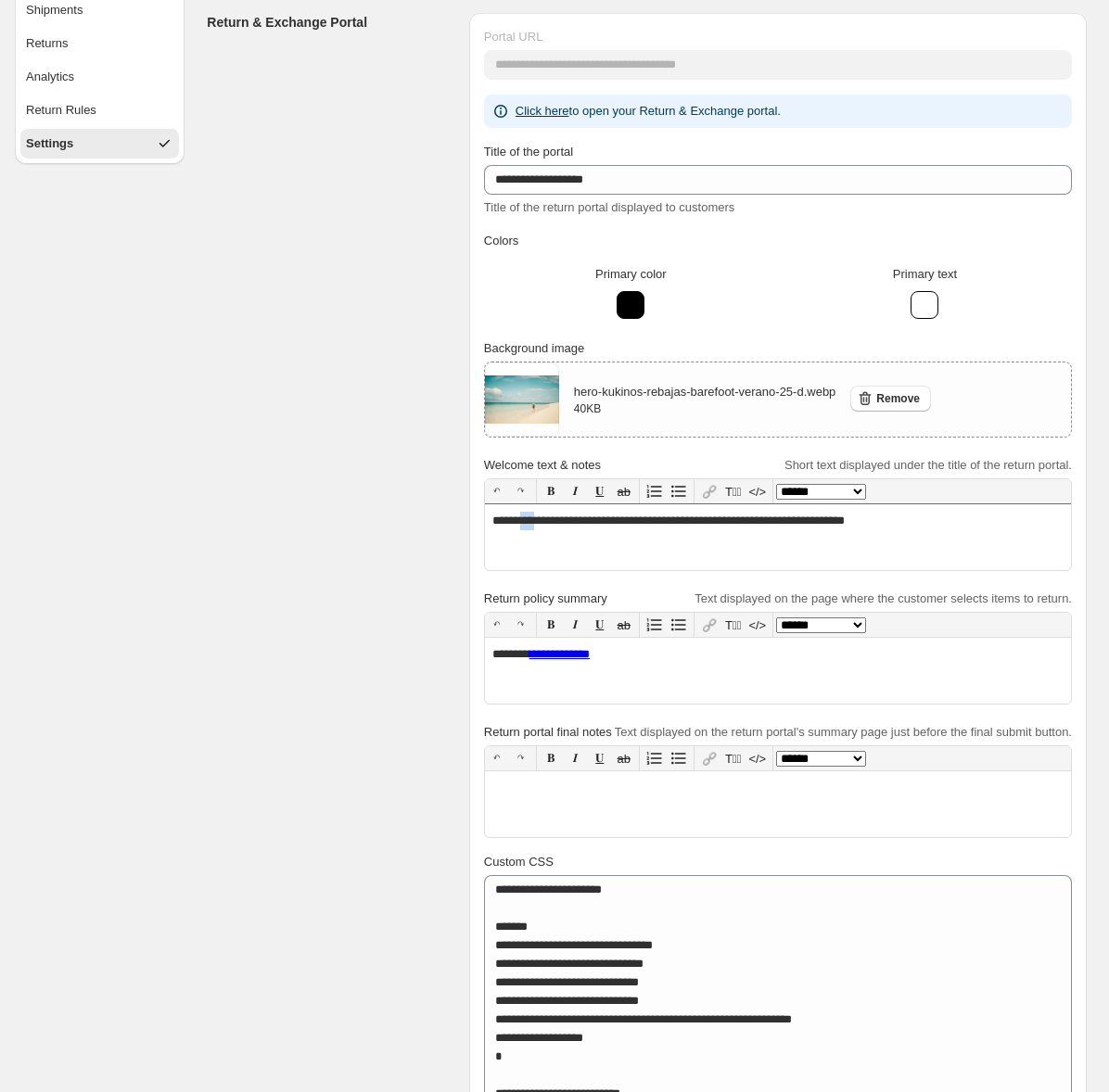 drag, startPoint x: 526, startPoint y: 521, endPoint x: 542, endPoint y: 519, distance: 16.124515 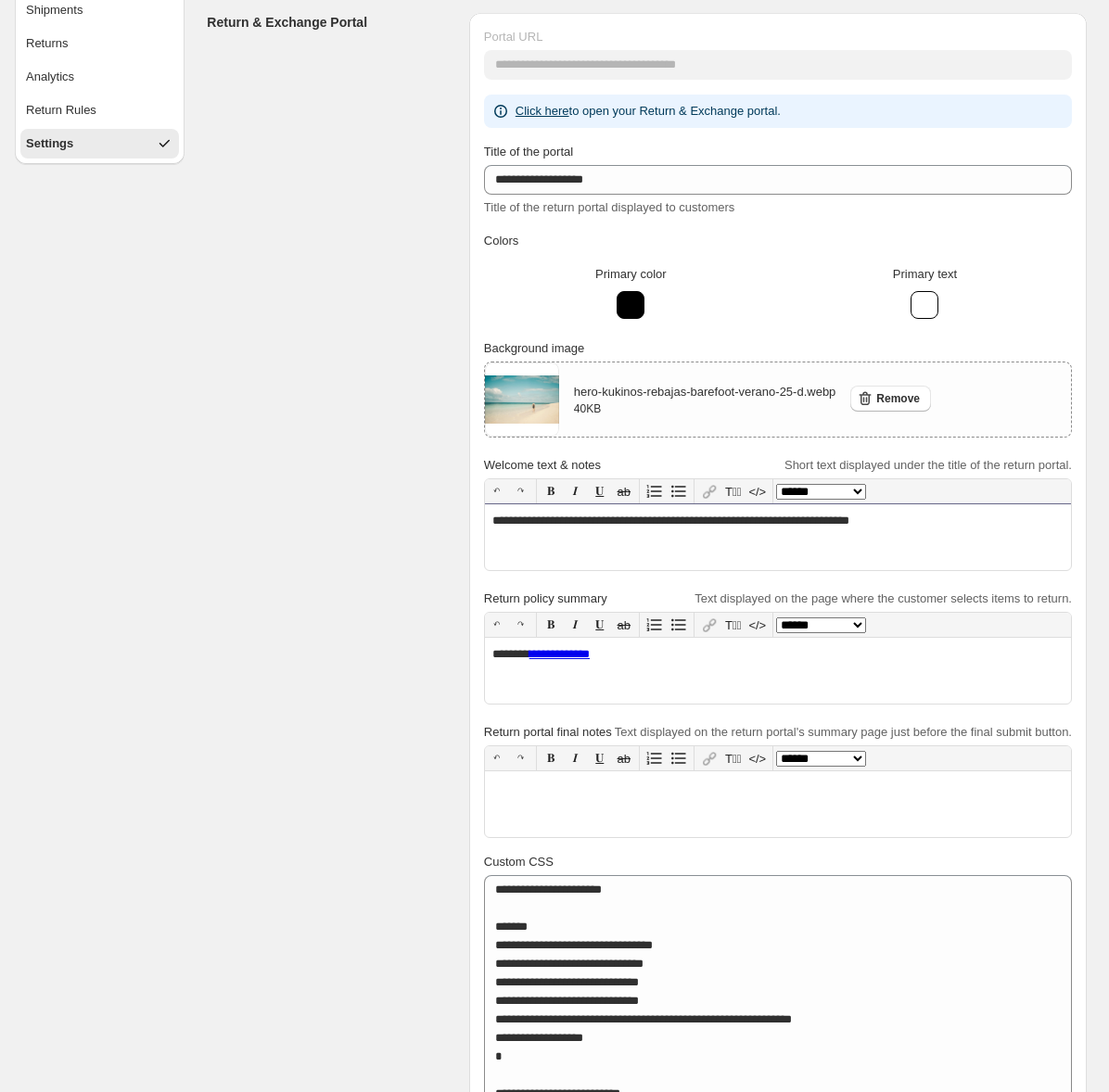 click on "**********" at bounding box center [778, 537] 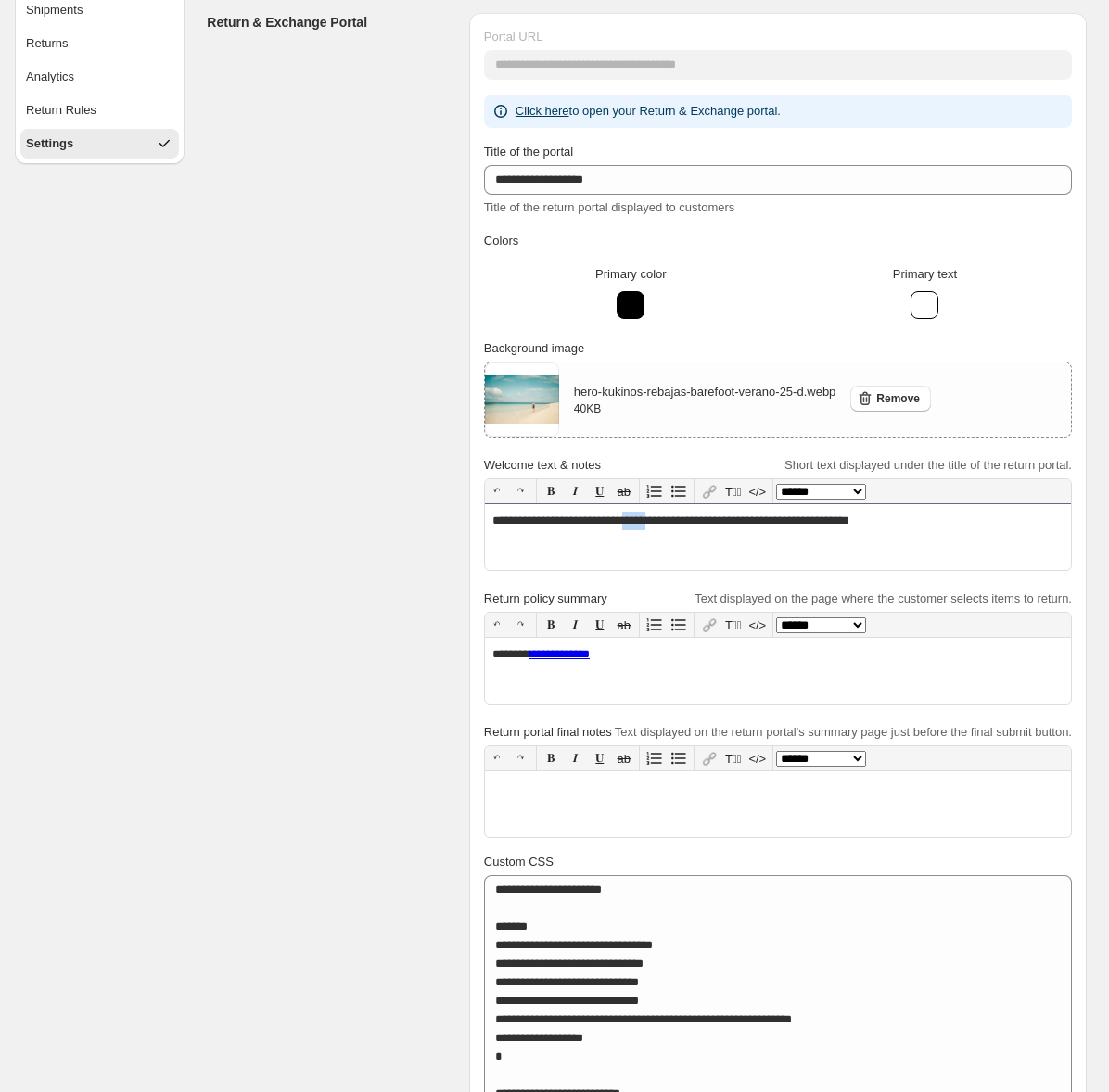 drag, startPoint x: 659, startPoint y: 521, endPoint x: 686, endPoint y: 521, distance: 27 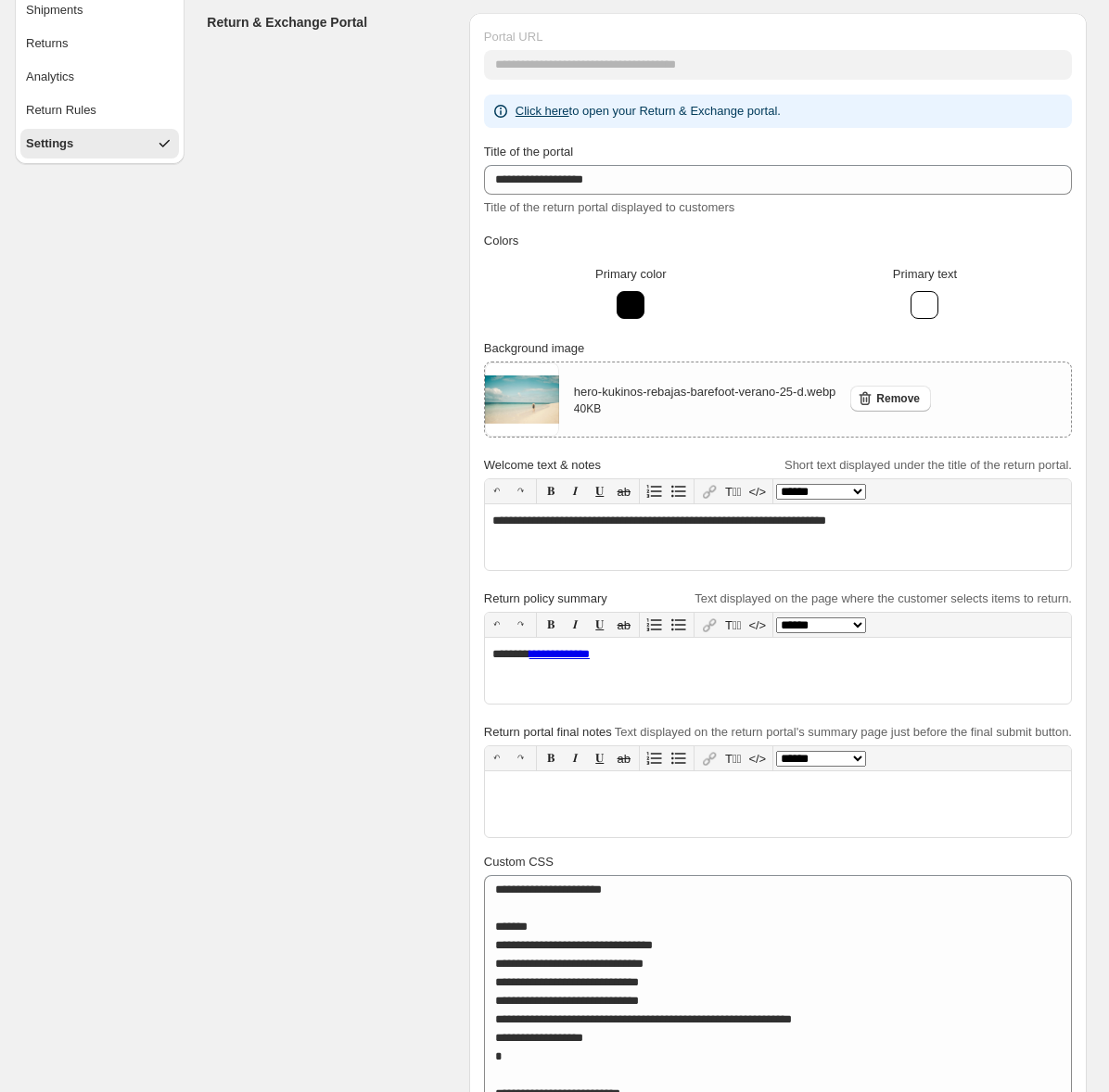 select on "******" 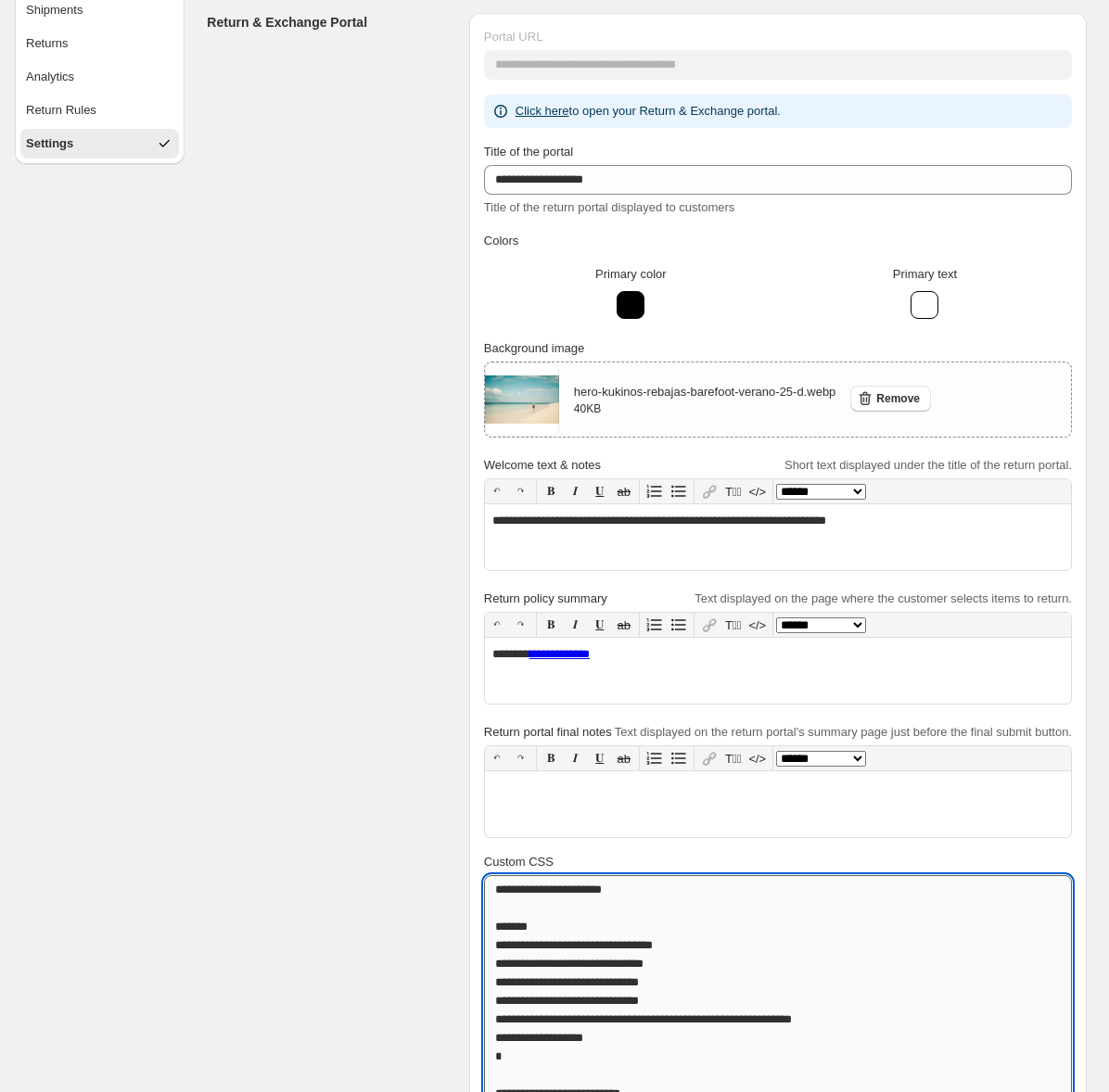click on "Custom CSS" at bounding box center (778, 2715) 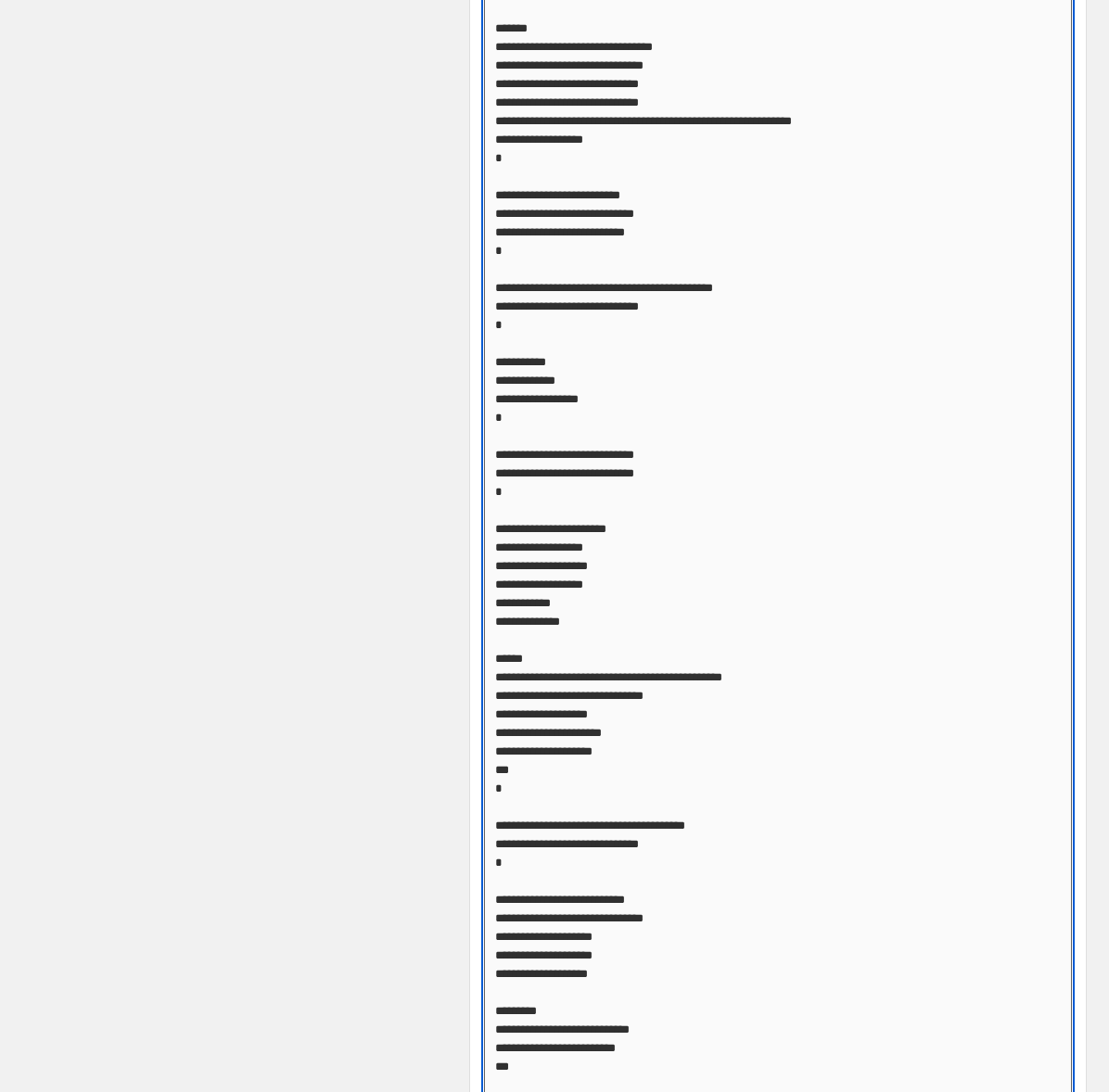 click on "Custom CSS" at bounding box center (778, 1817) 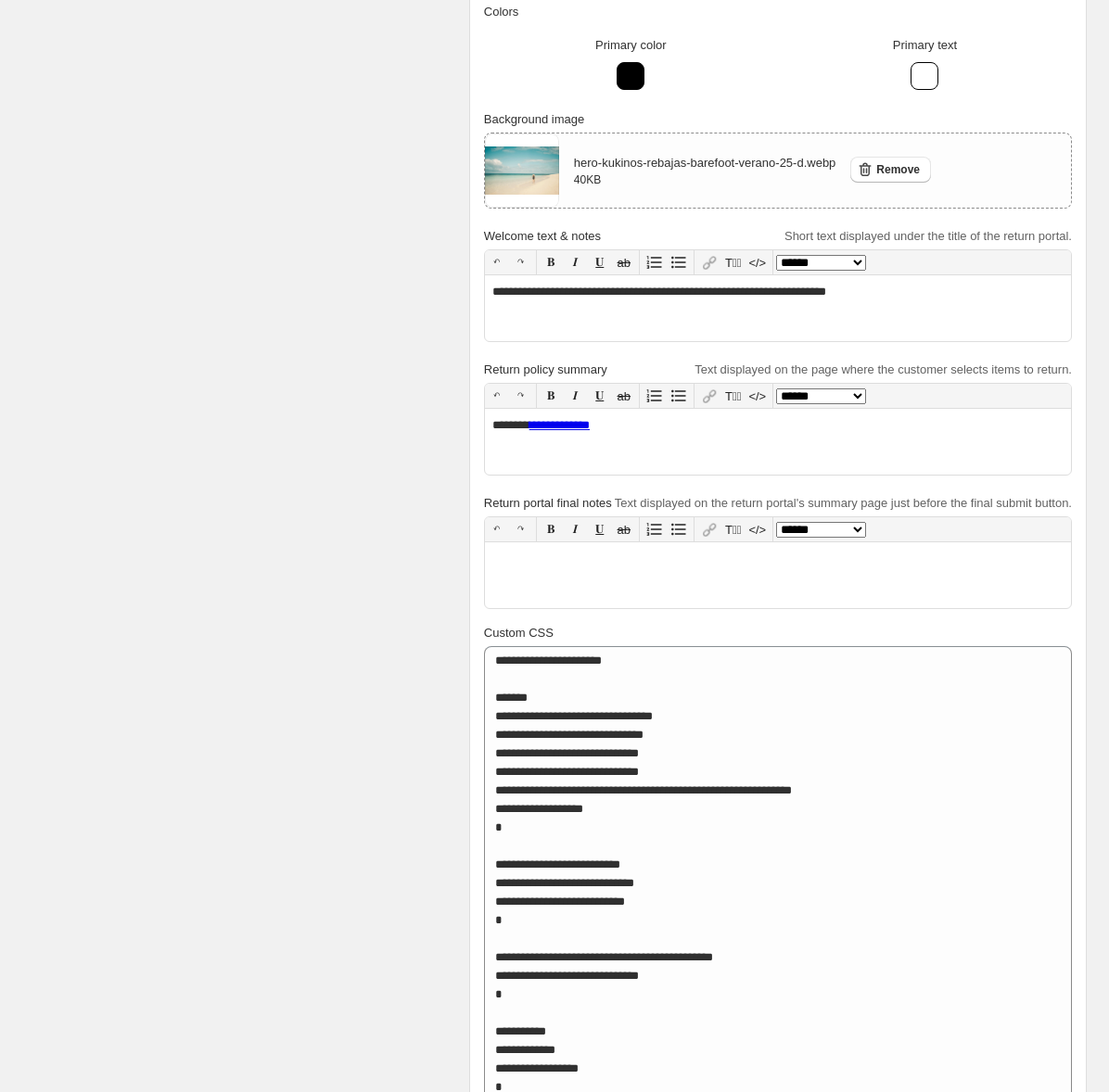 scroll, scrollTop: 0, scrollLeft: 0, axis: both 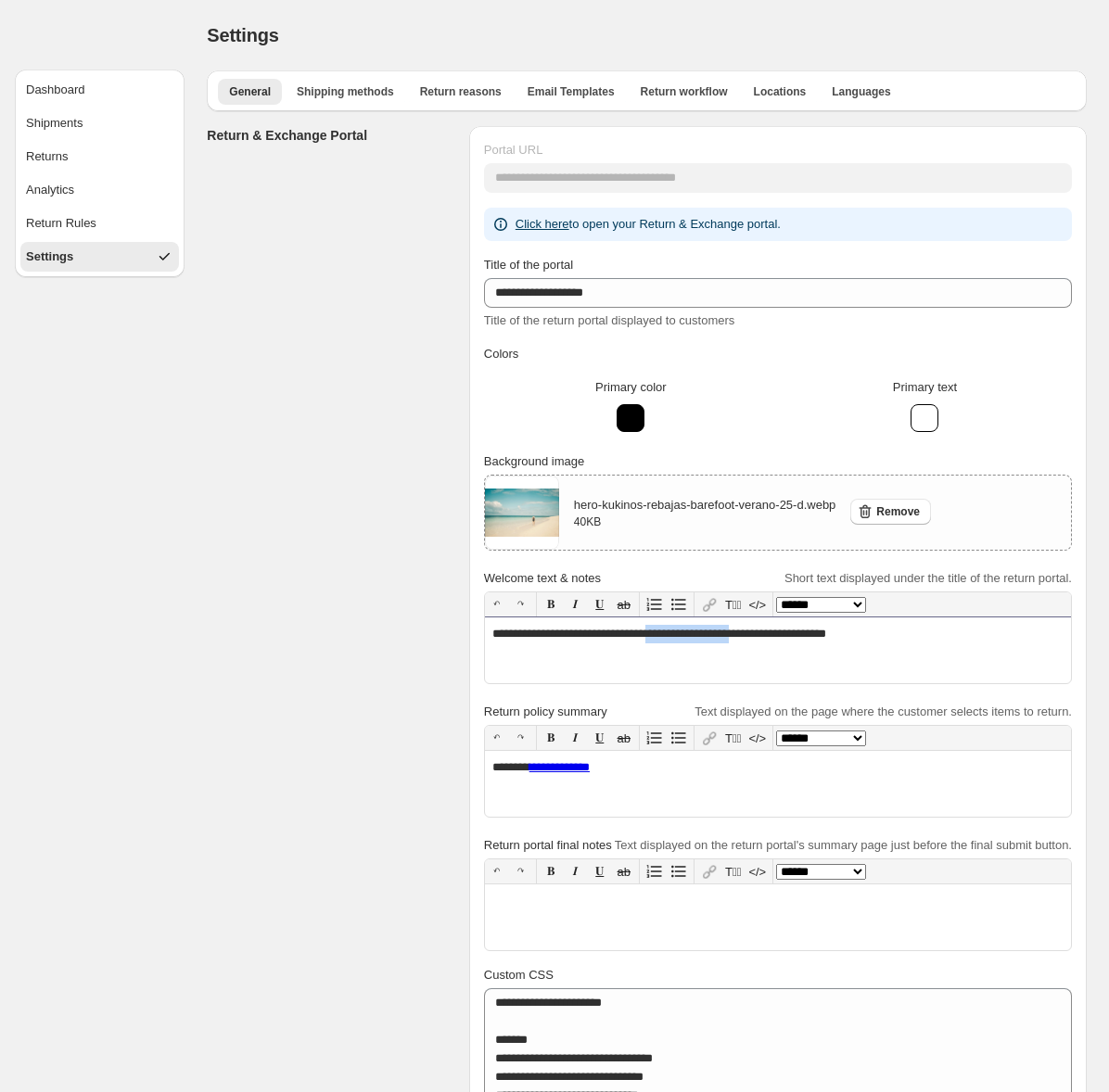drag, startPoint x: 690, startPoint y: 637, endPoint x: 786, endPoint y: 638, distance: 96.00521 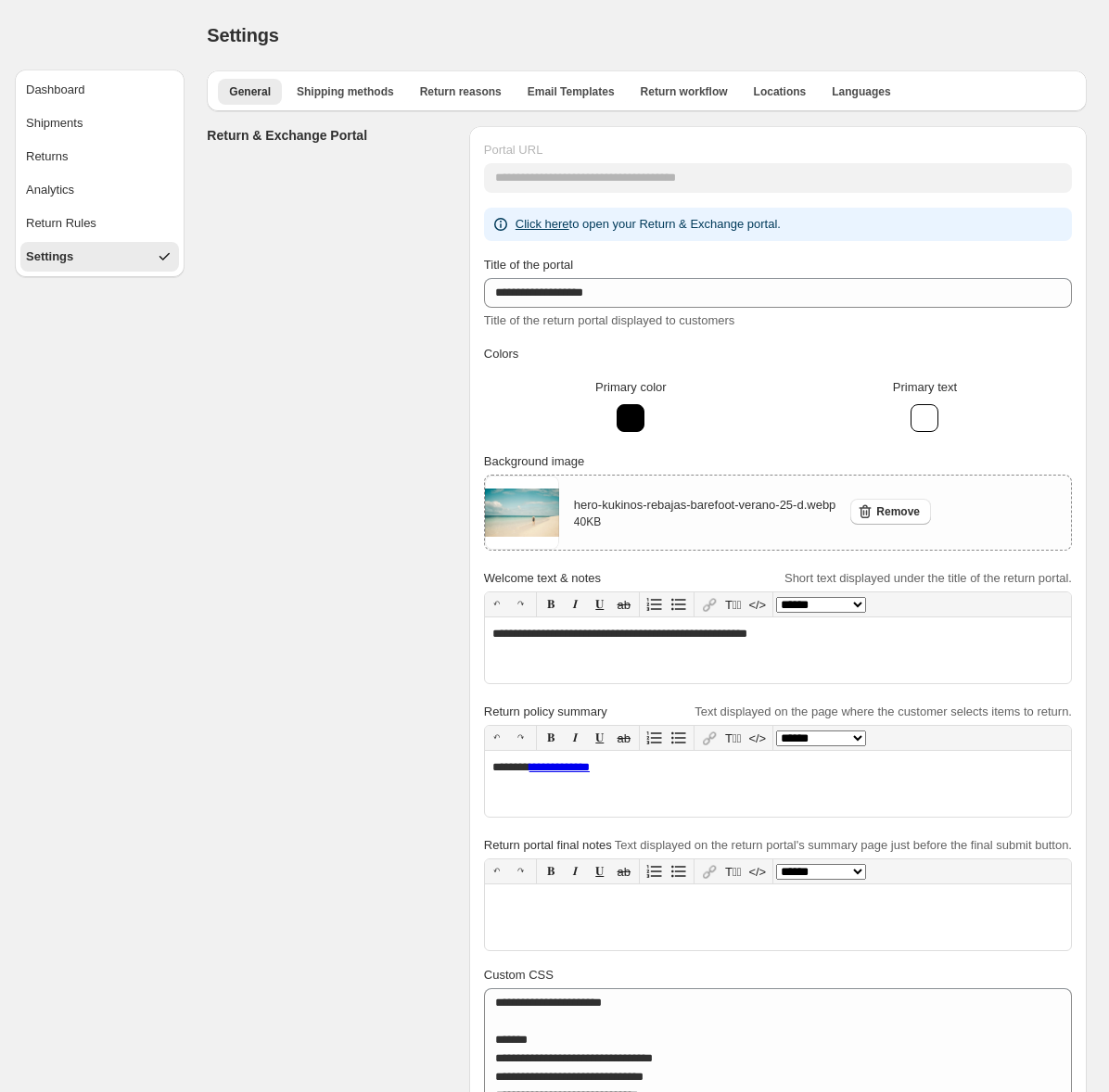 select on "******" 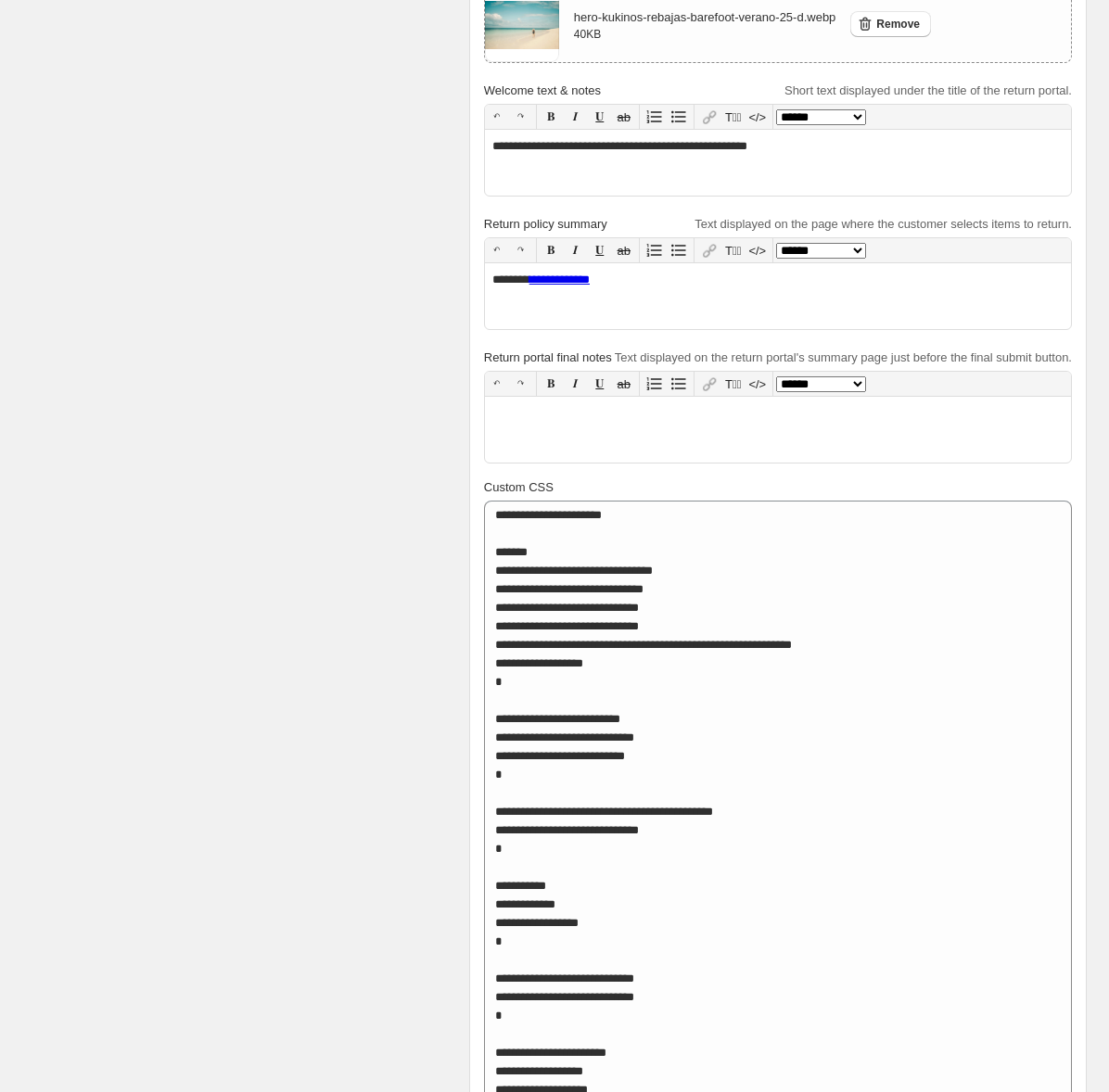 scroll, scrollTop: 603, scrollLeft: 0, axis: vertical 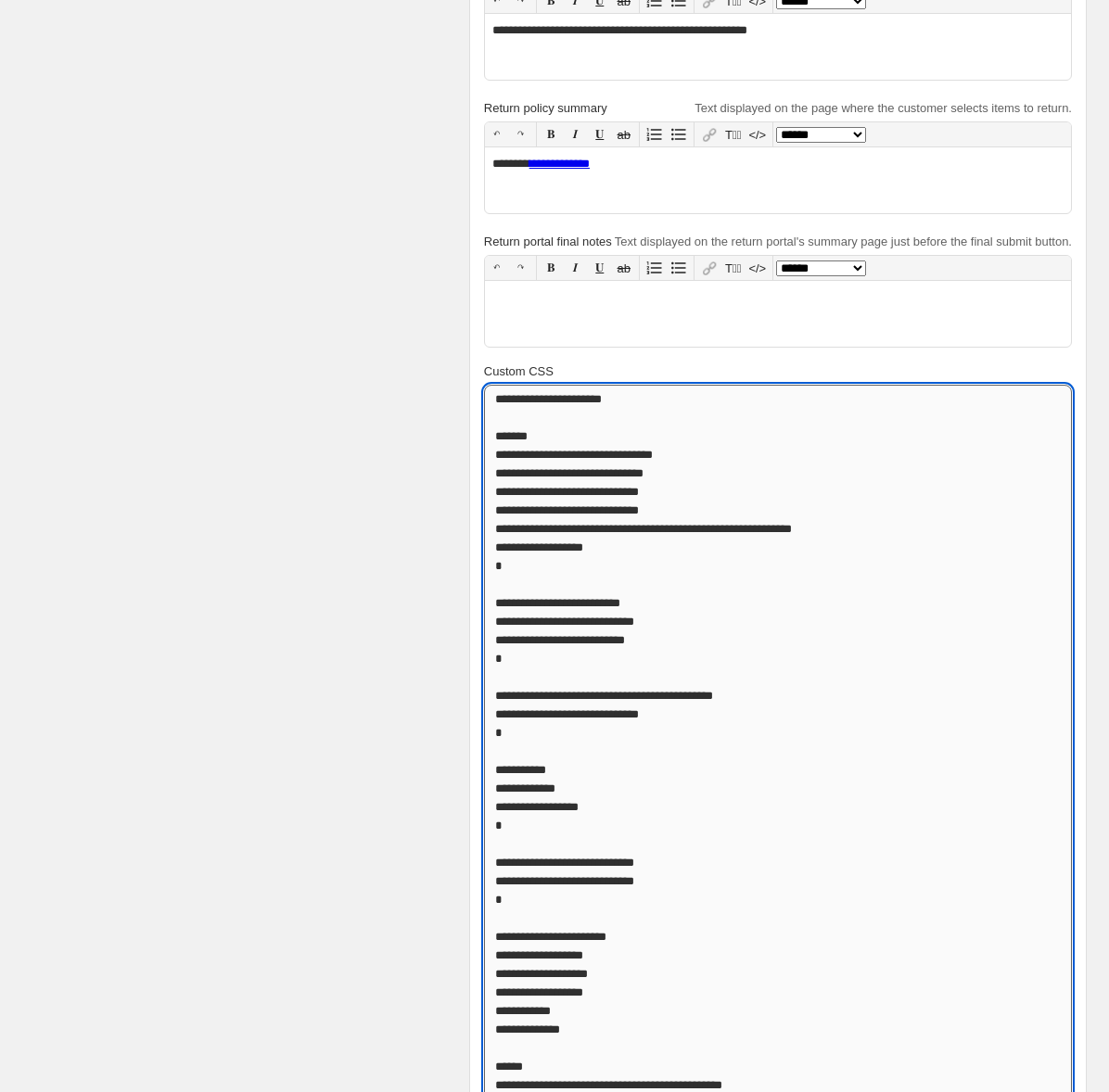 click on "Custom CSS" at bounding box center (778, 2243) 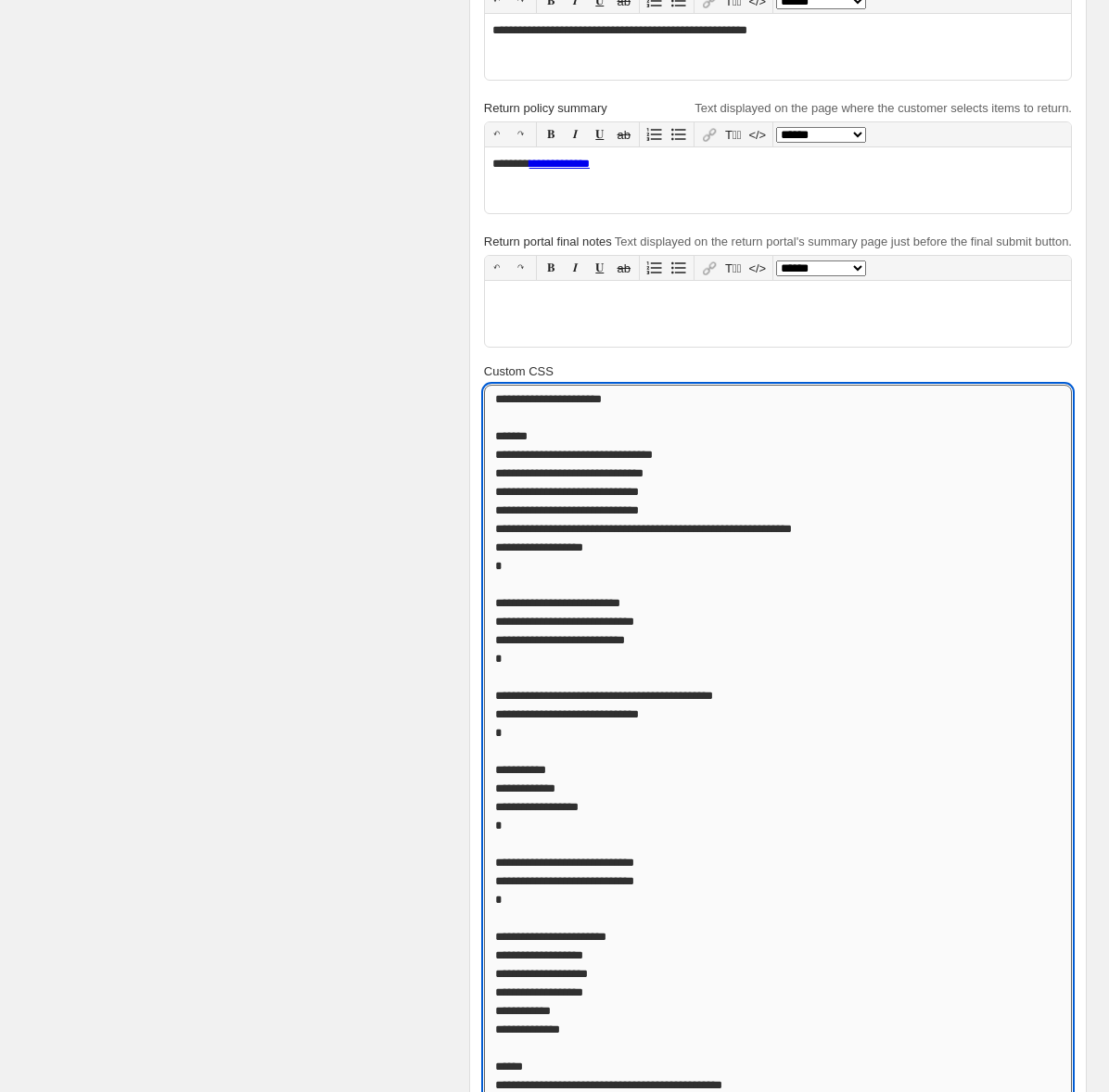 paste on "**********" 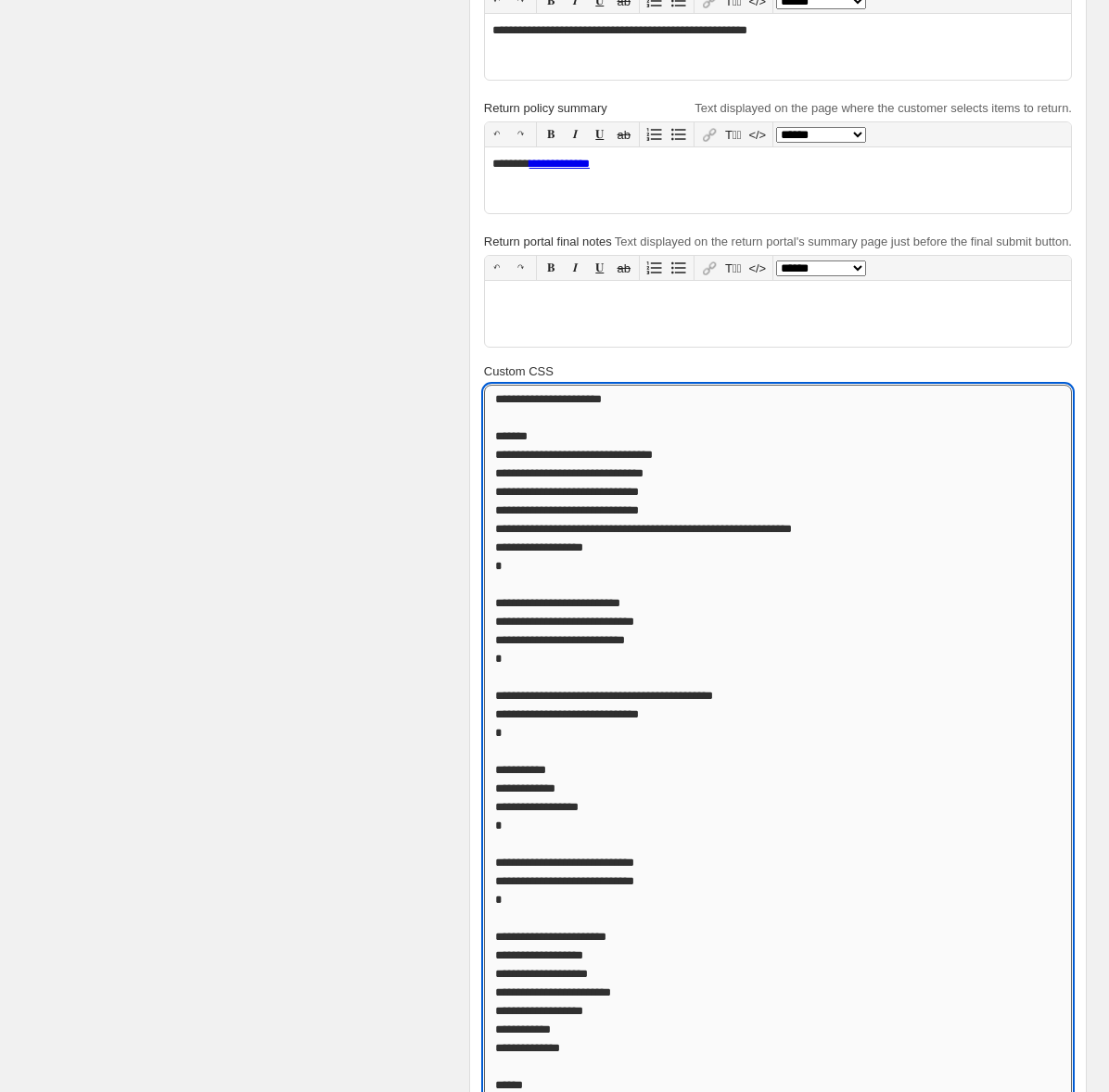 scroll, scrollTop: 2, scrollLeft: 0, axis: vertical 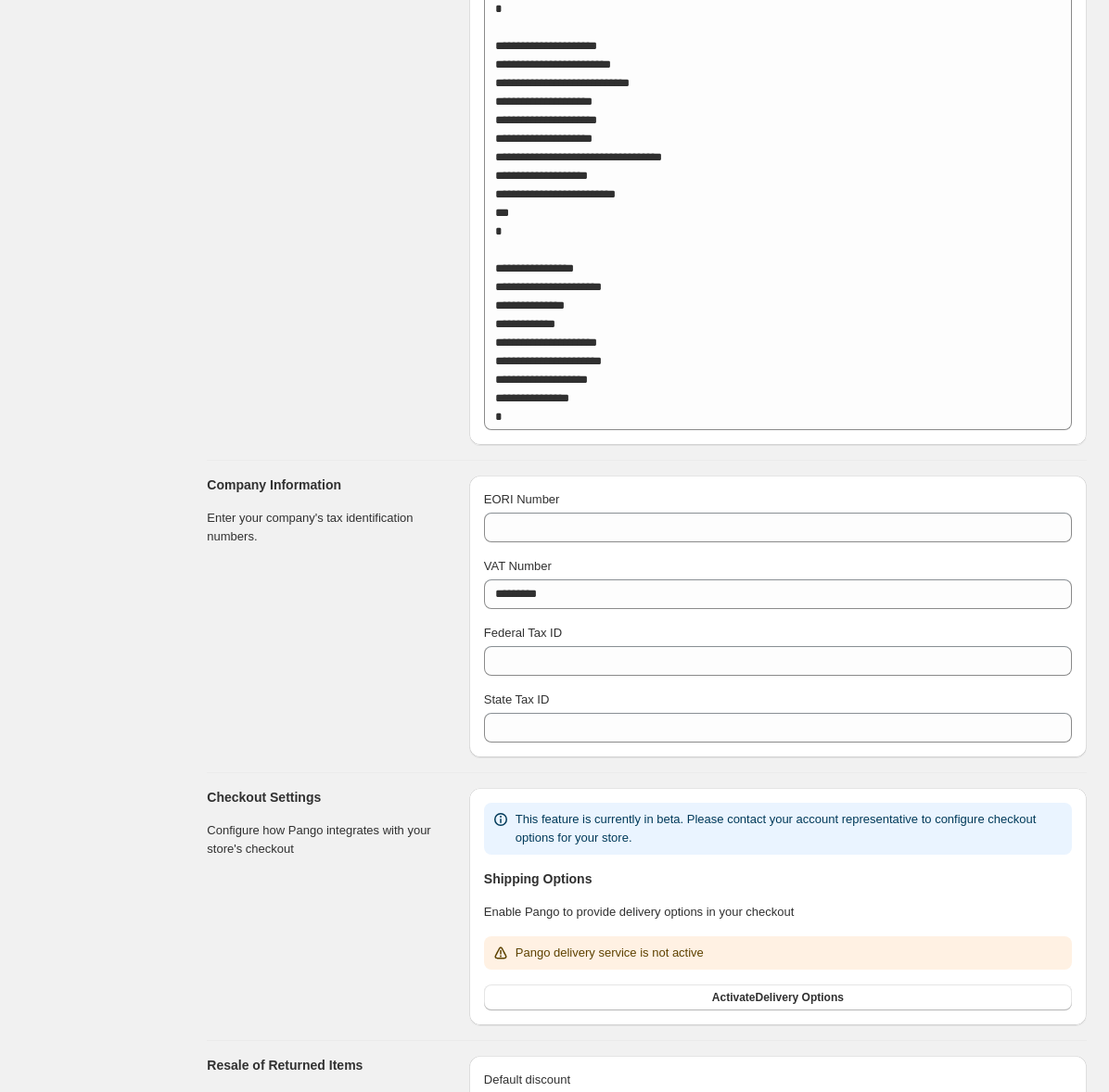 click on "**********" at bounding box center [778, -1898] 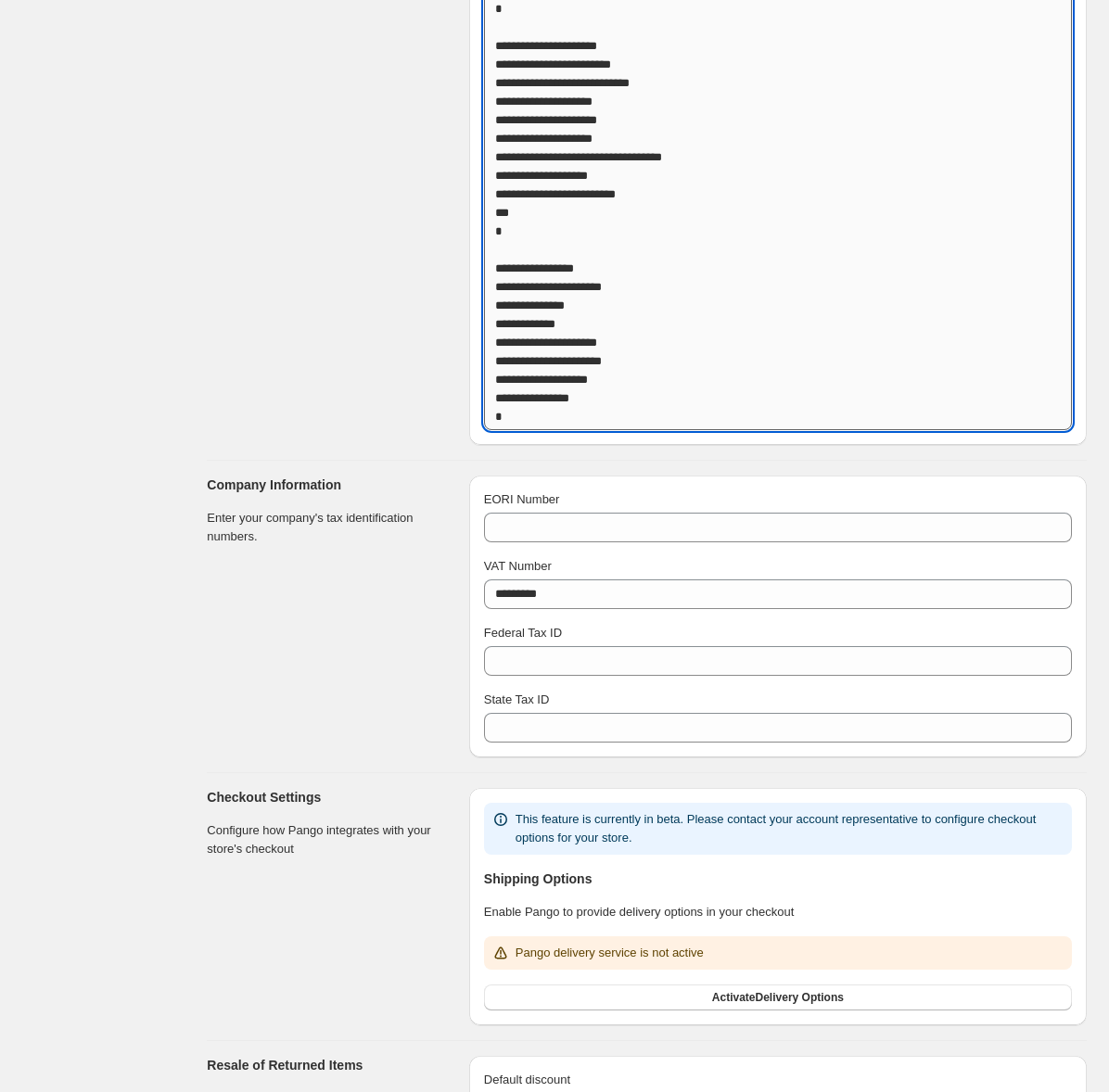 click on "Custom CSS" at bounding box center (778, -1475) 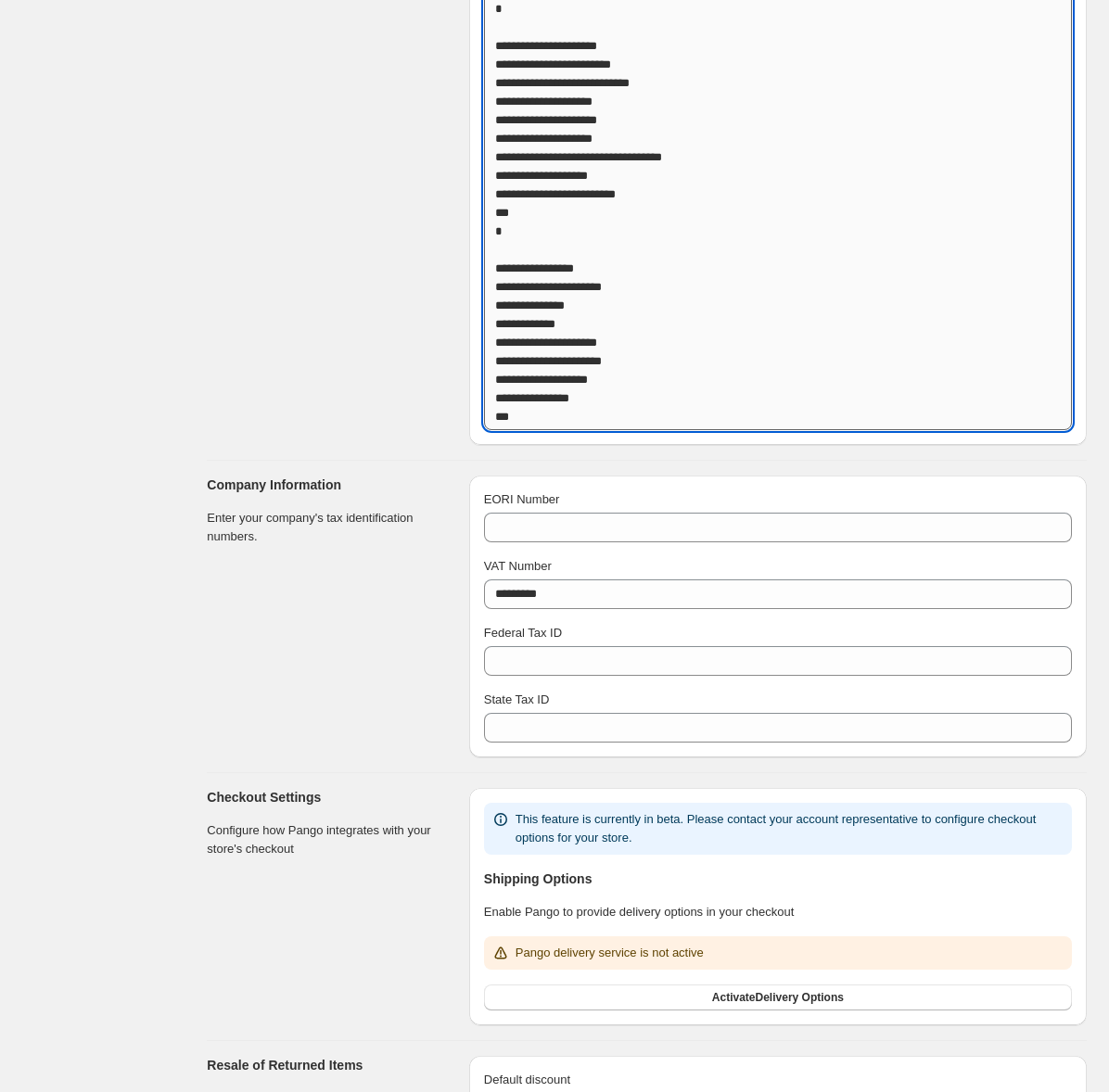 click on "Custom CSS" at bounding box center (778, -1475) 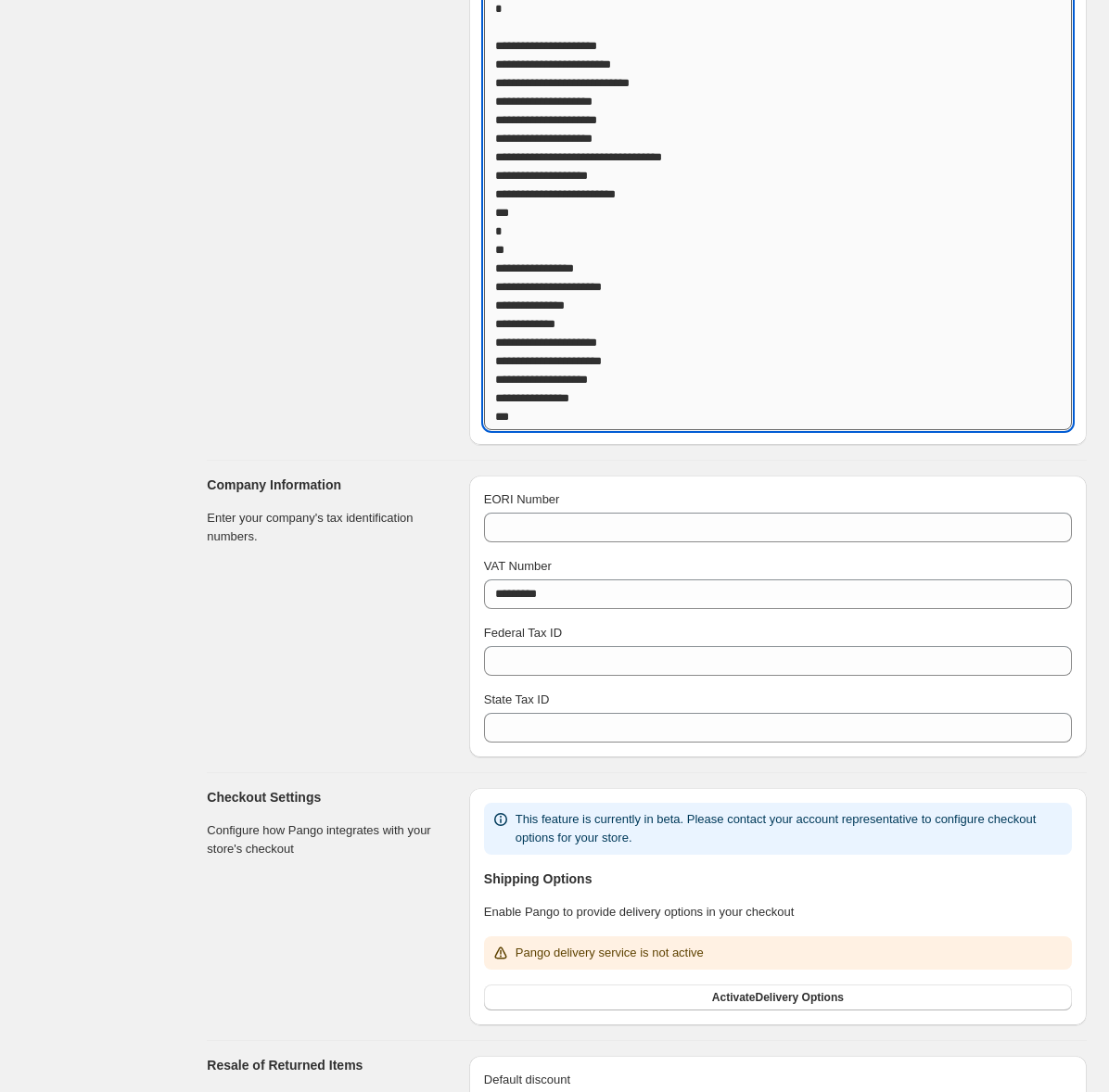 type on "**********" 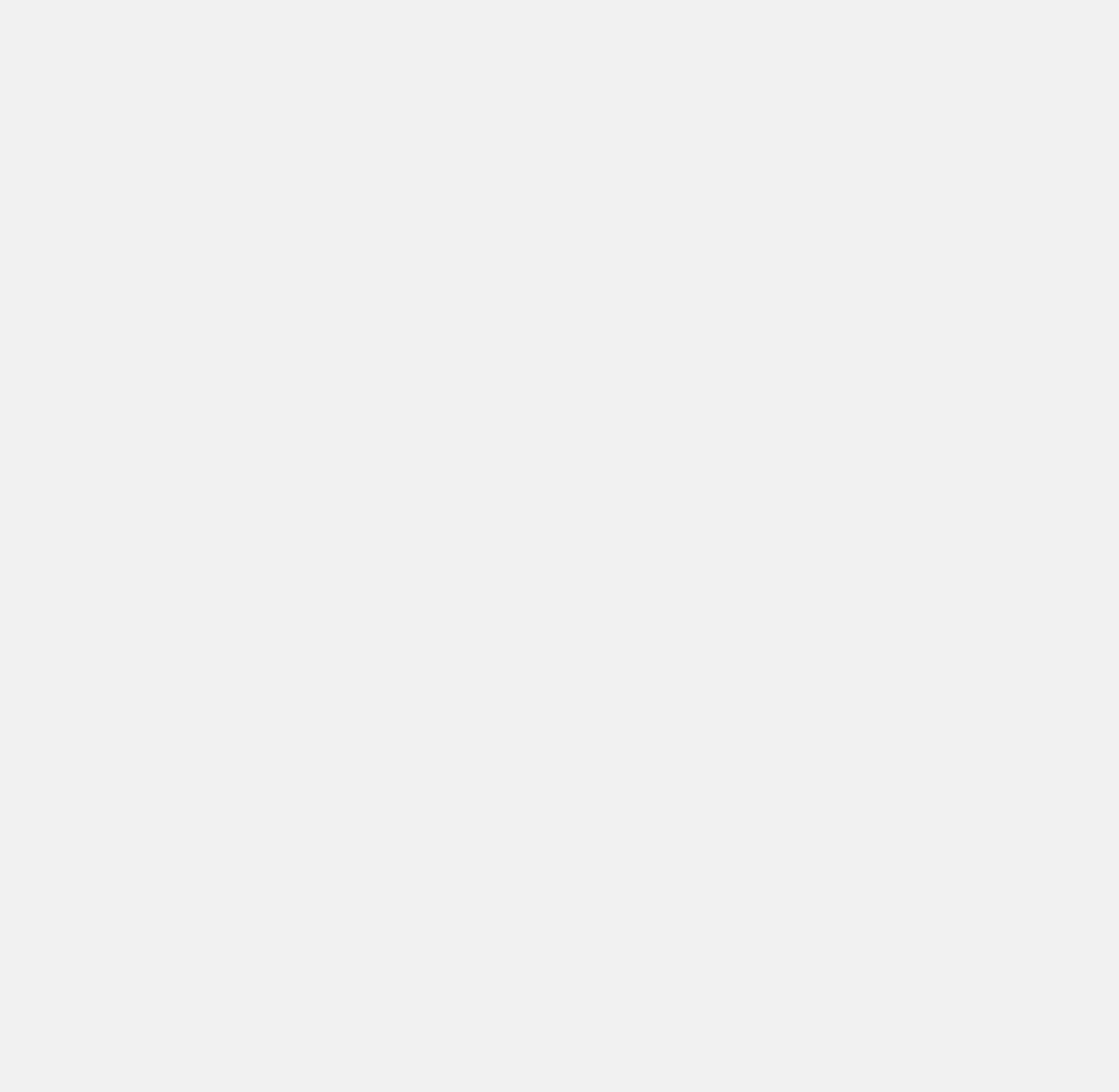 scroll, scrollTop: 0, scrollLeft: 0, axis: both 